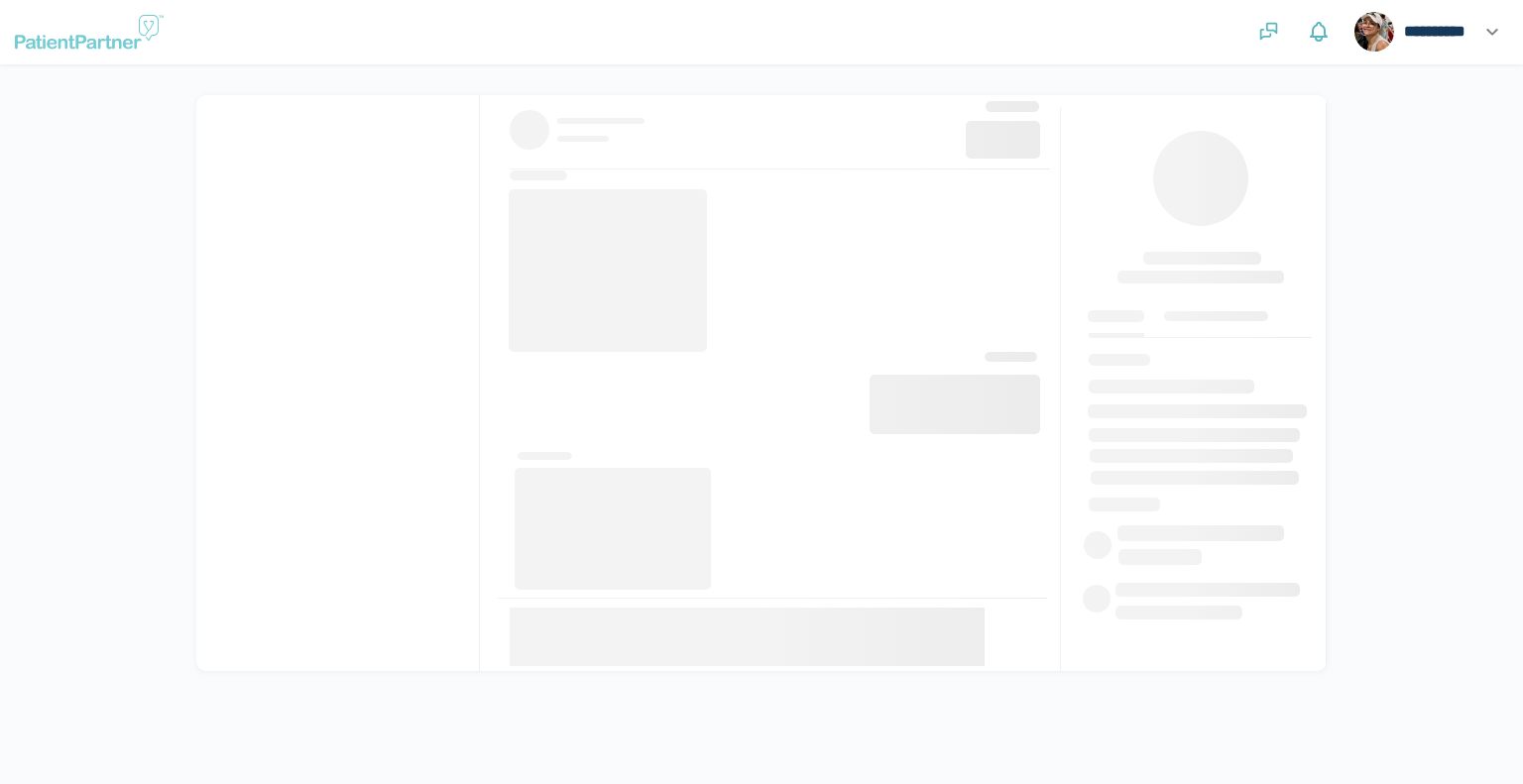 scroll, scrollTop: 0, scrollLeft: 0, axis: both 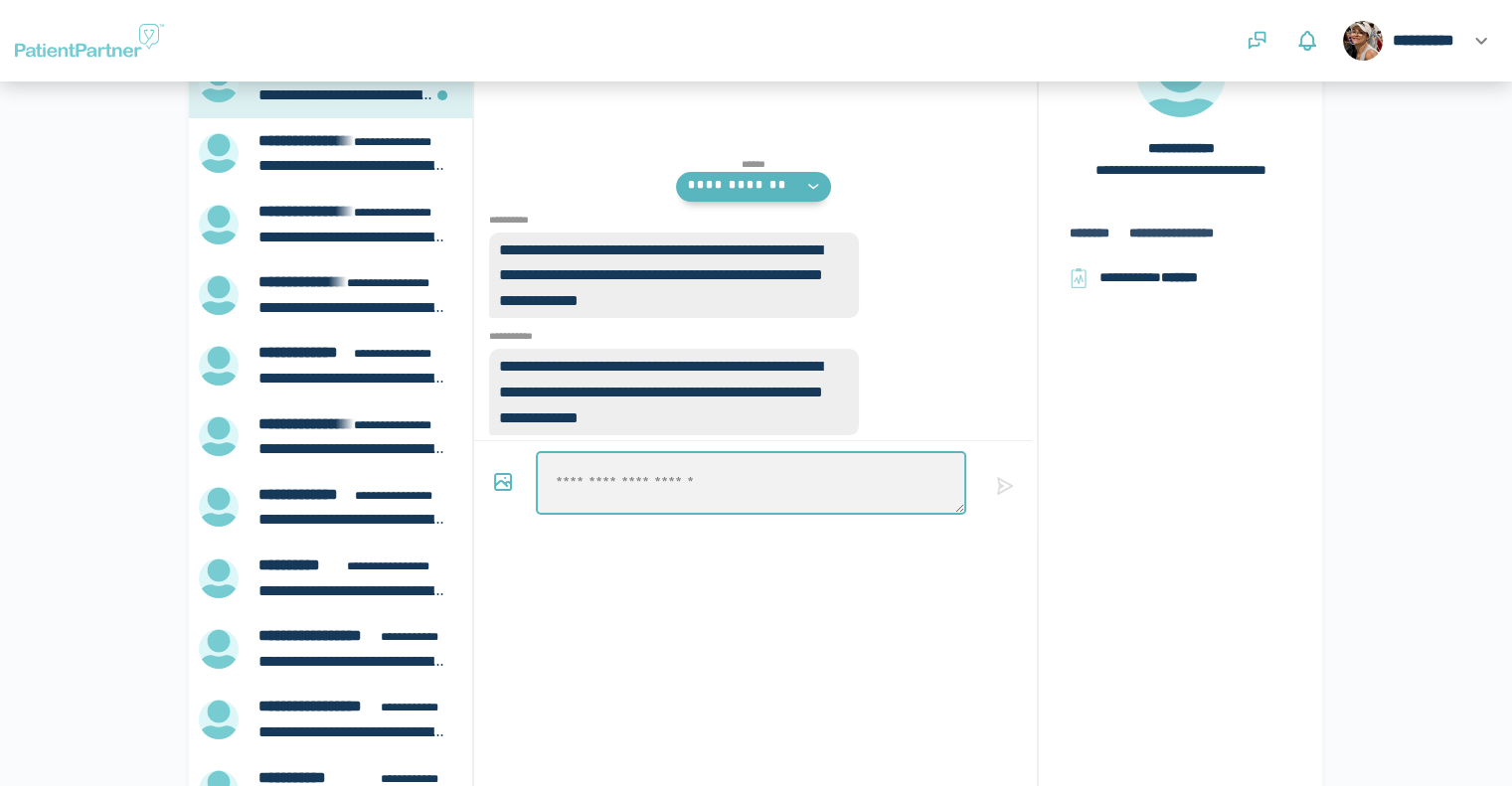 click at bounding box center [751, 483] 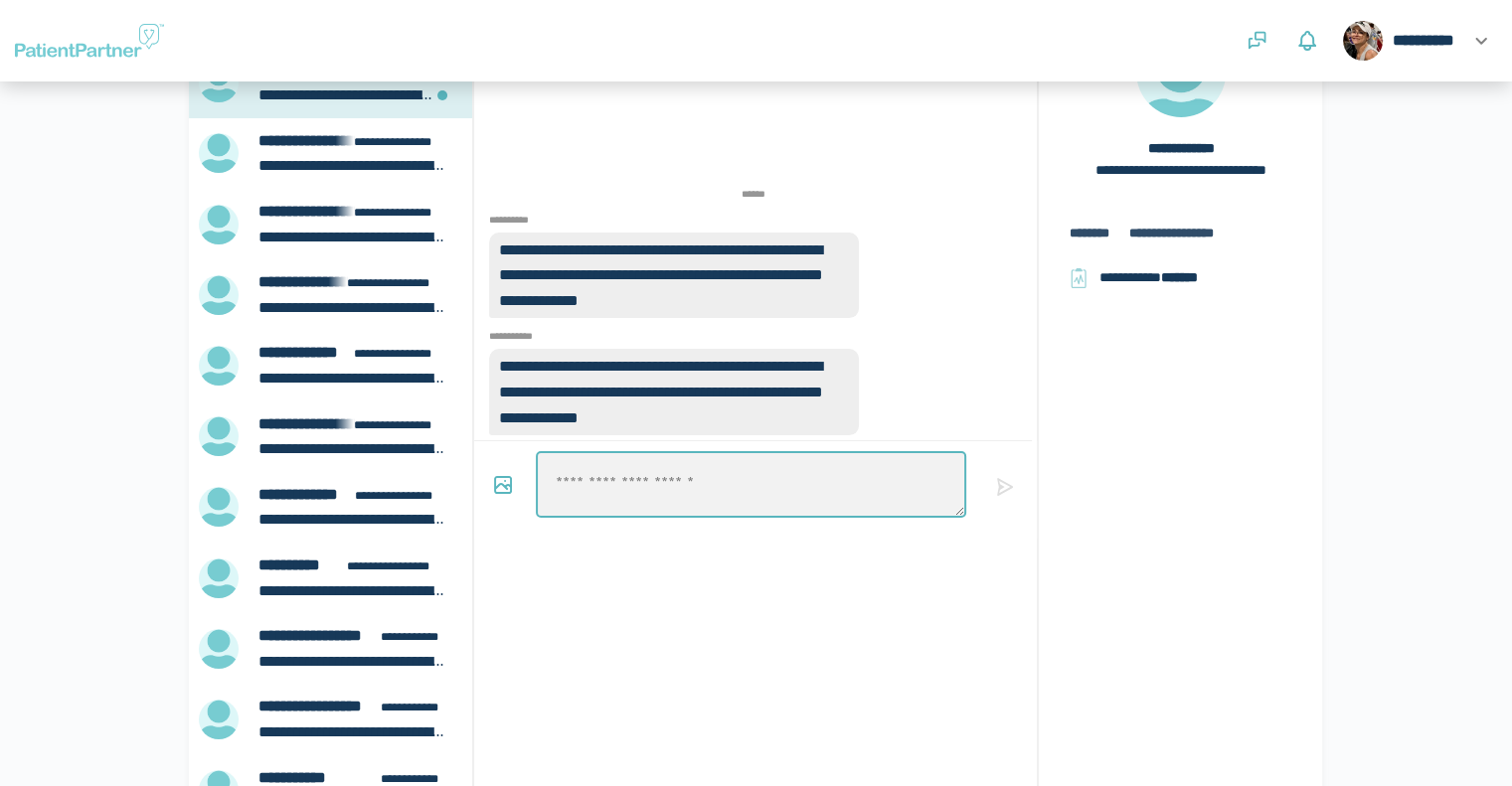 type on "*" 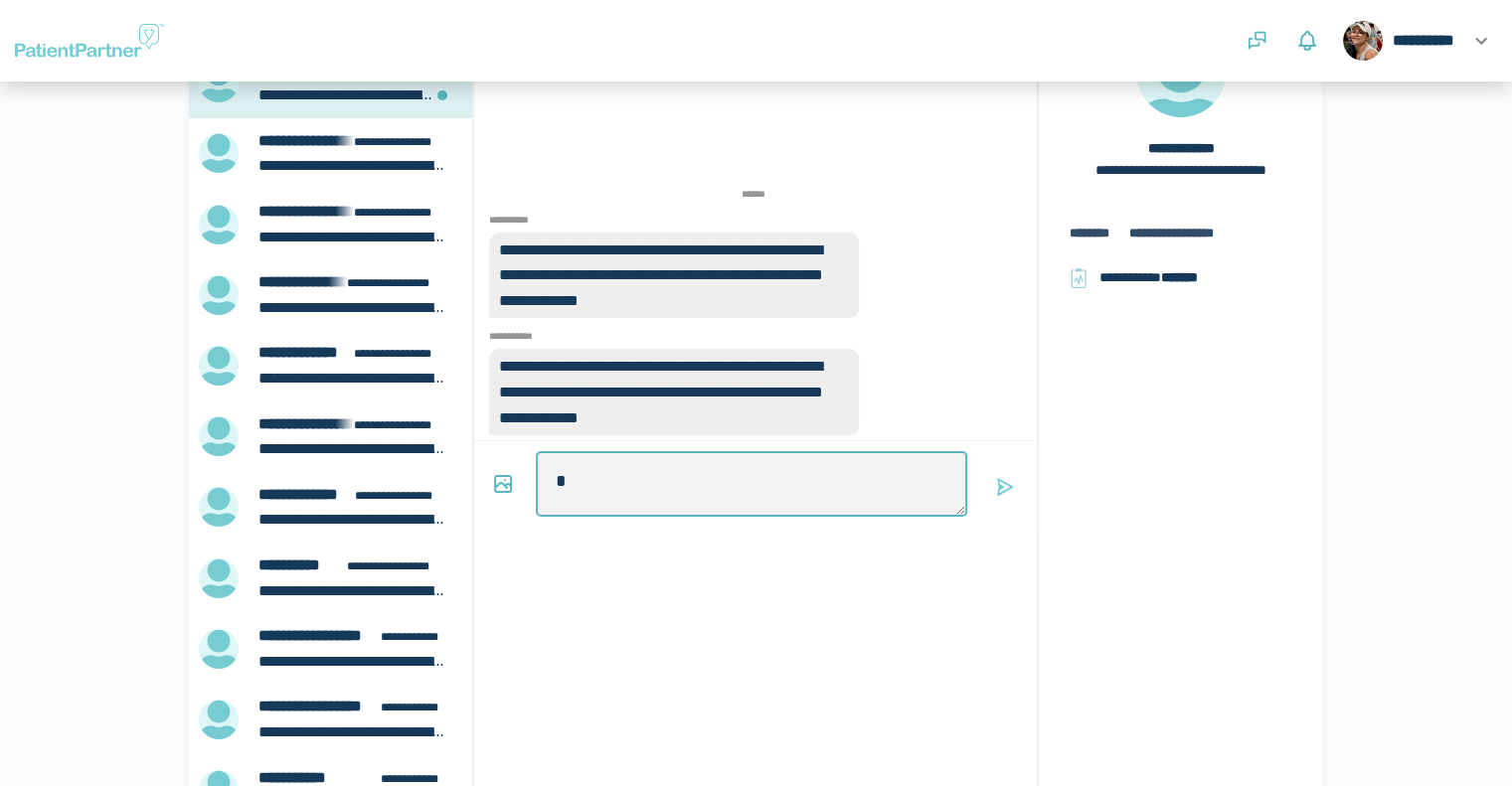 type on "*" 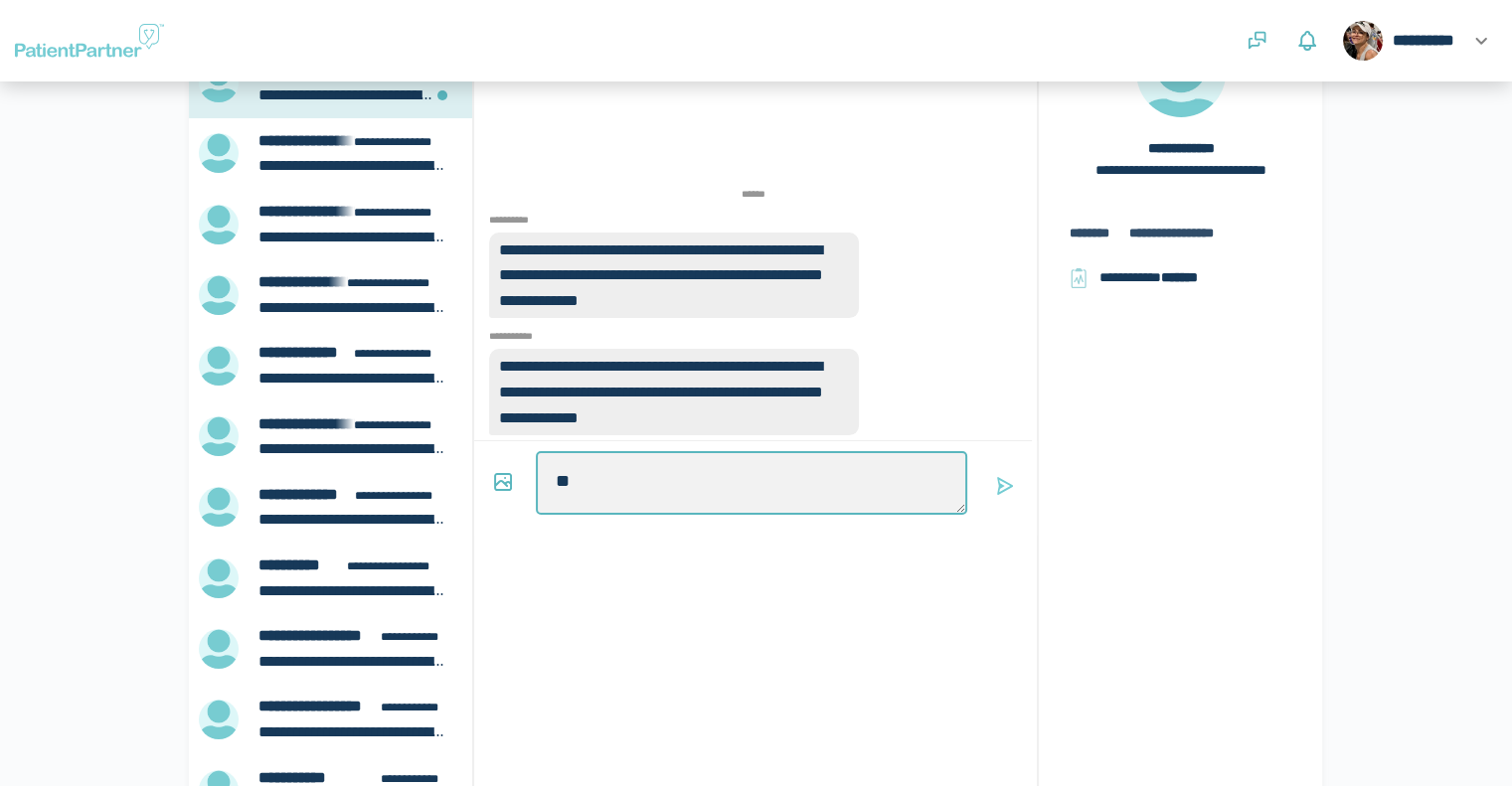 type on "*" 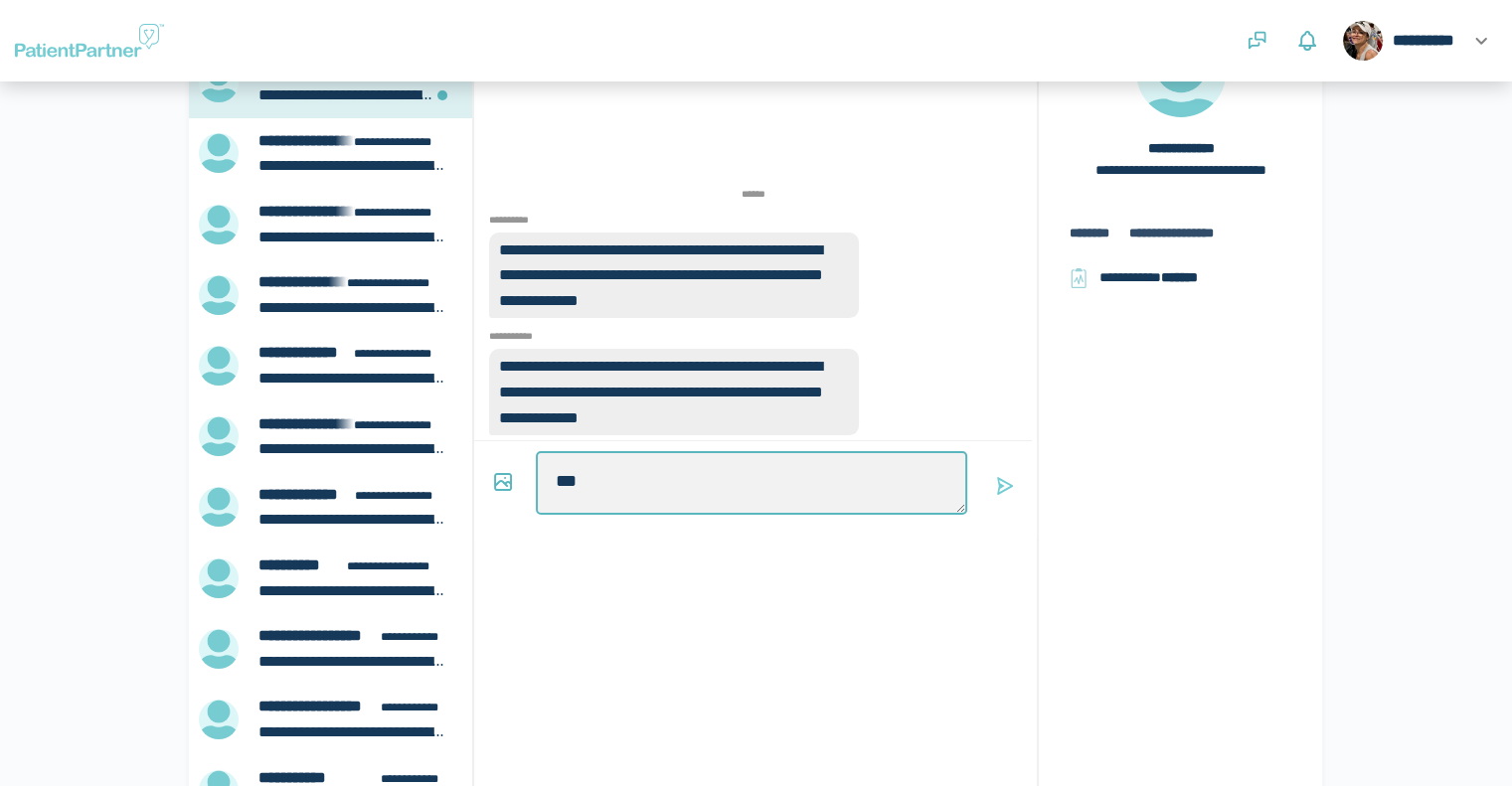 type on "*" 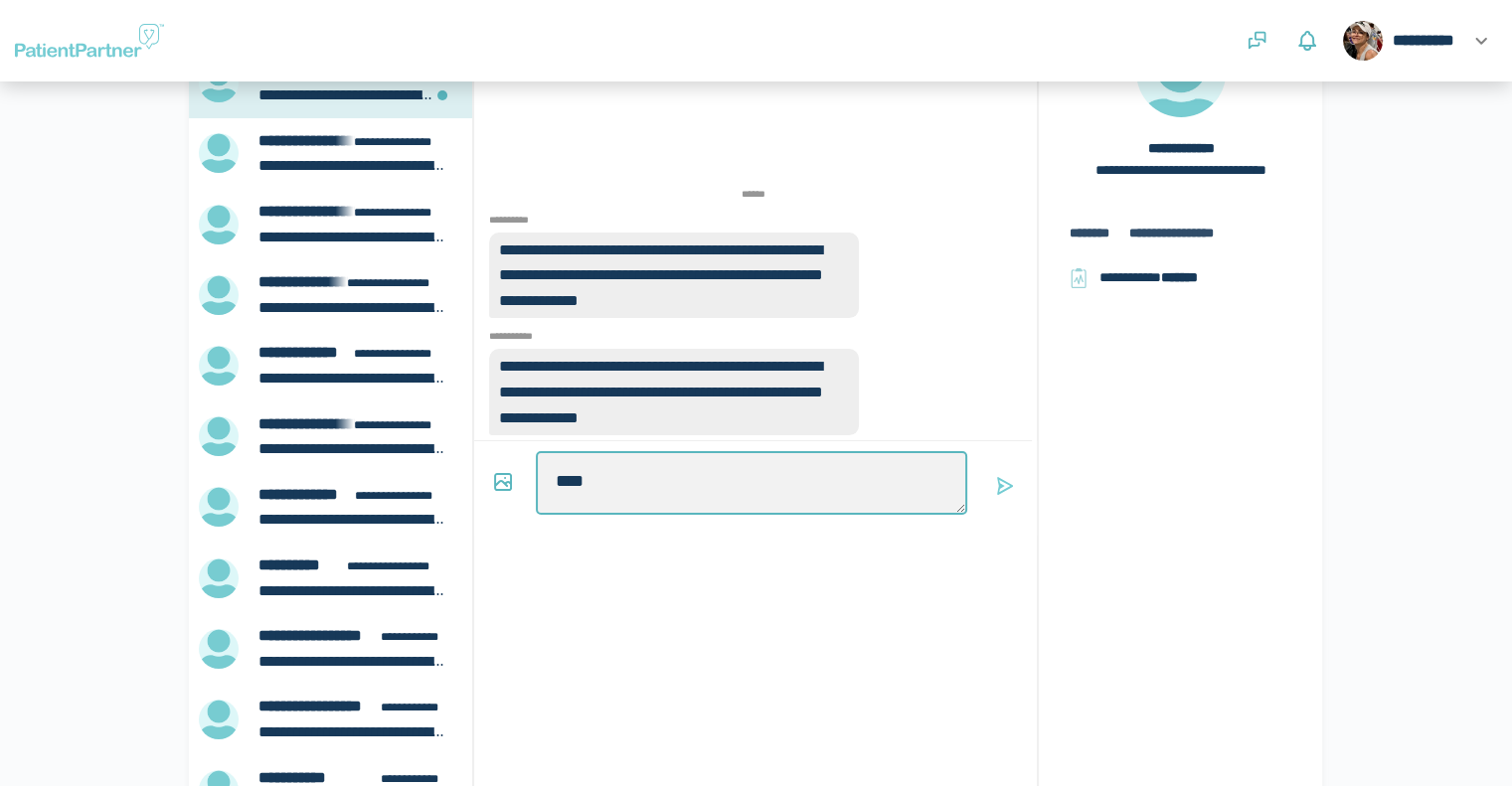 type on "*" 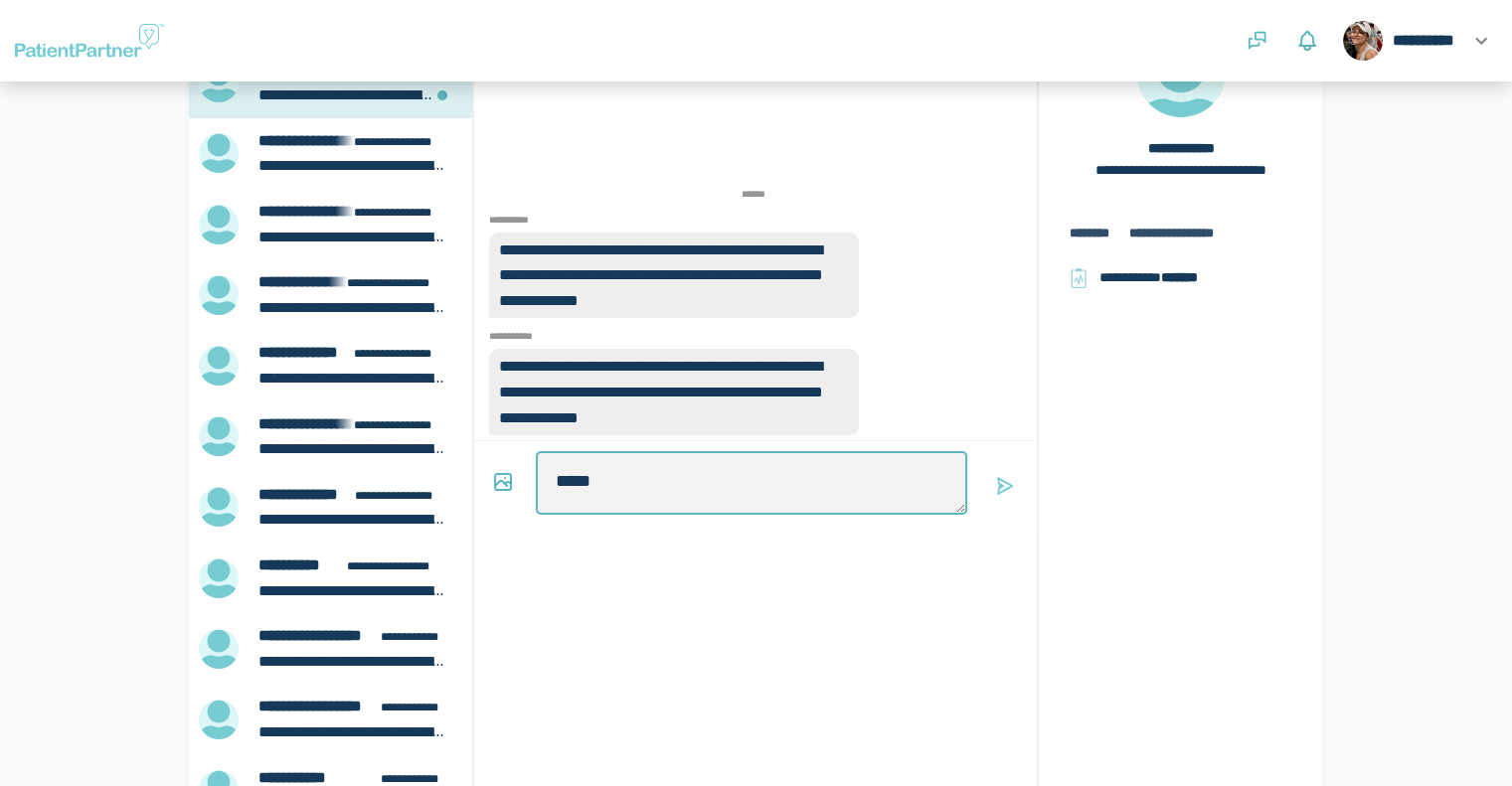 type on "*" 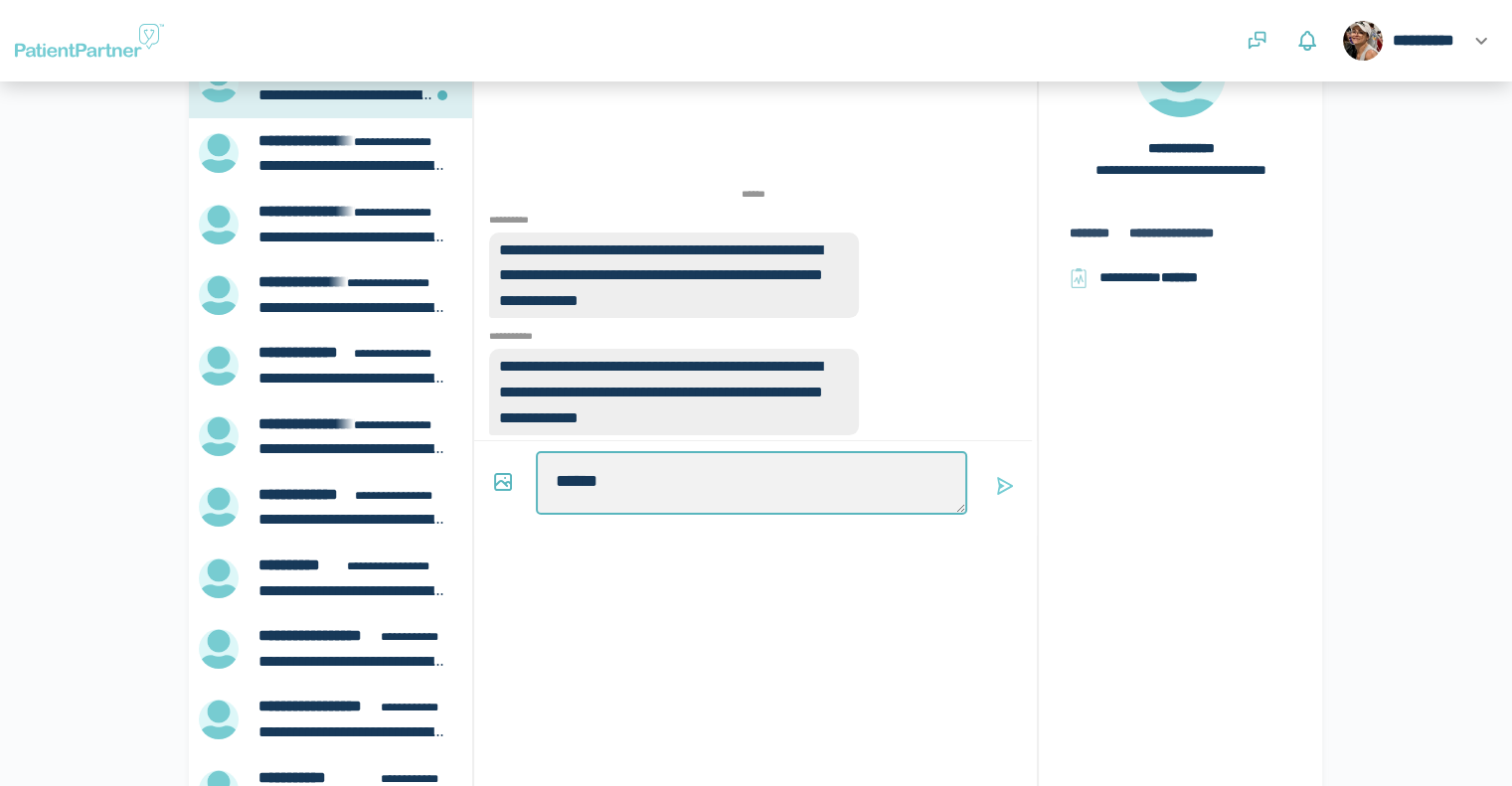 type on "*" 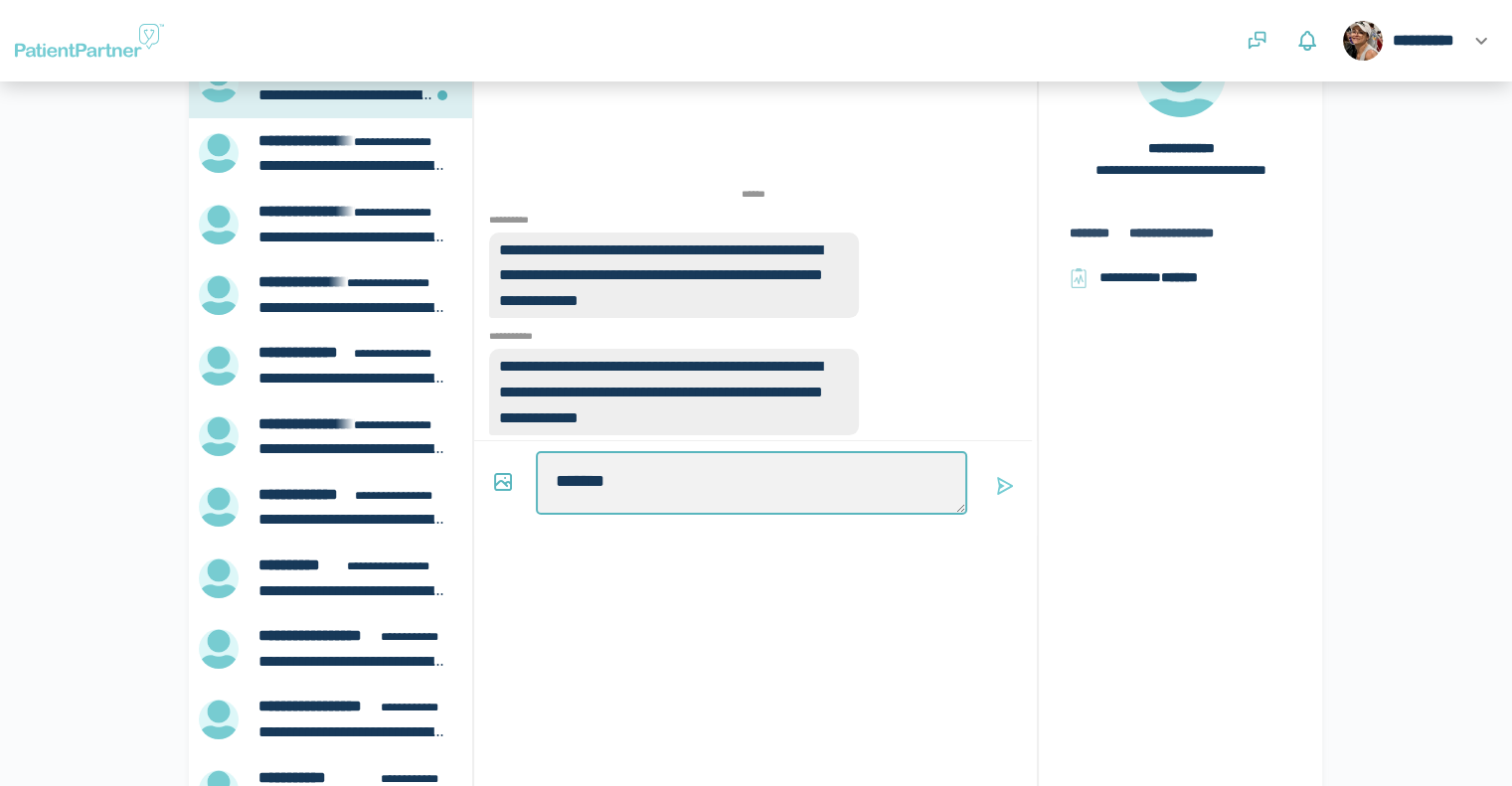 type on "*" 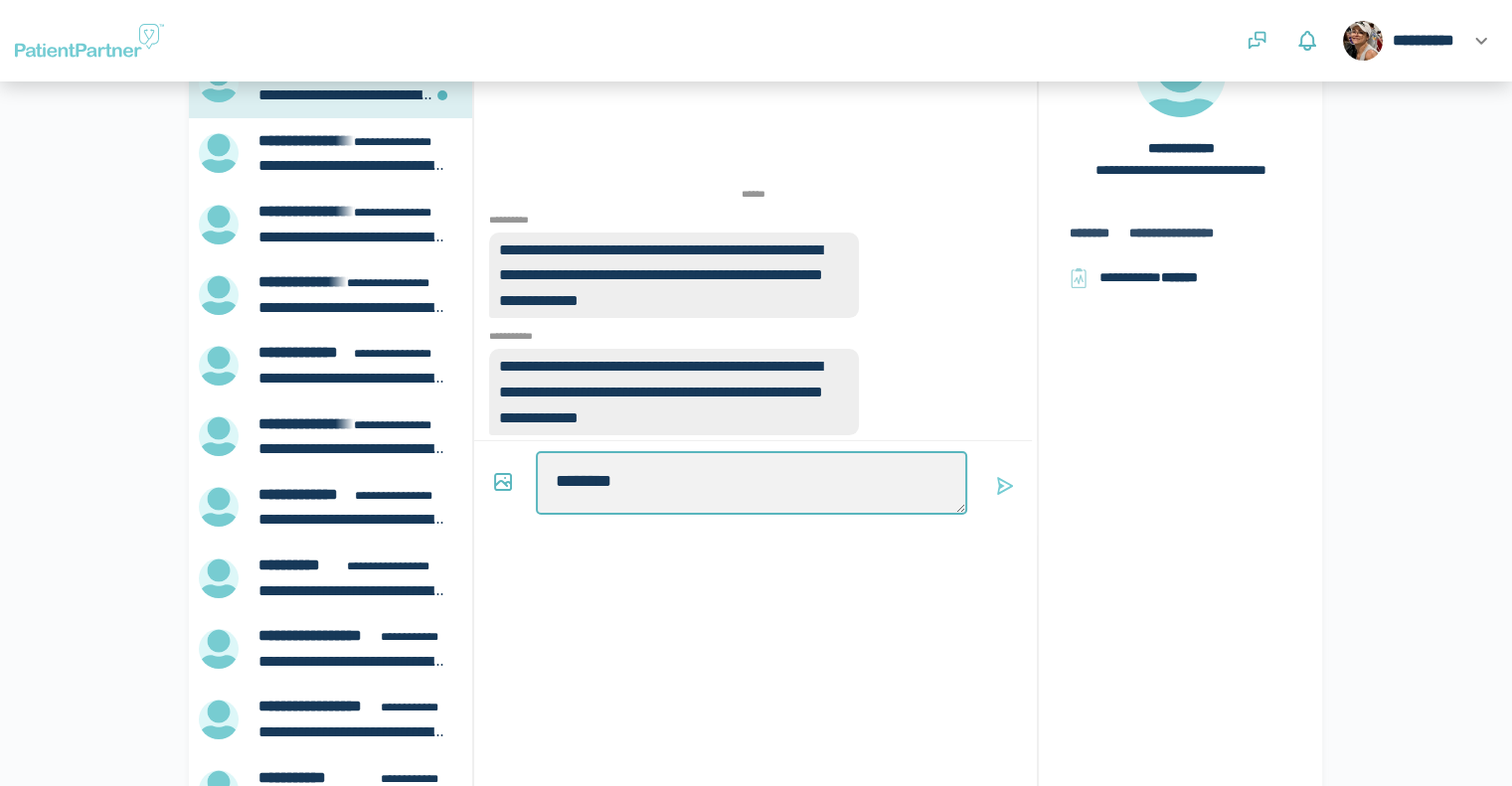 type on "*" 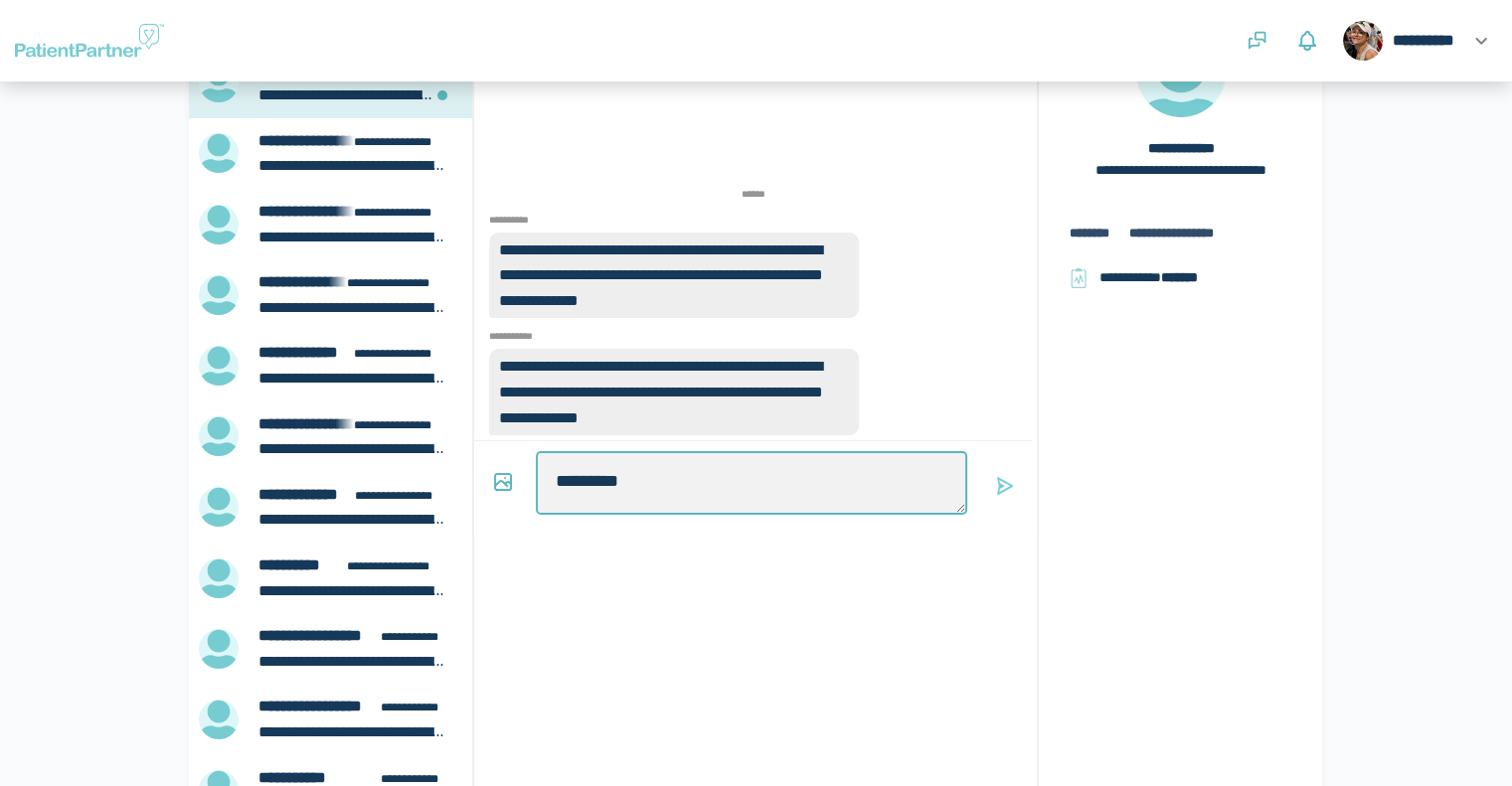 type on "*" 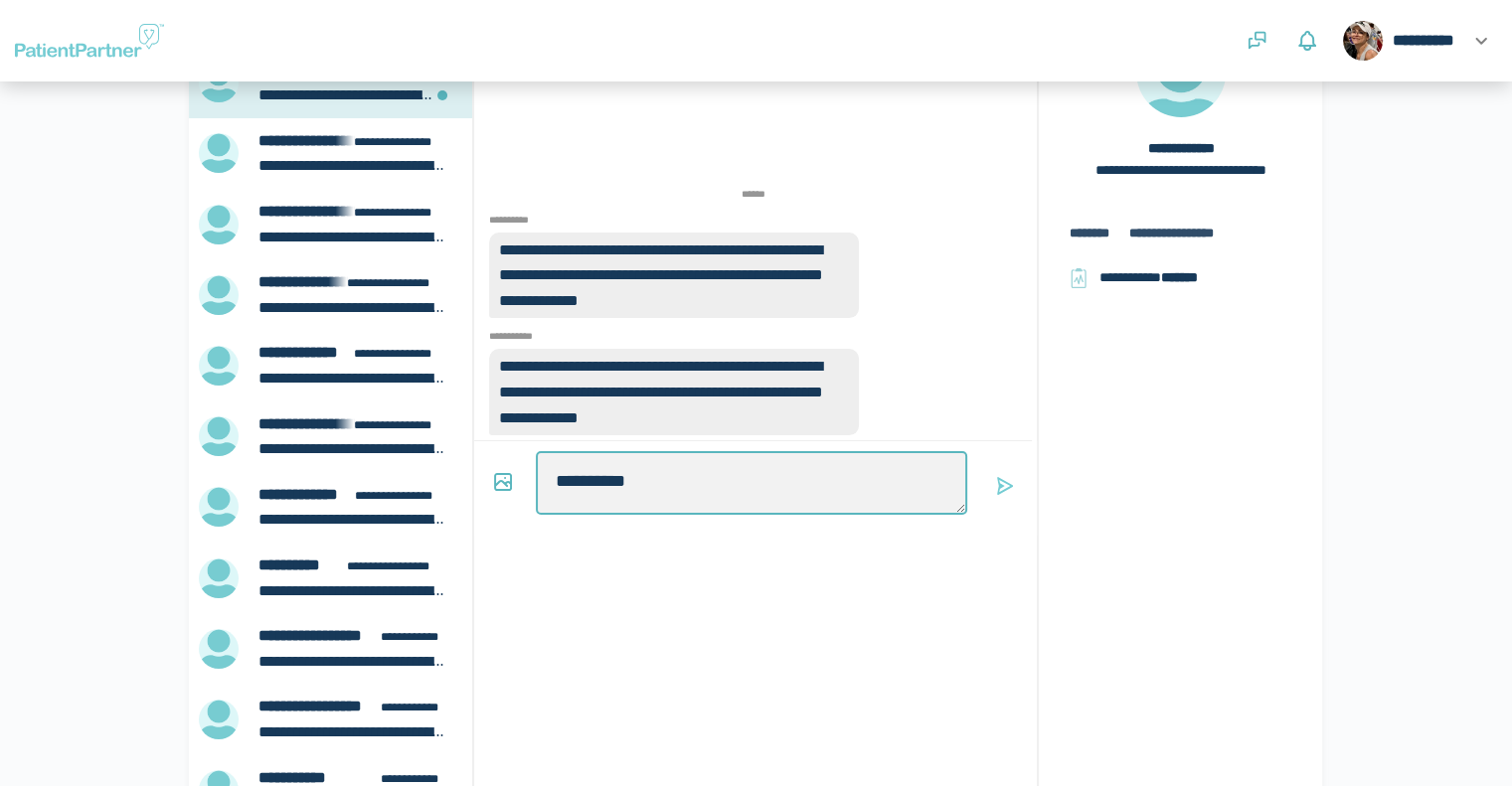 type on "*" 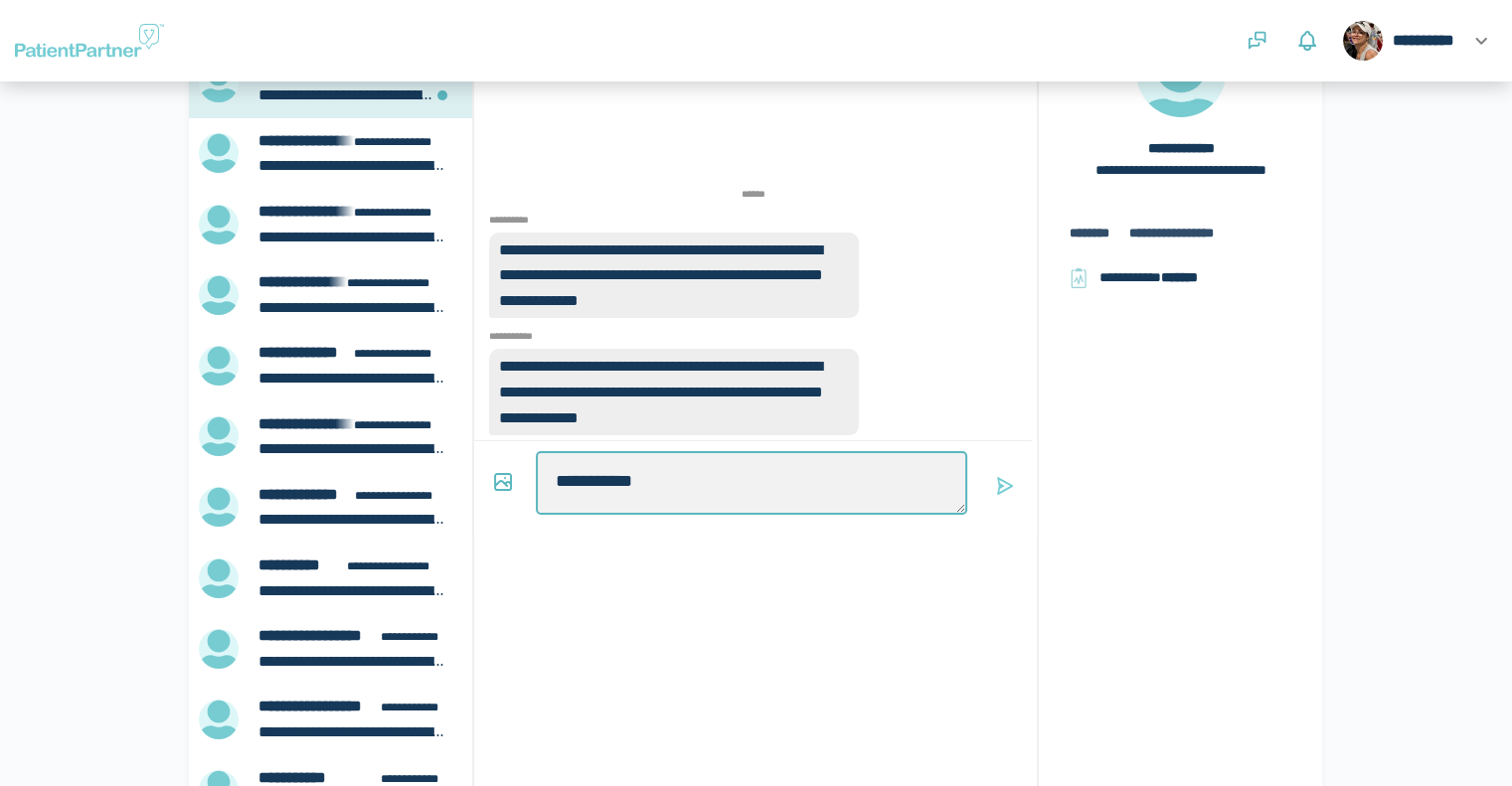 type on "*" 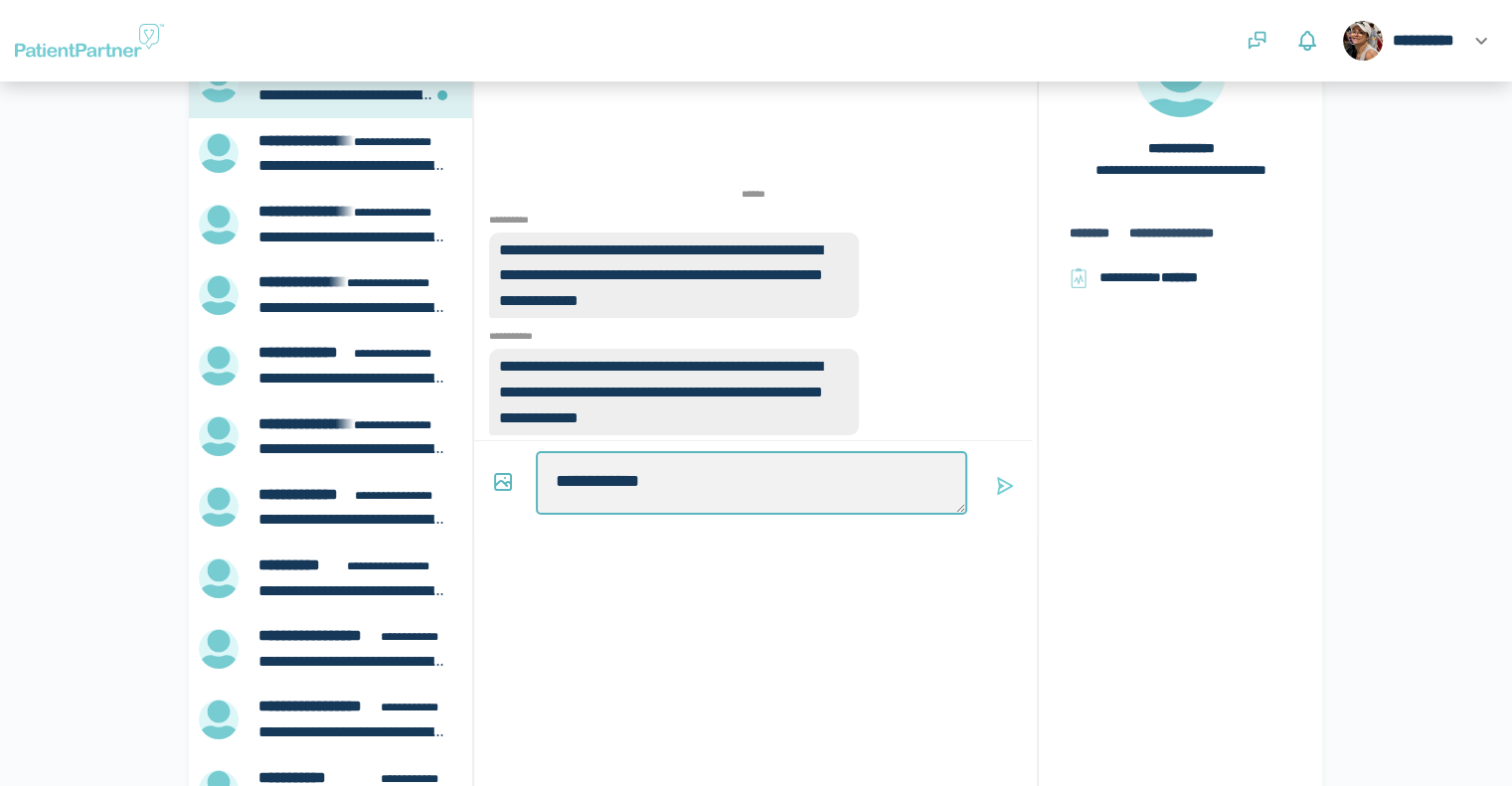 type on "*" 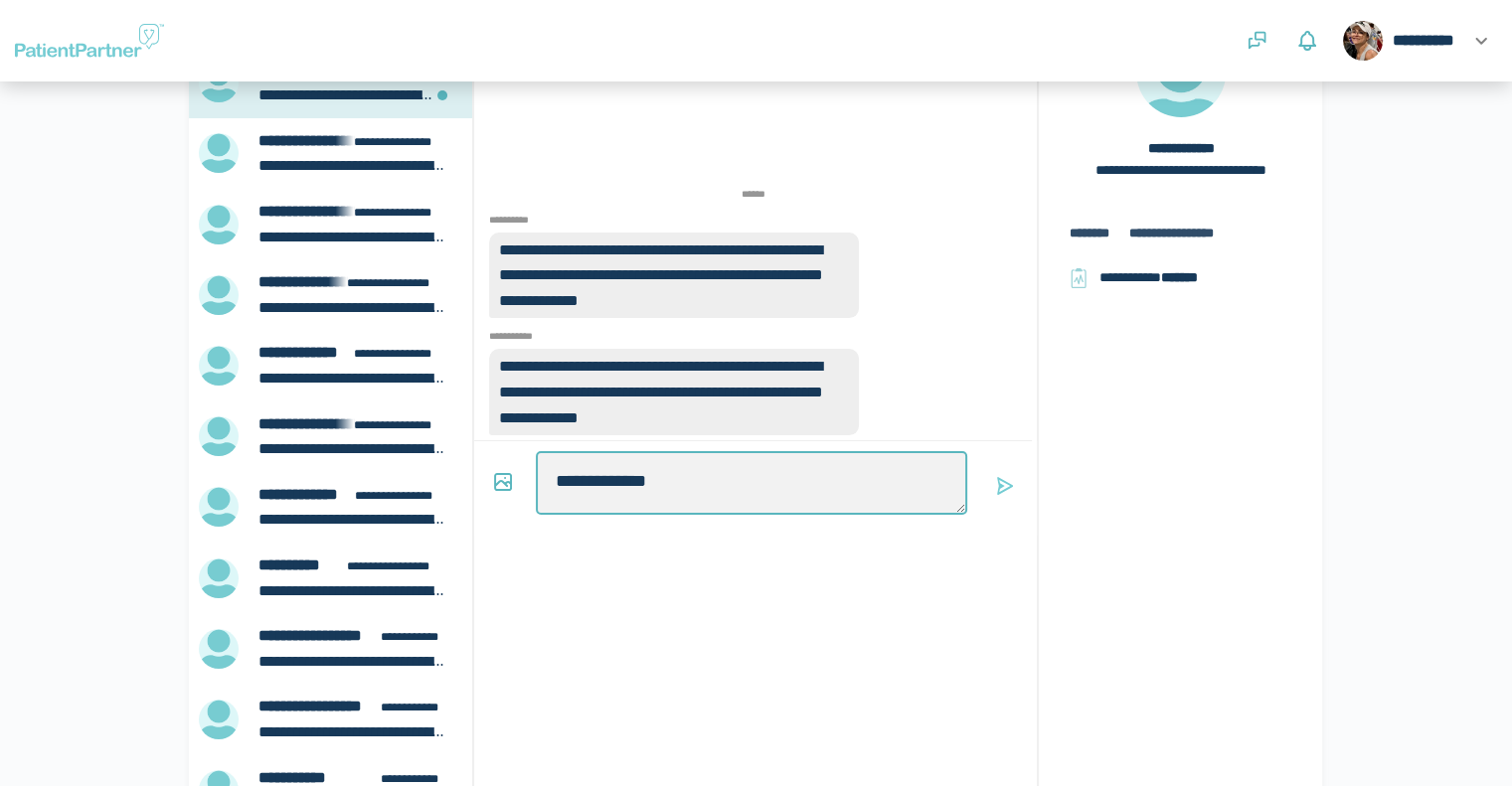 type on "*" 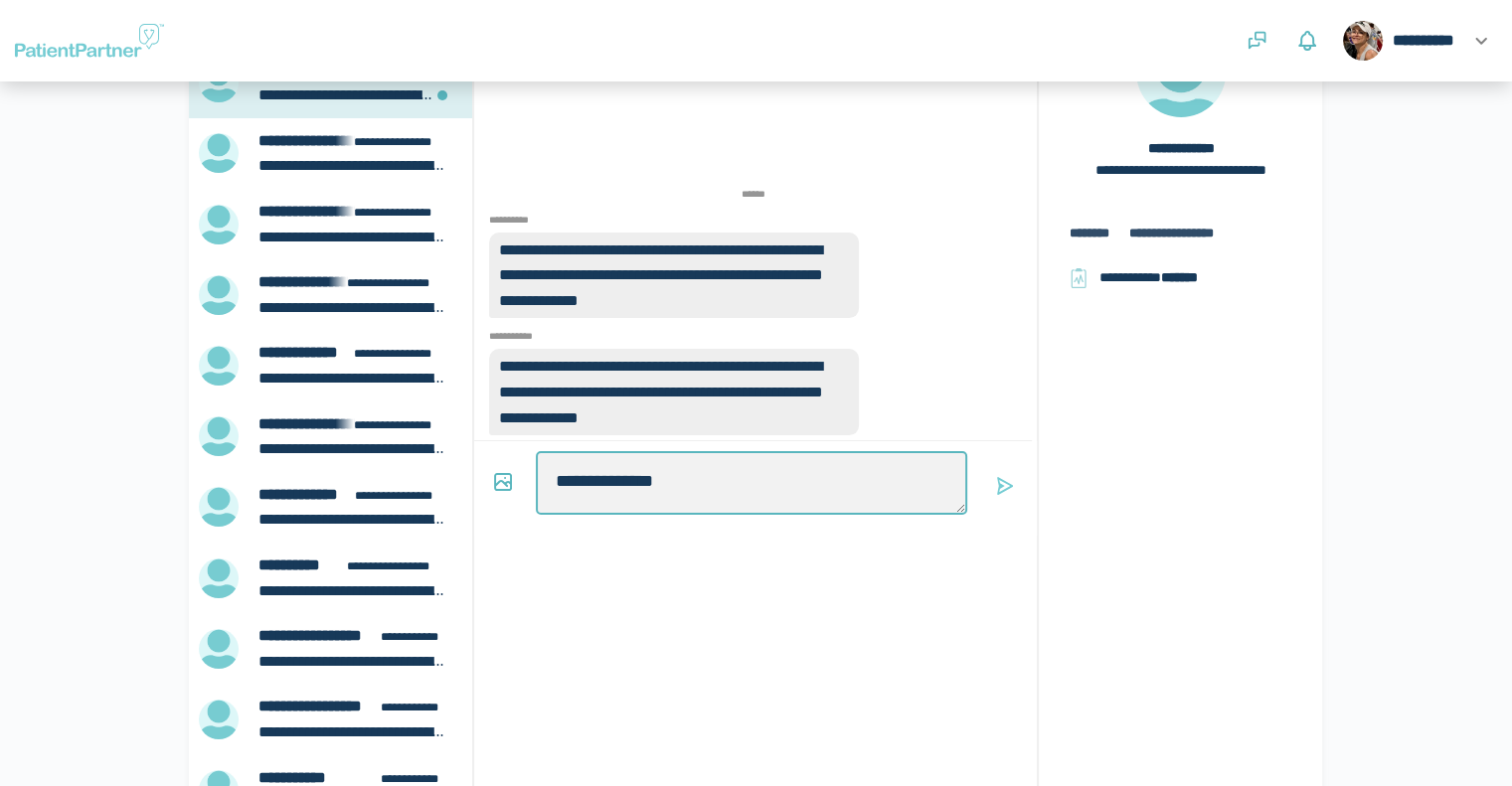 type on "*" 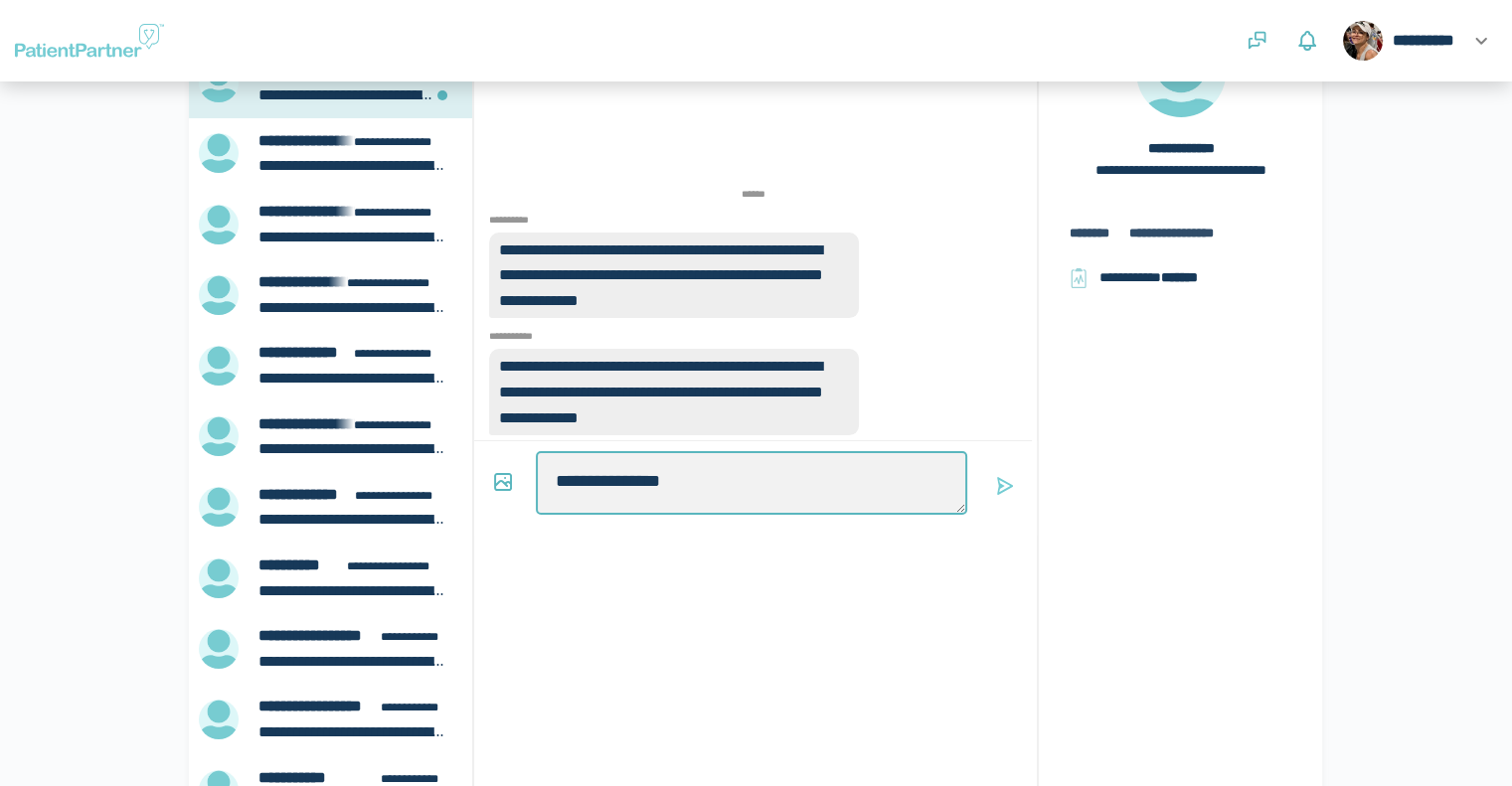 type on "*" 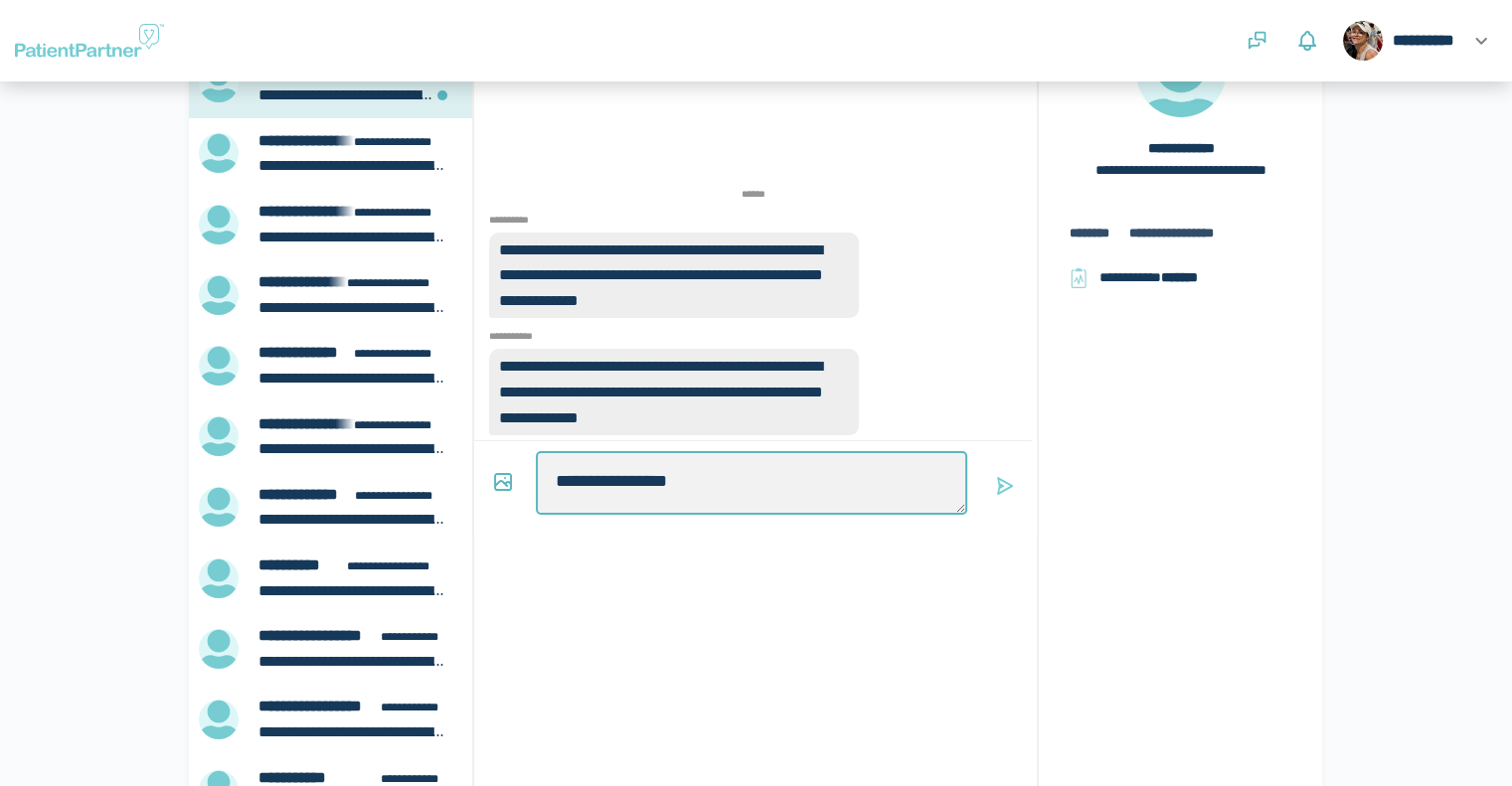 type on "*" 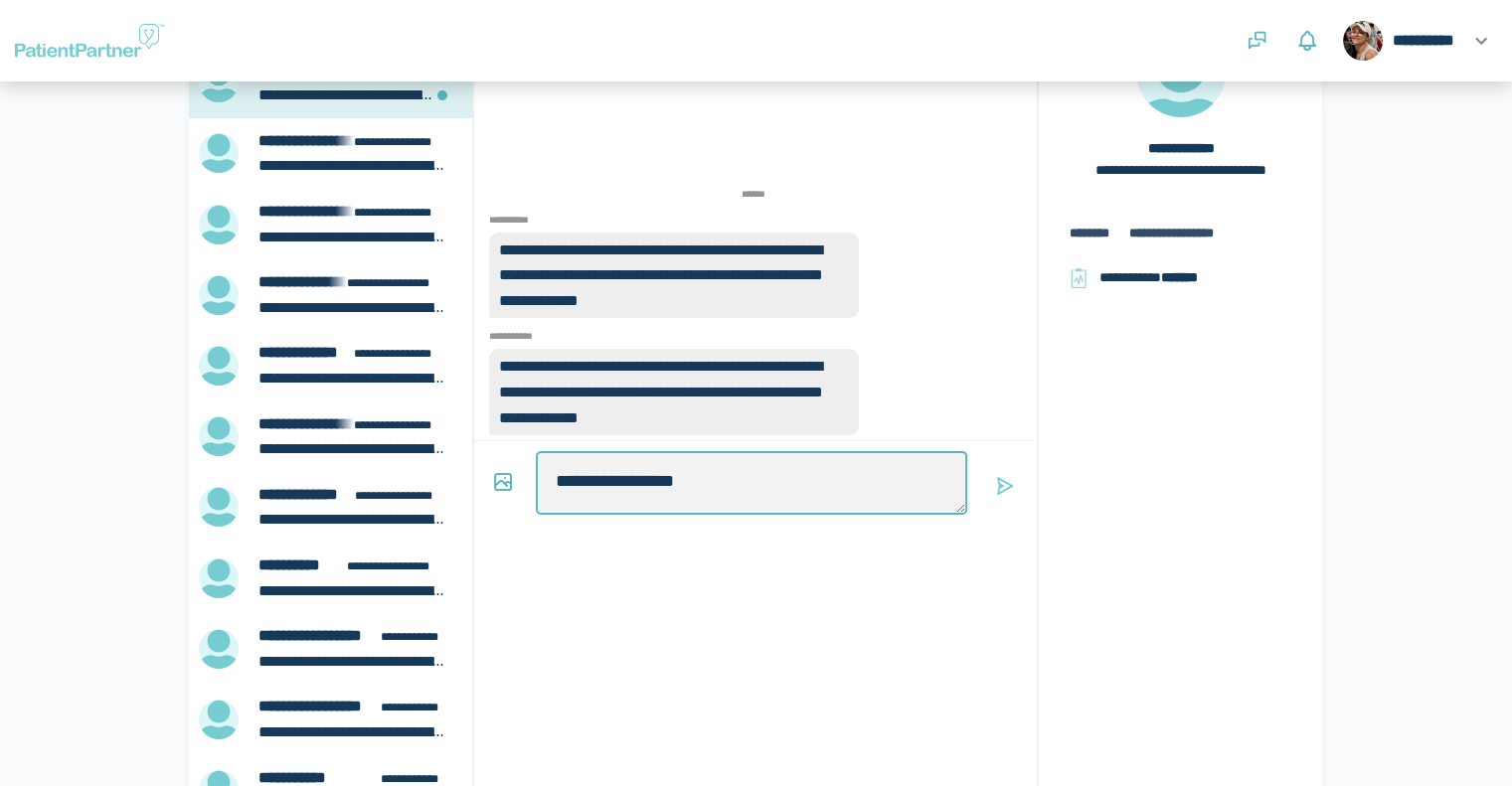 type on "*" 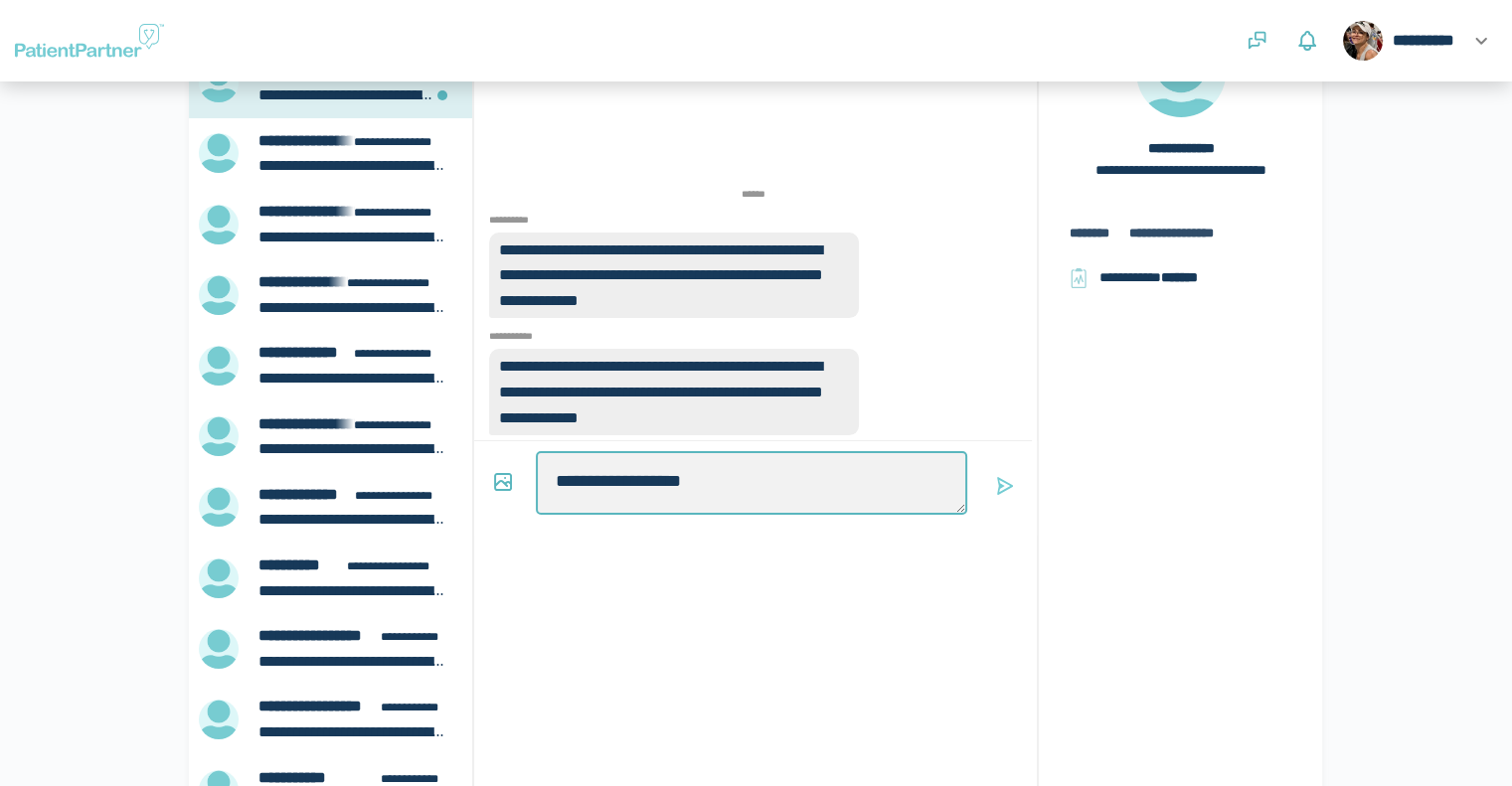 type on "*" 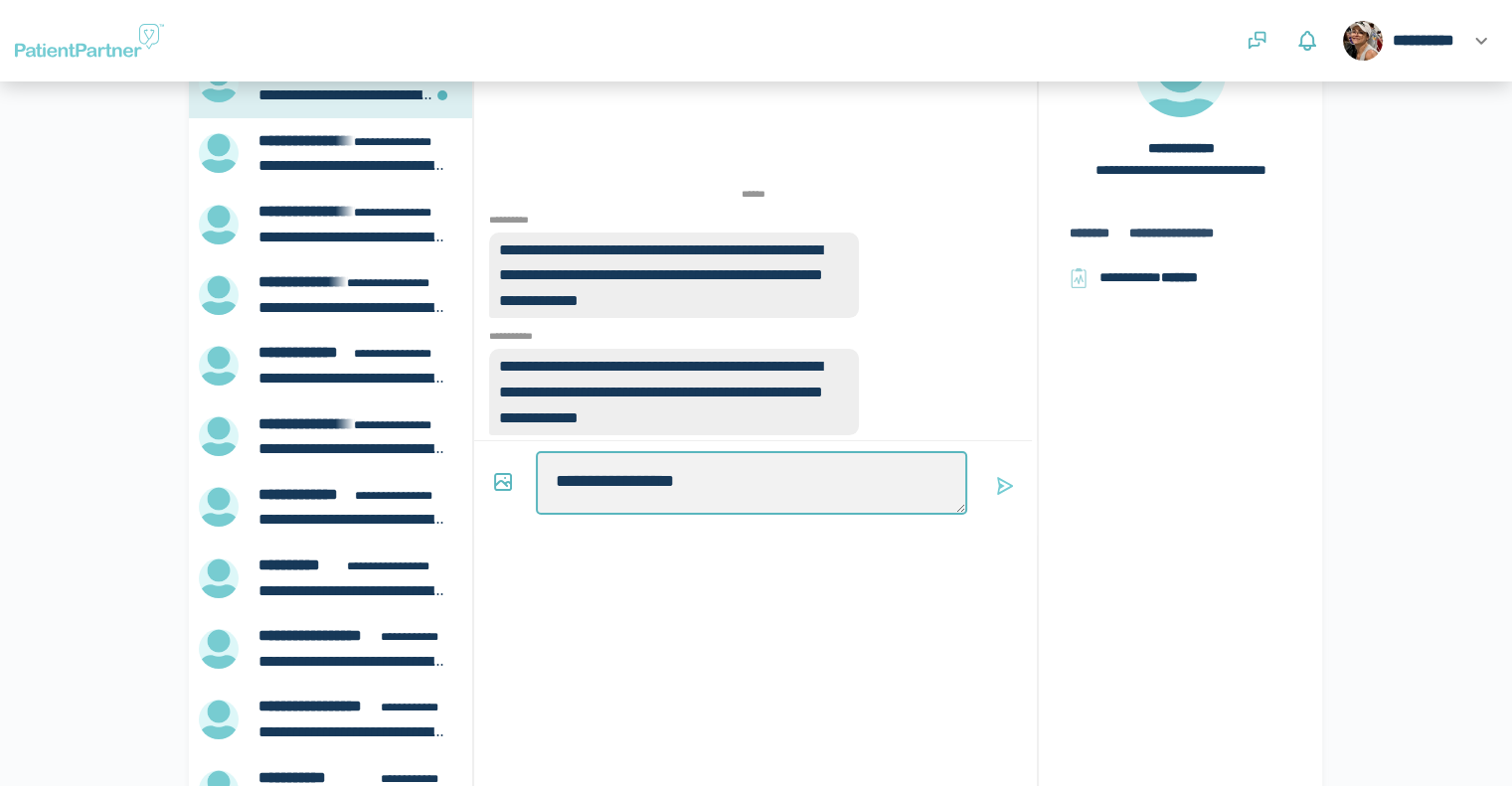 type on "*" 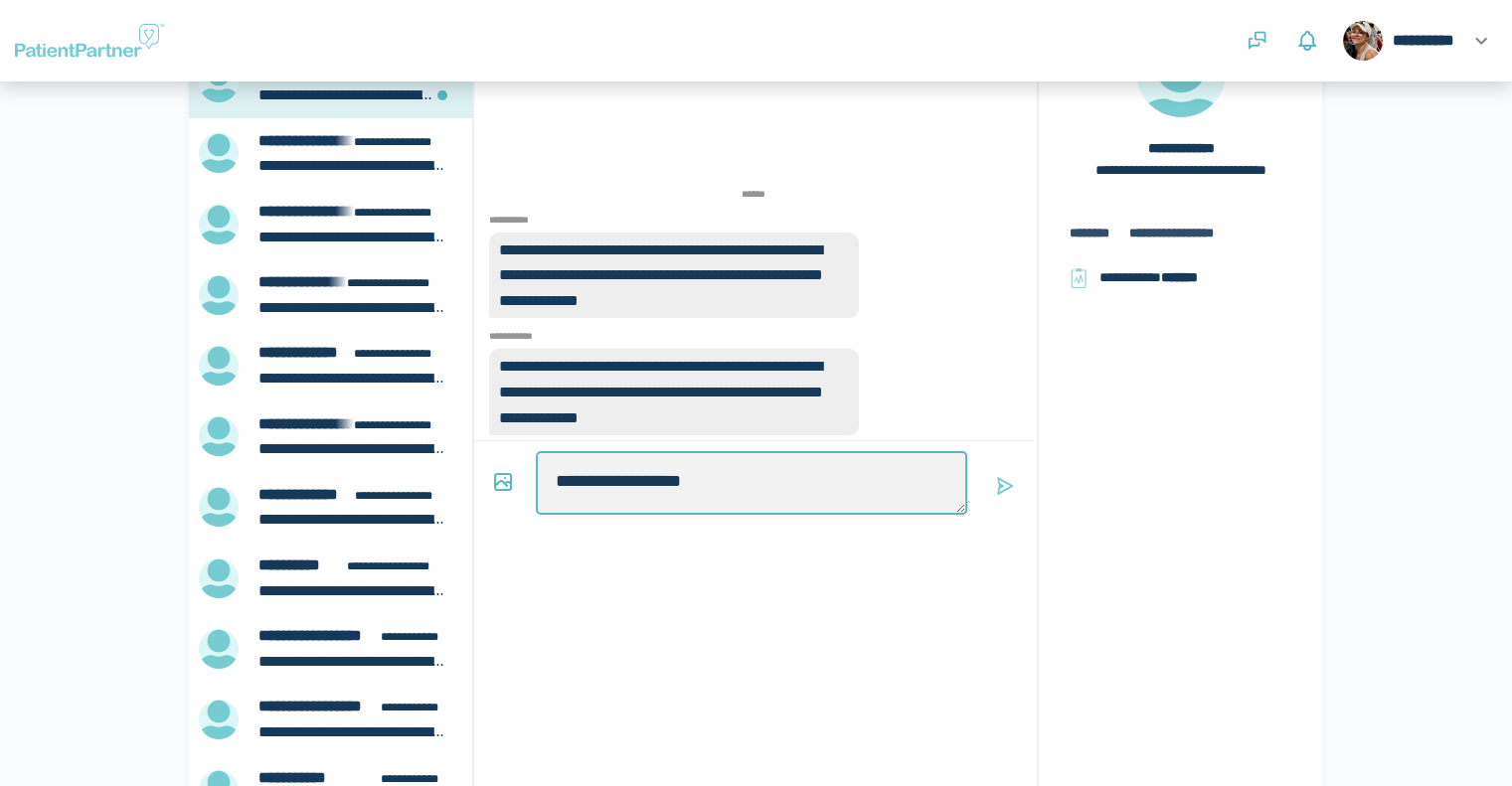 type on "*" 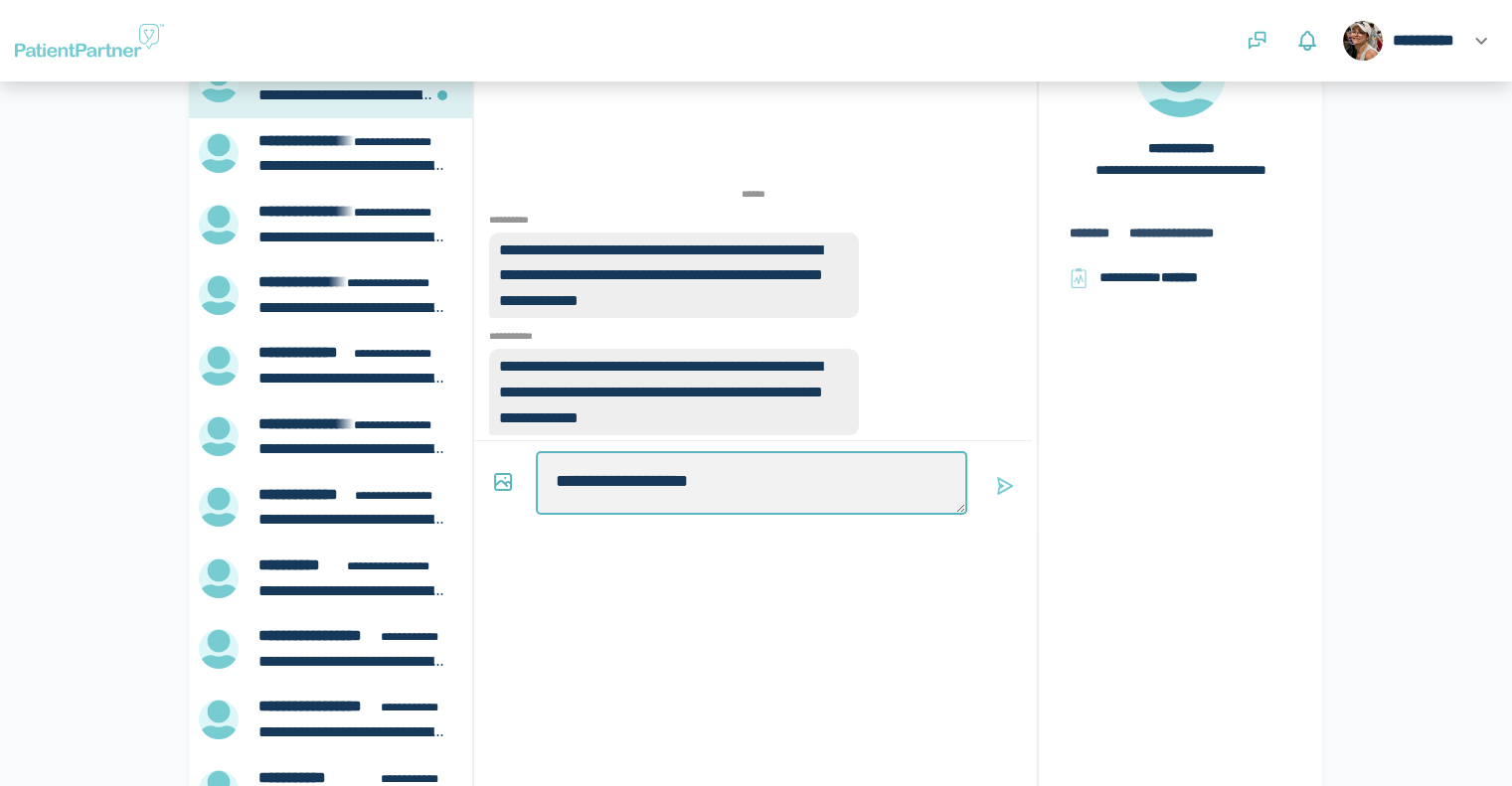 type on "*" 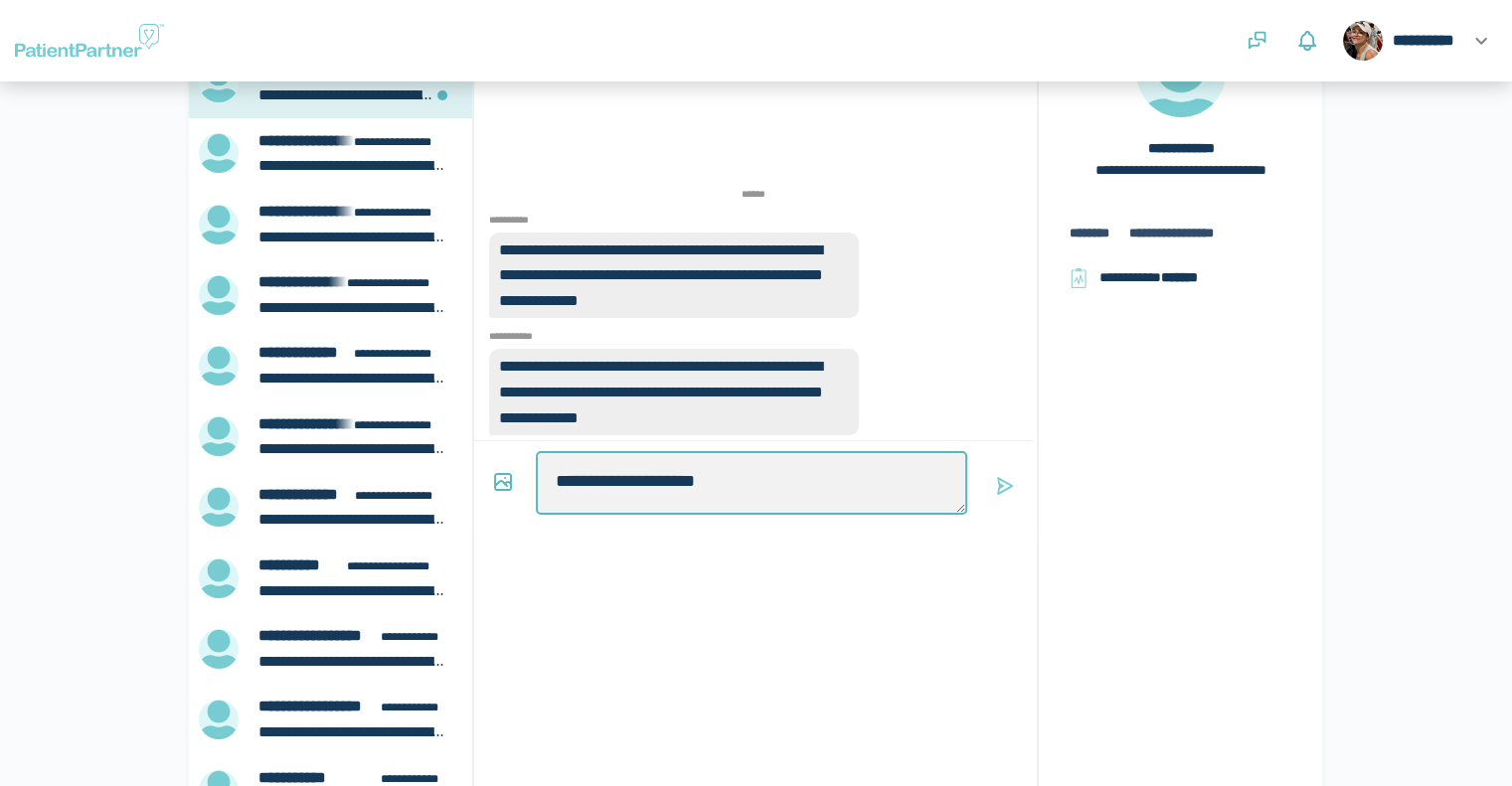 type on "**********" 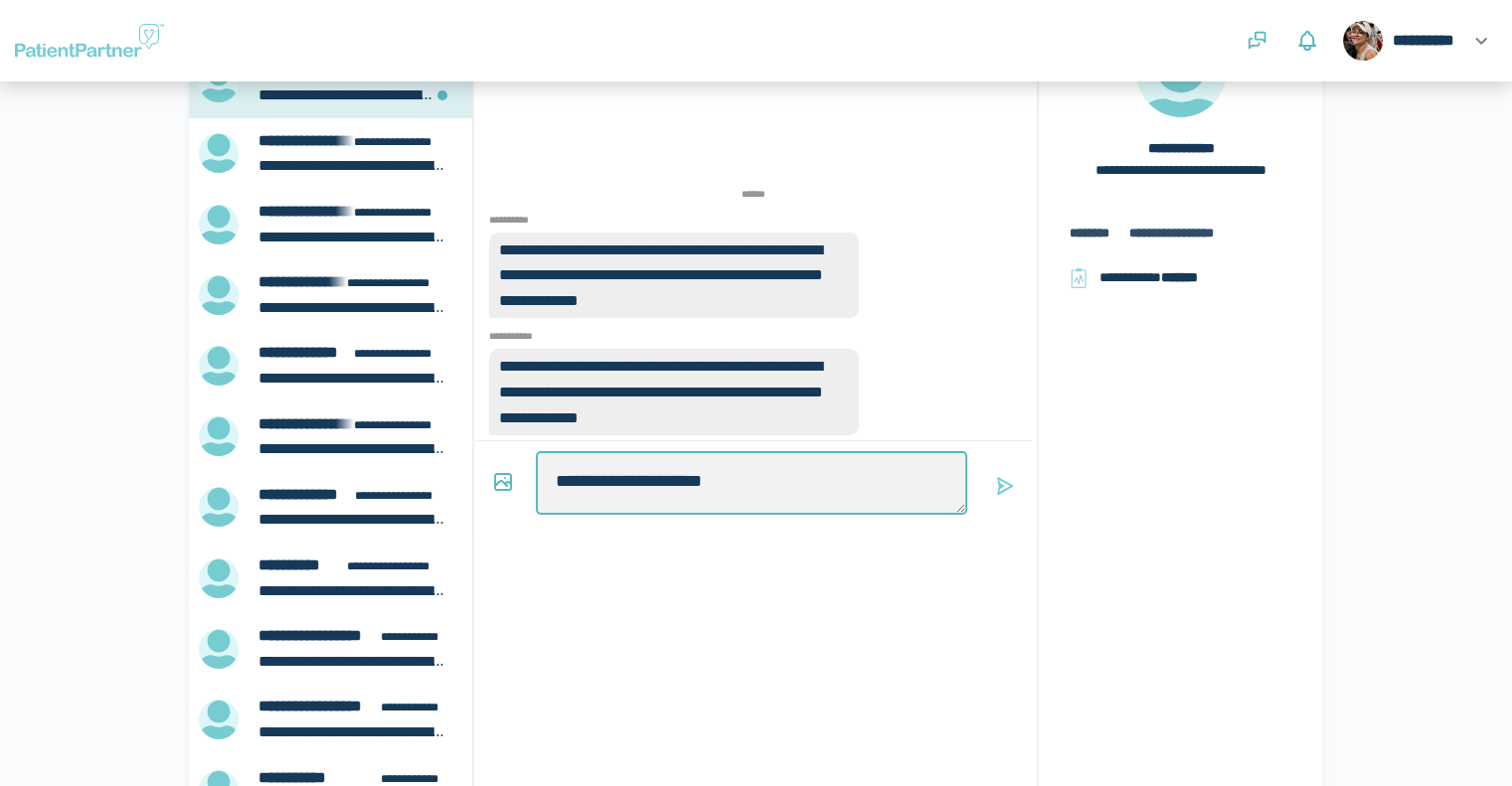 type on "*" 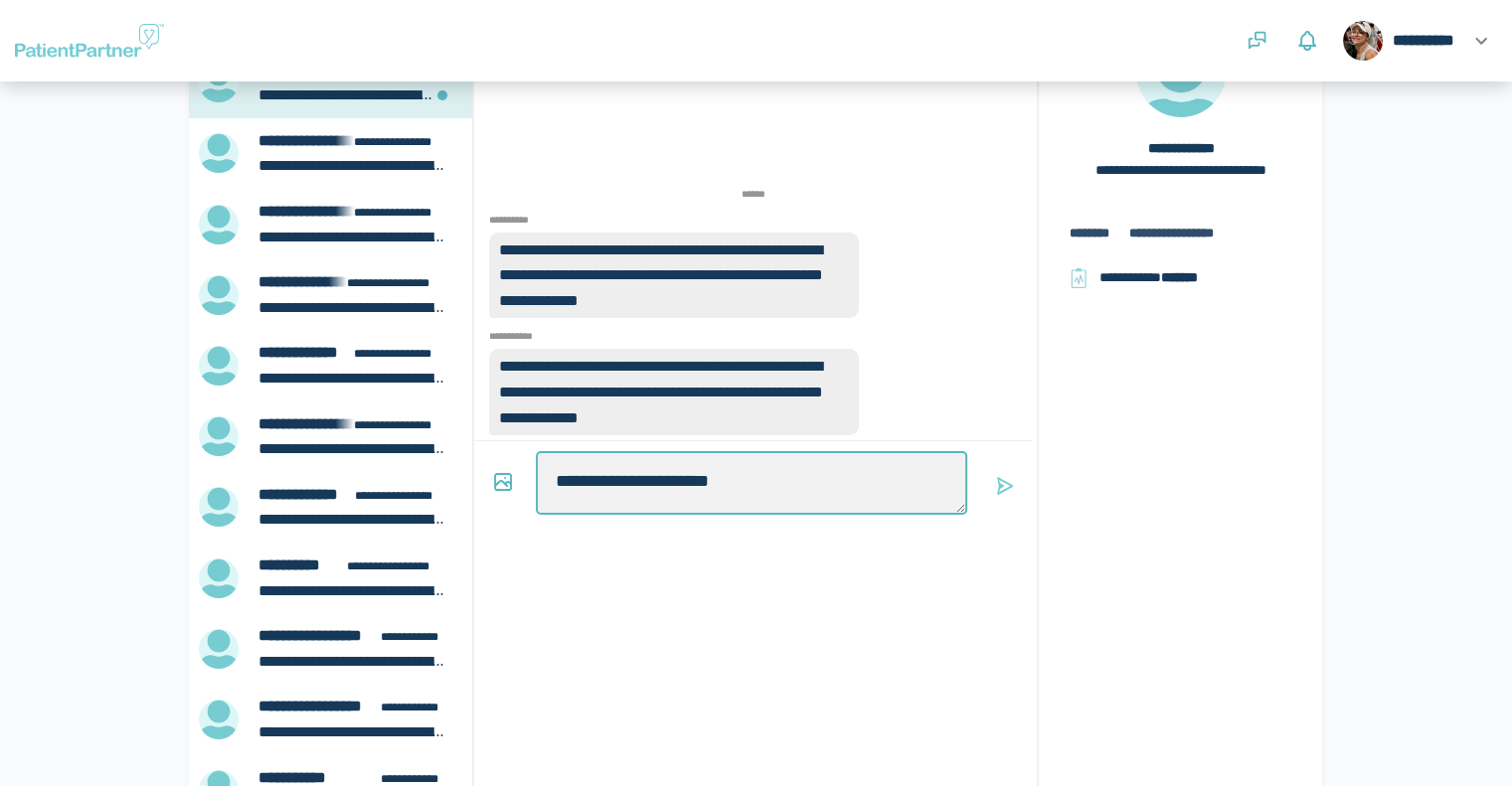 type on "*" 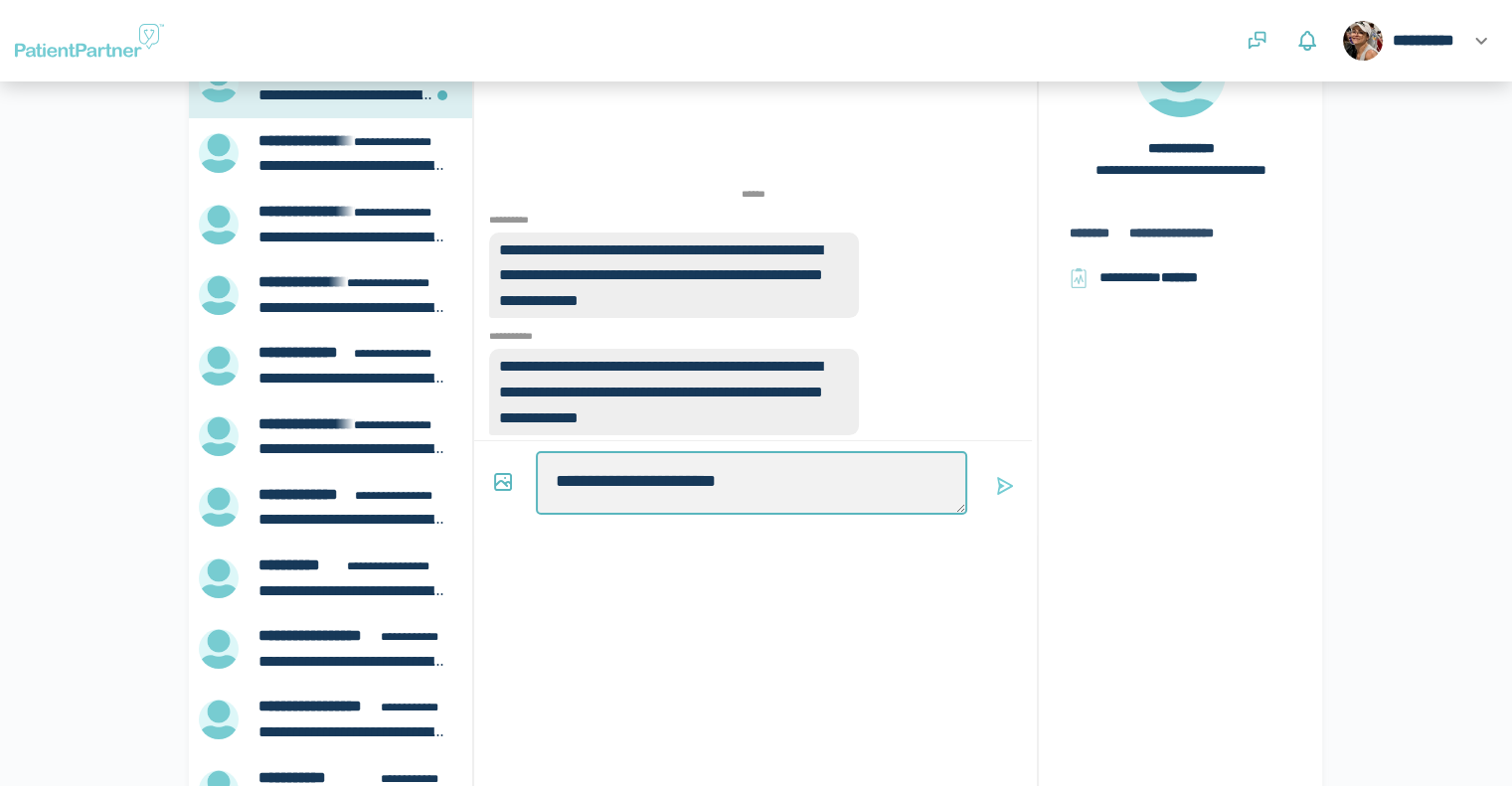 type on "*" 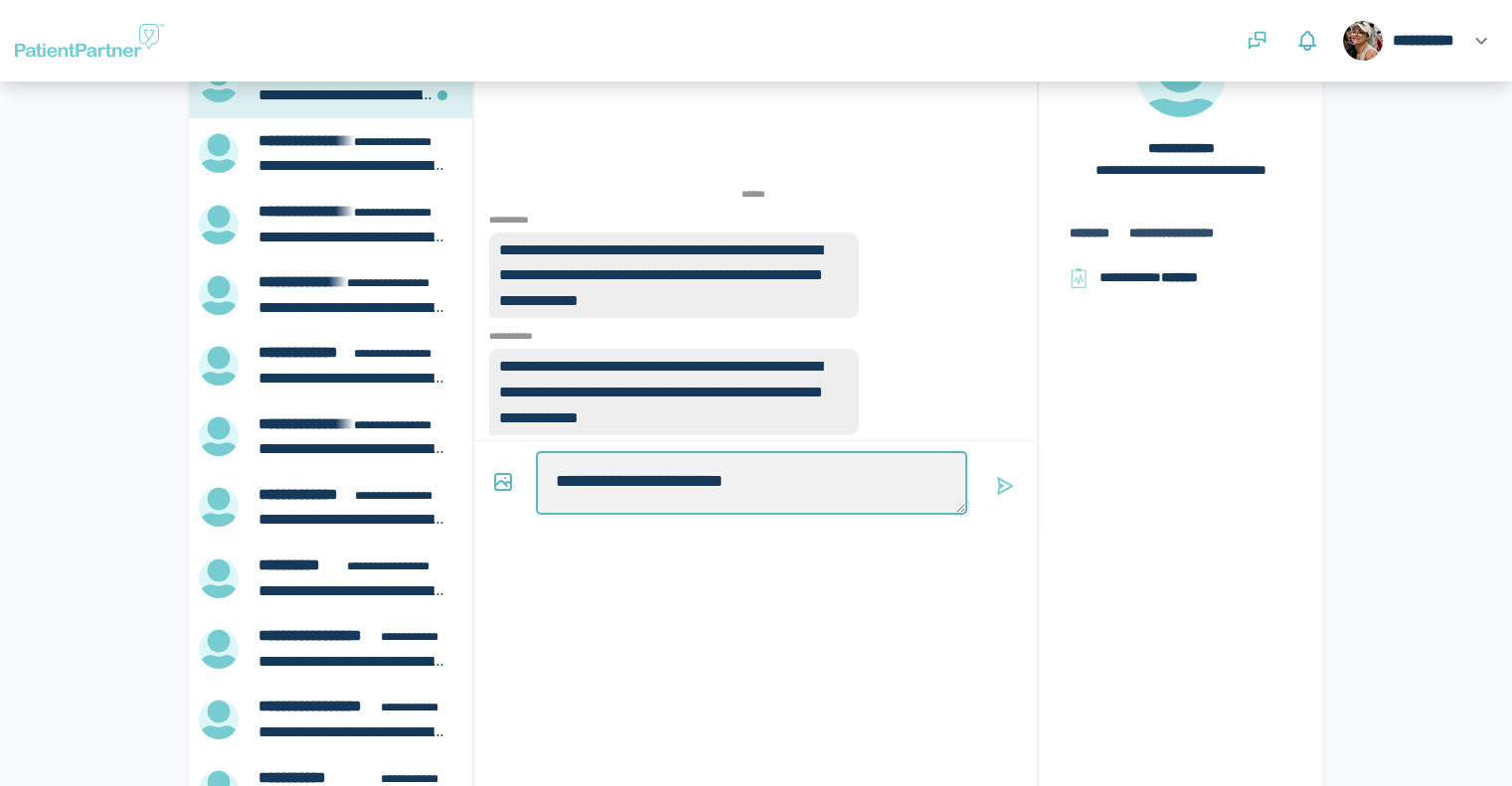 type on "*" 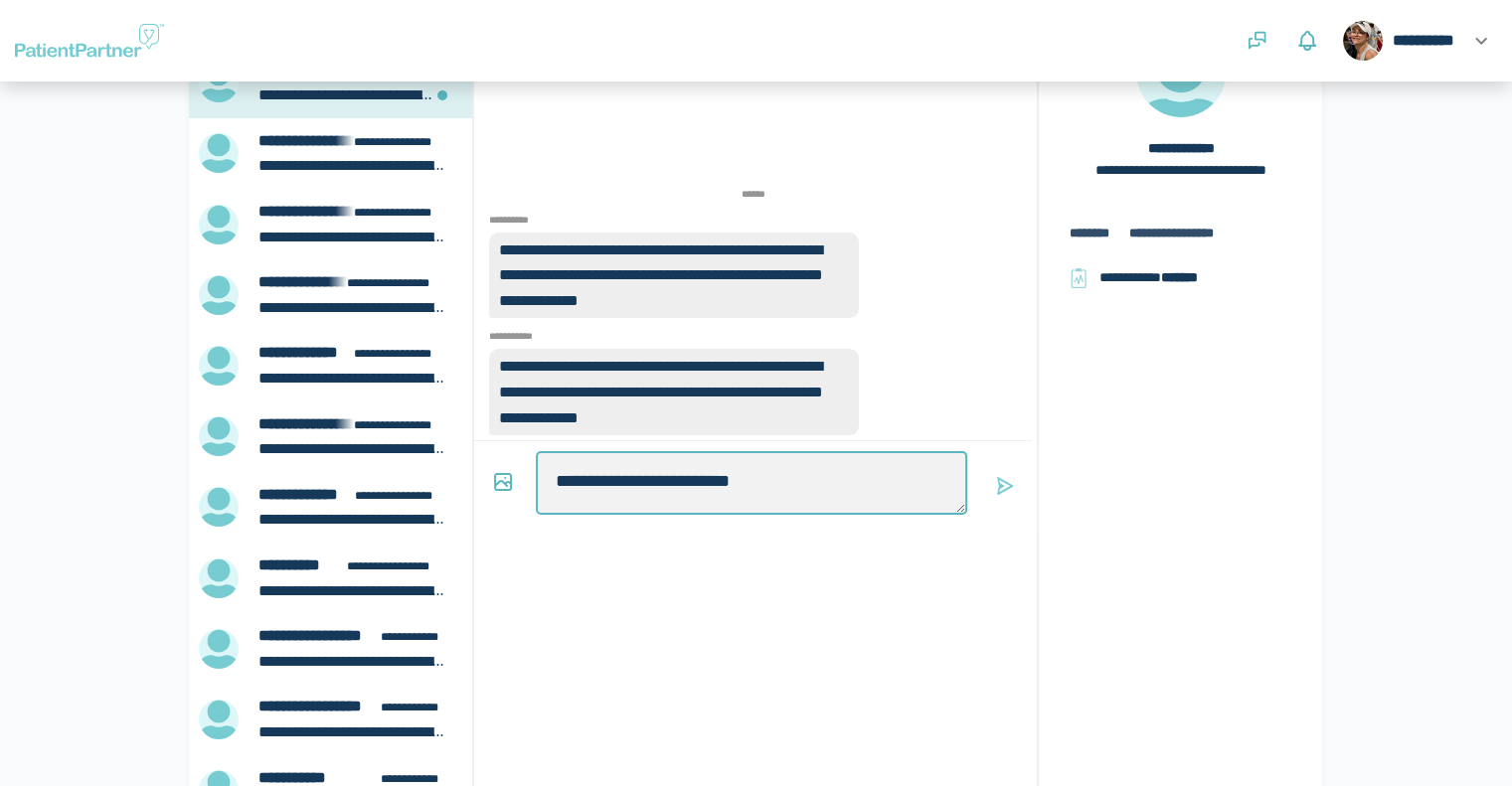 type on "*" 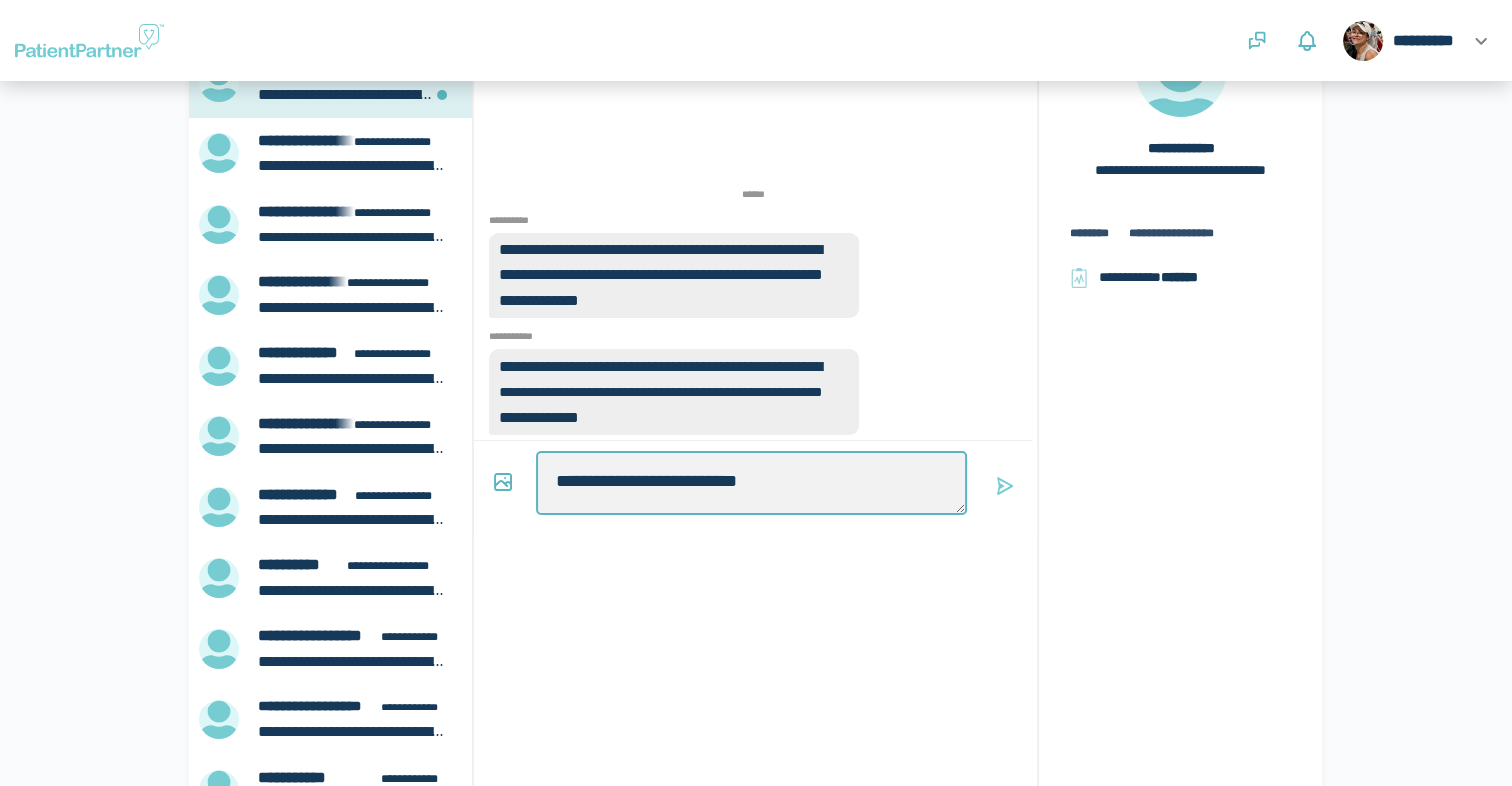 type on "*" 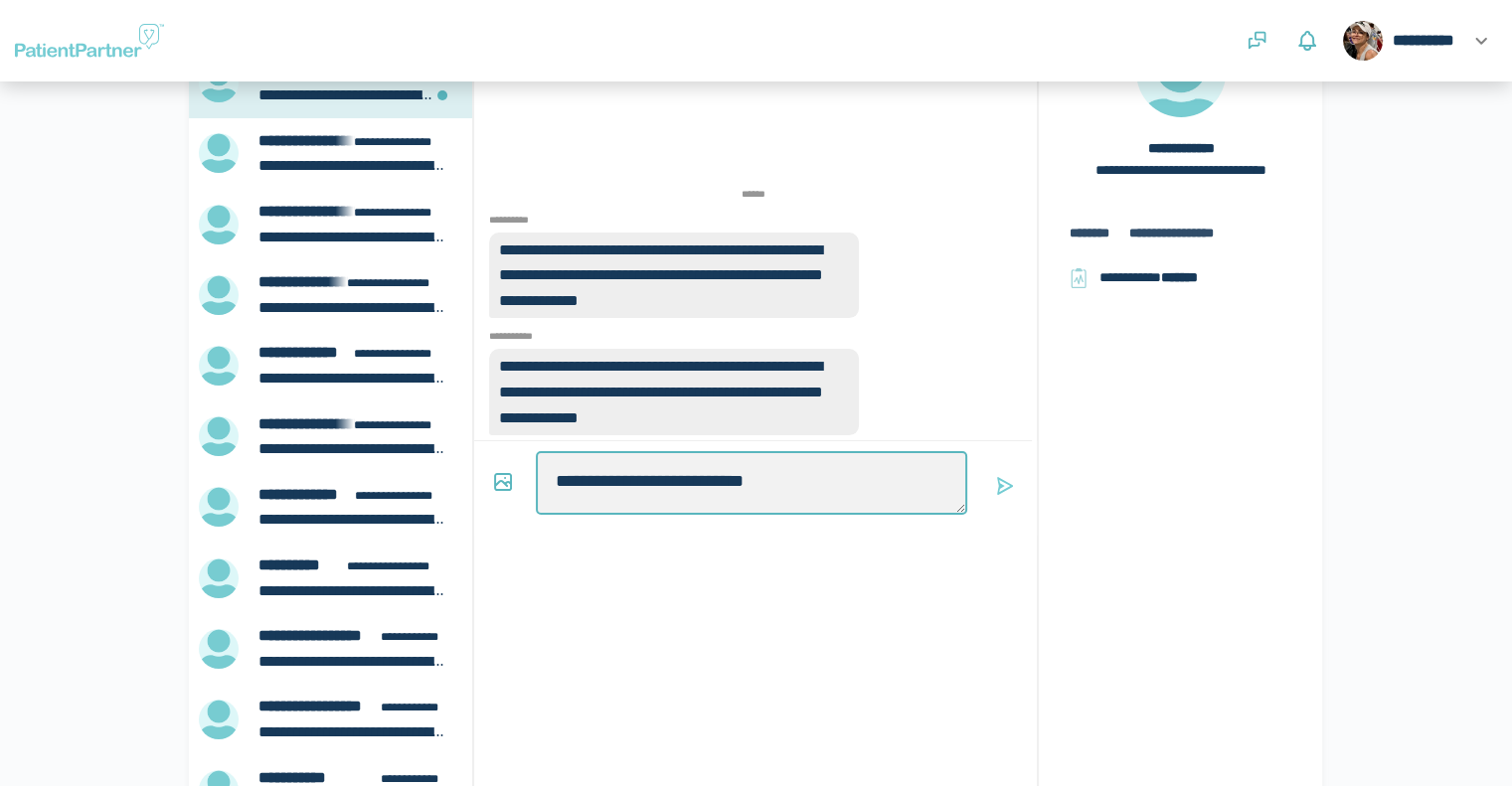 type on "*" 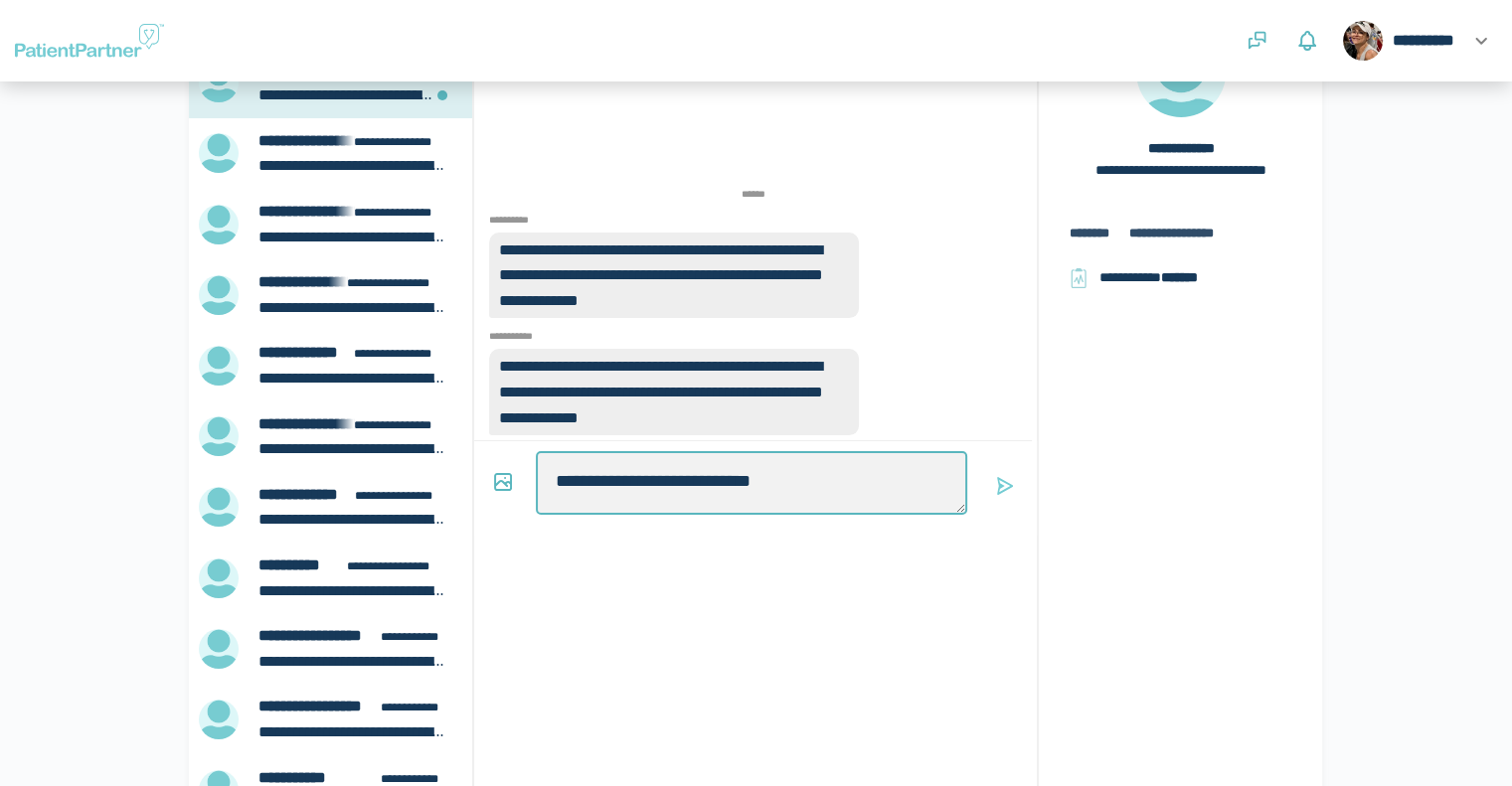 type on "*" 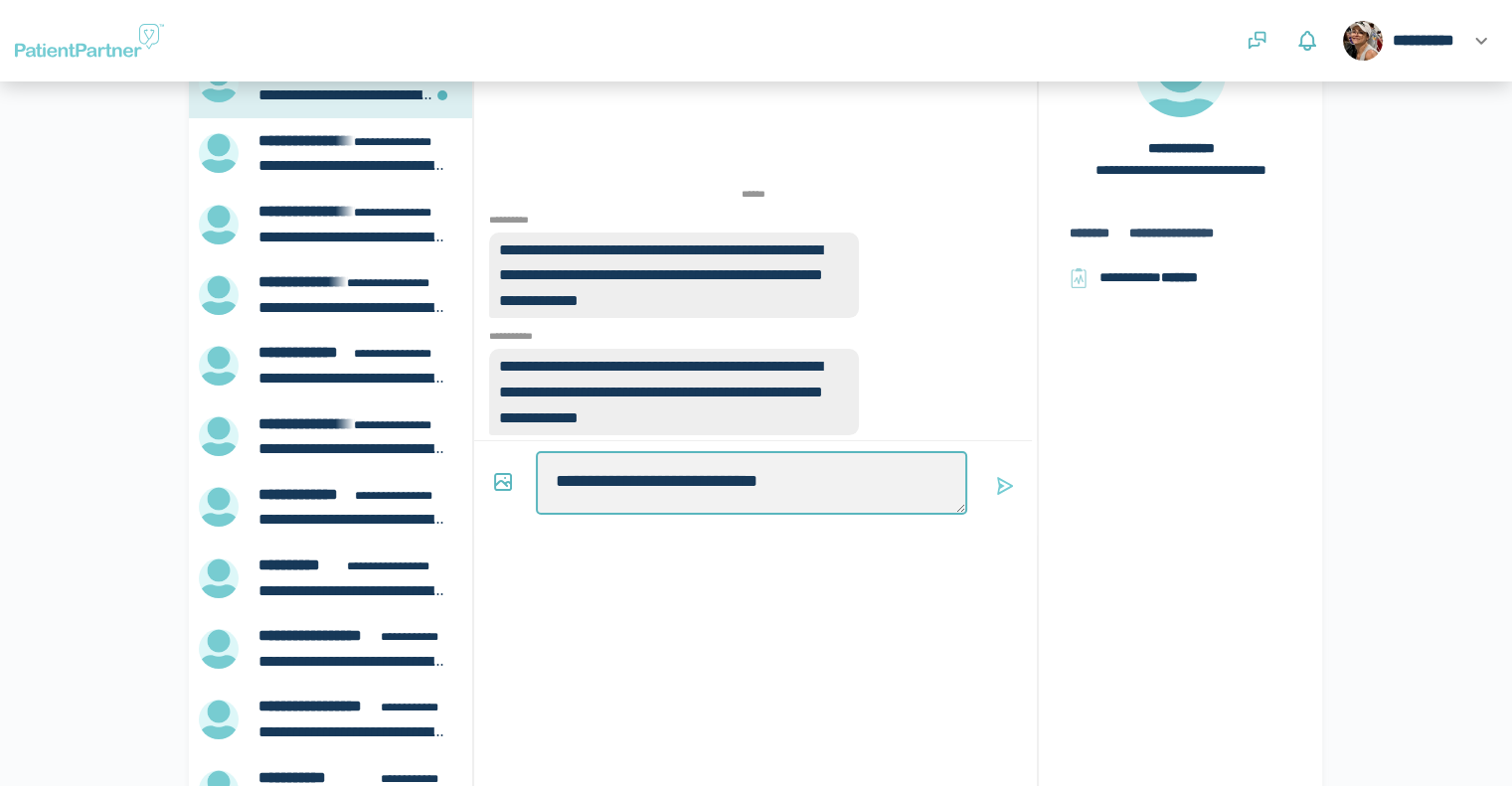 type on "*" 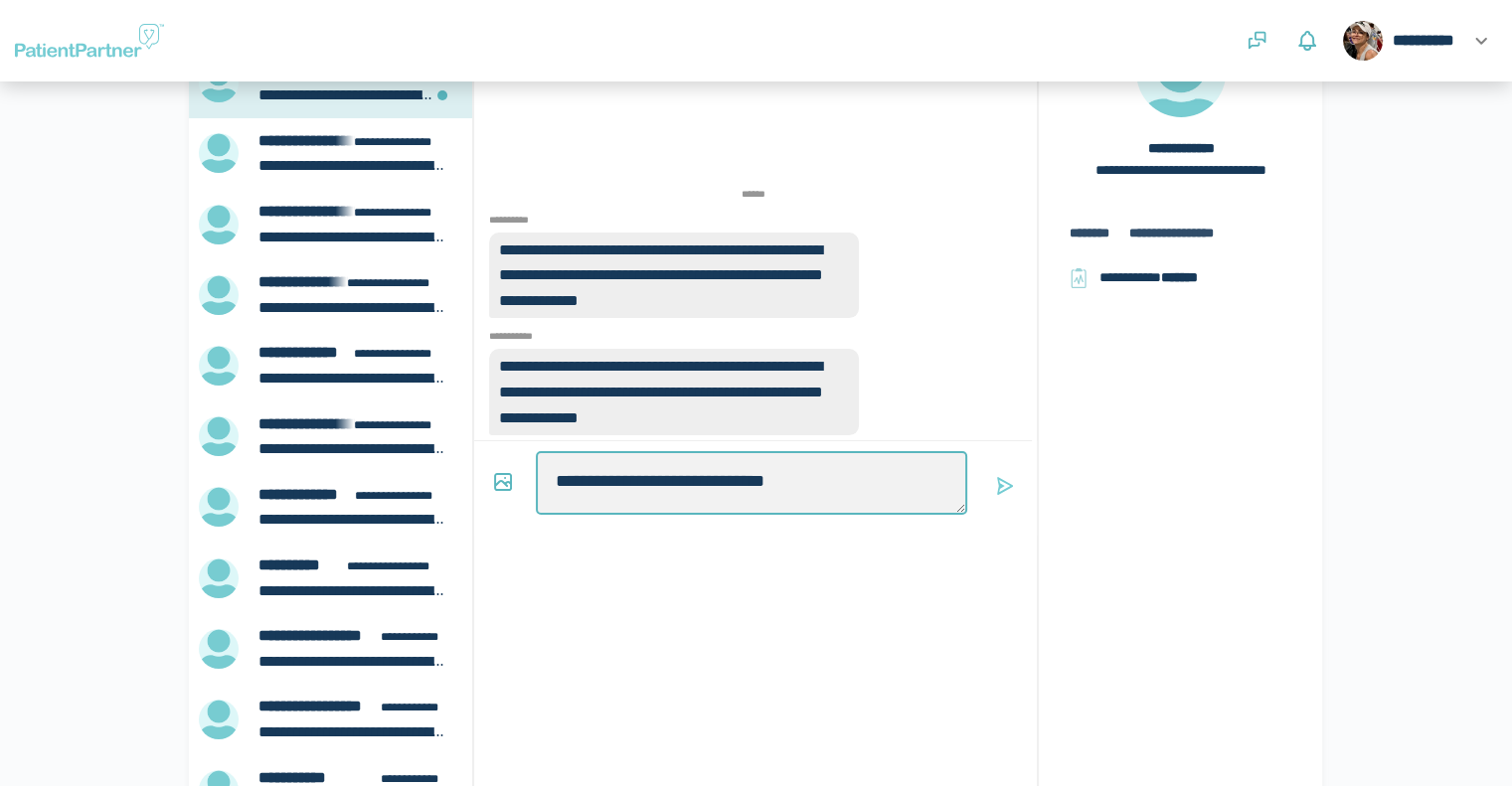 type on "*" 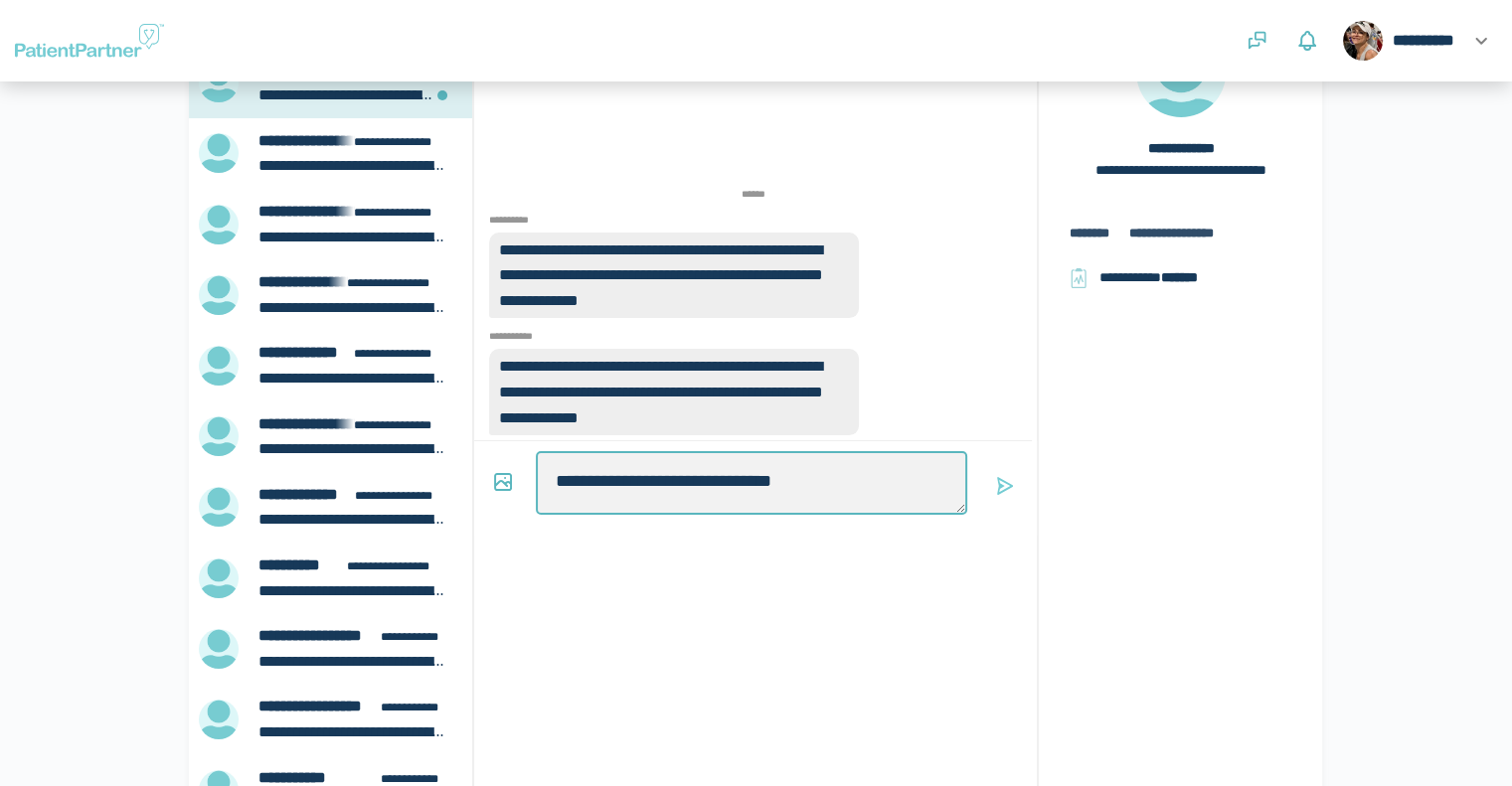 type on "*" 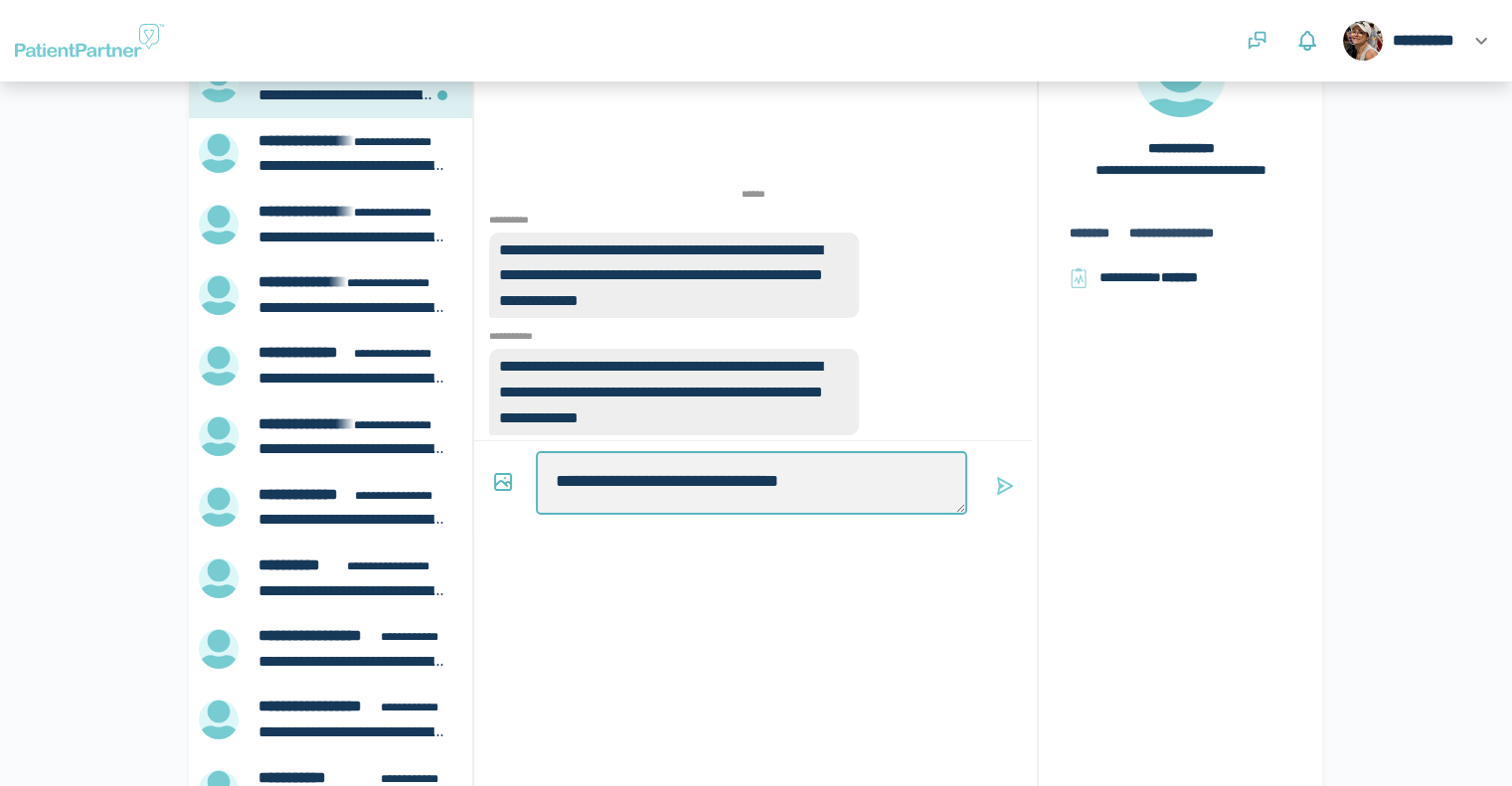 type on "*" 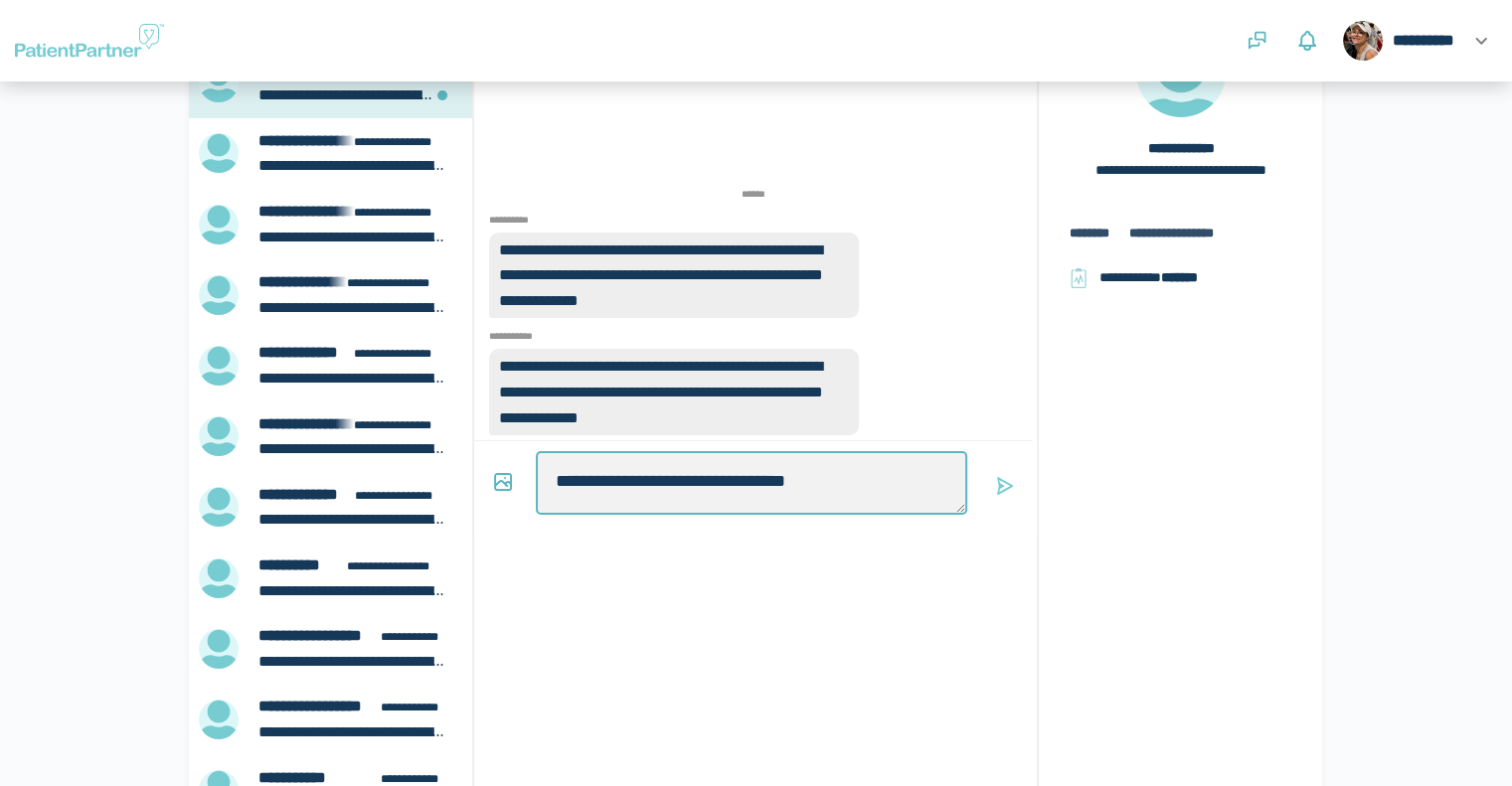 type on "*" 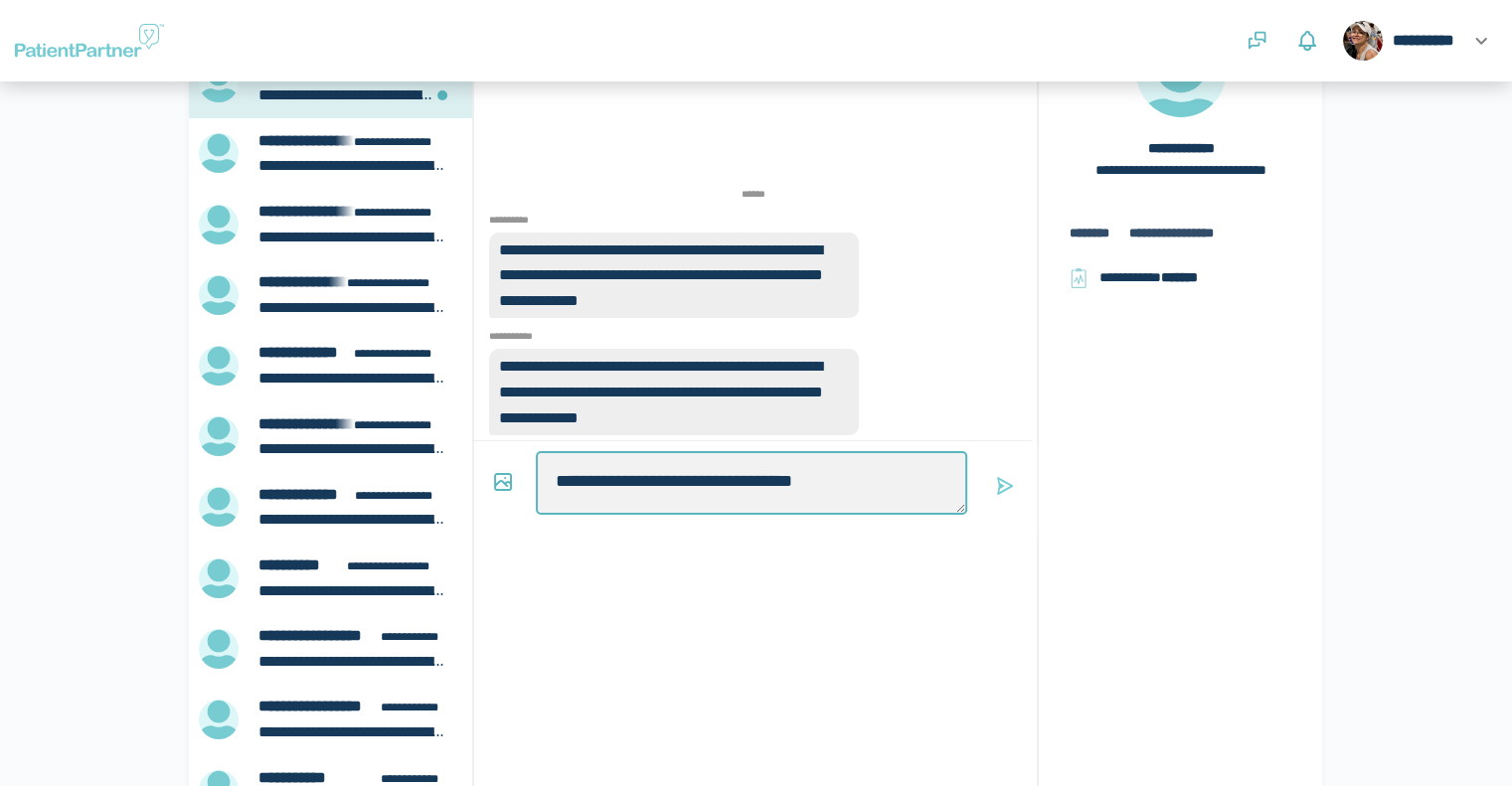 type on "*" 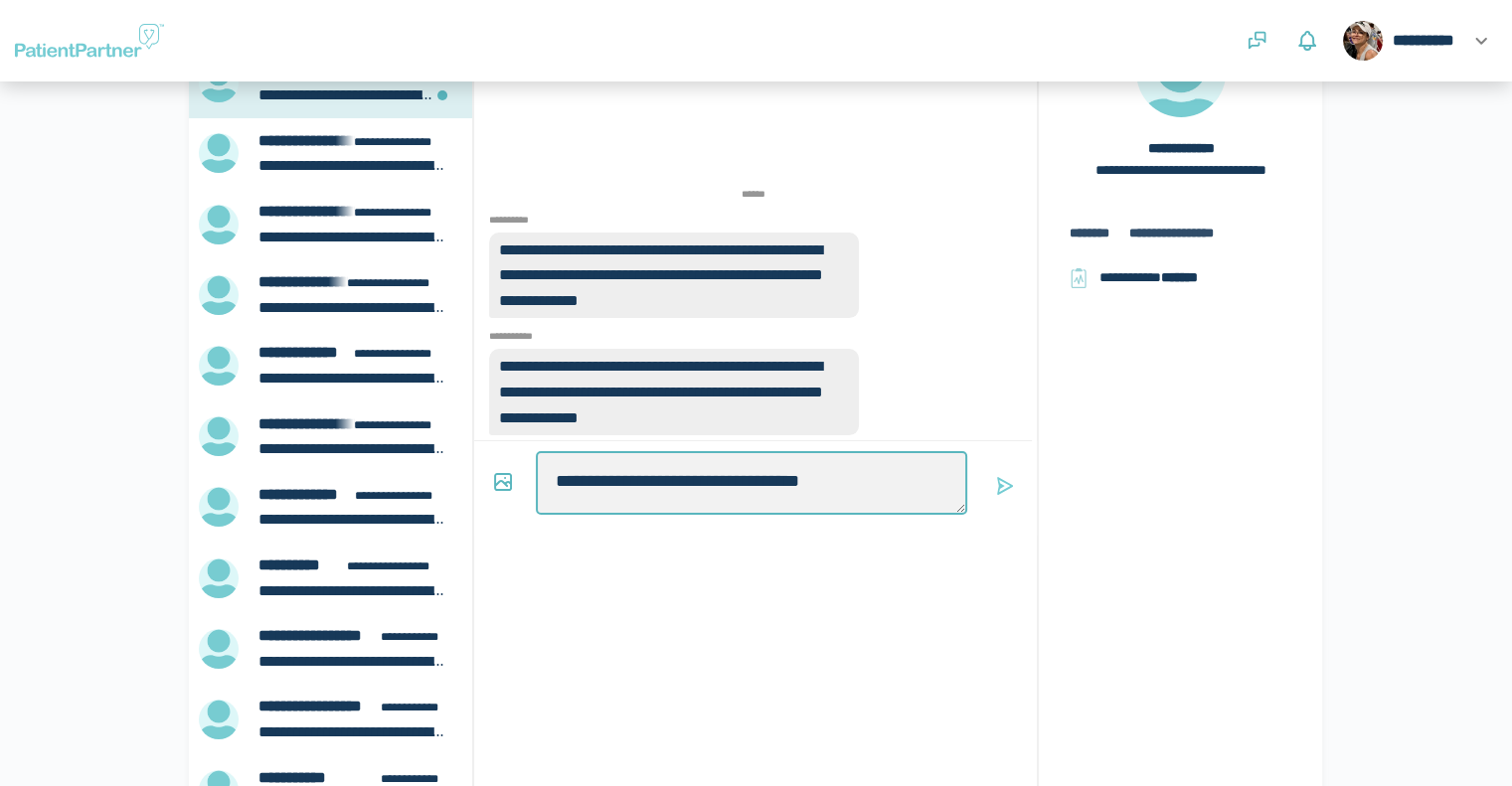 type on "*" 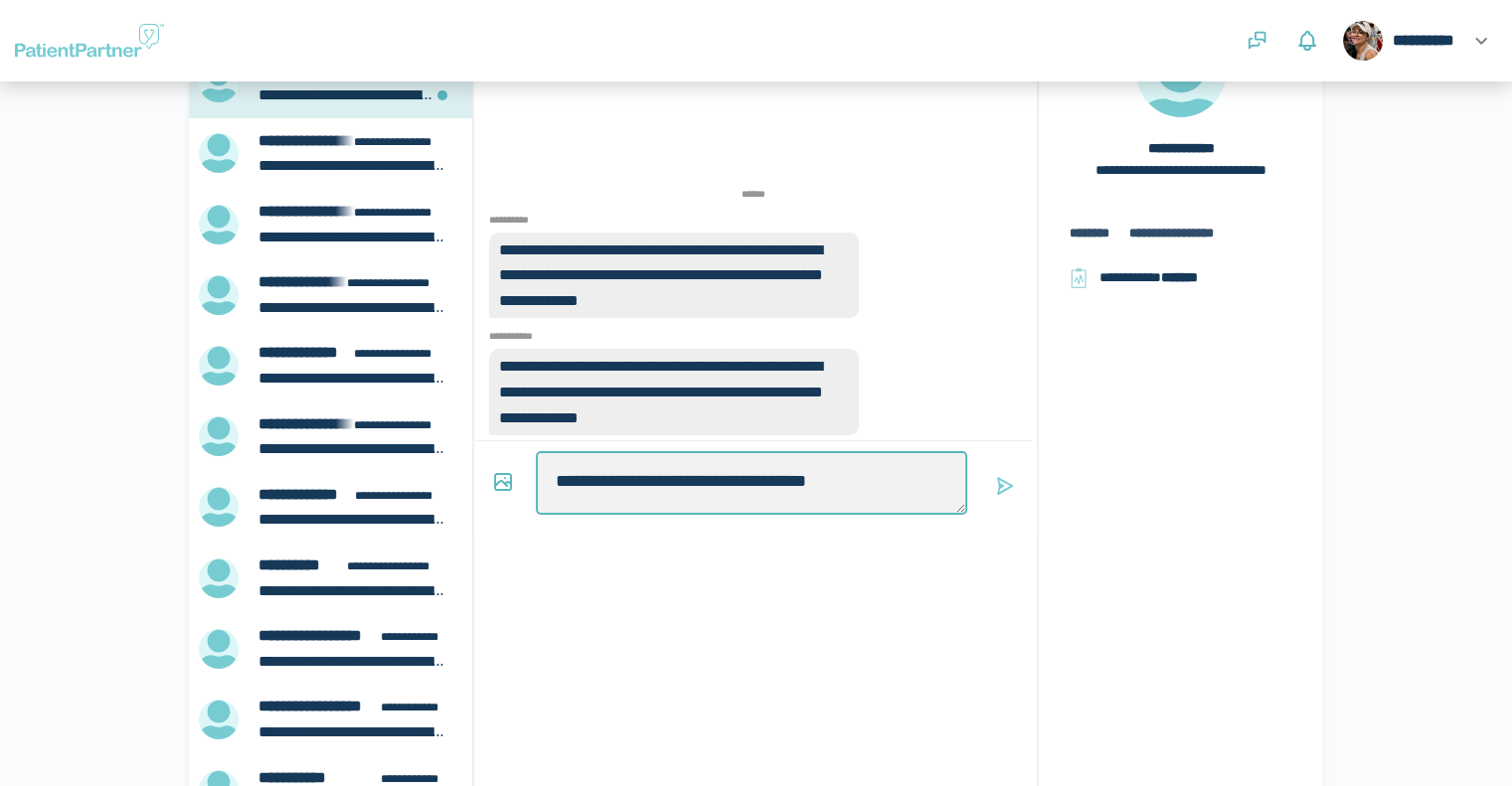 type on "*" 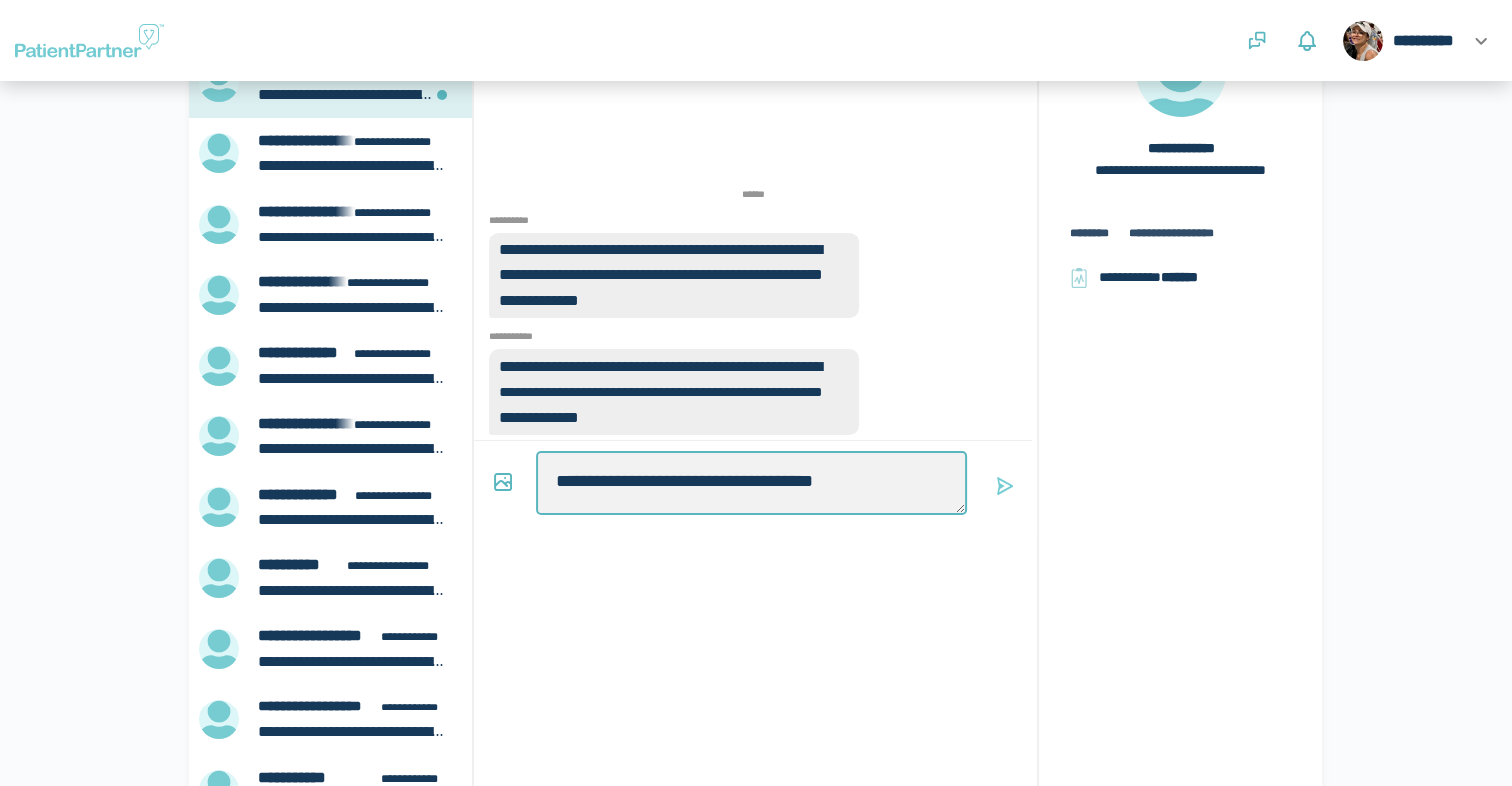 type on "*" 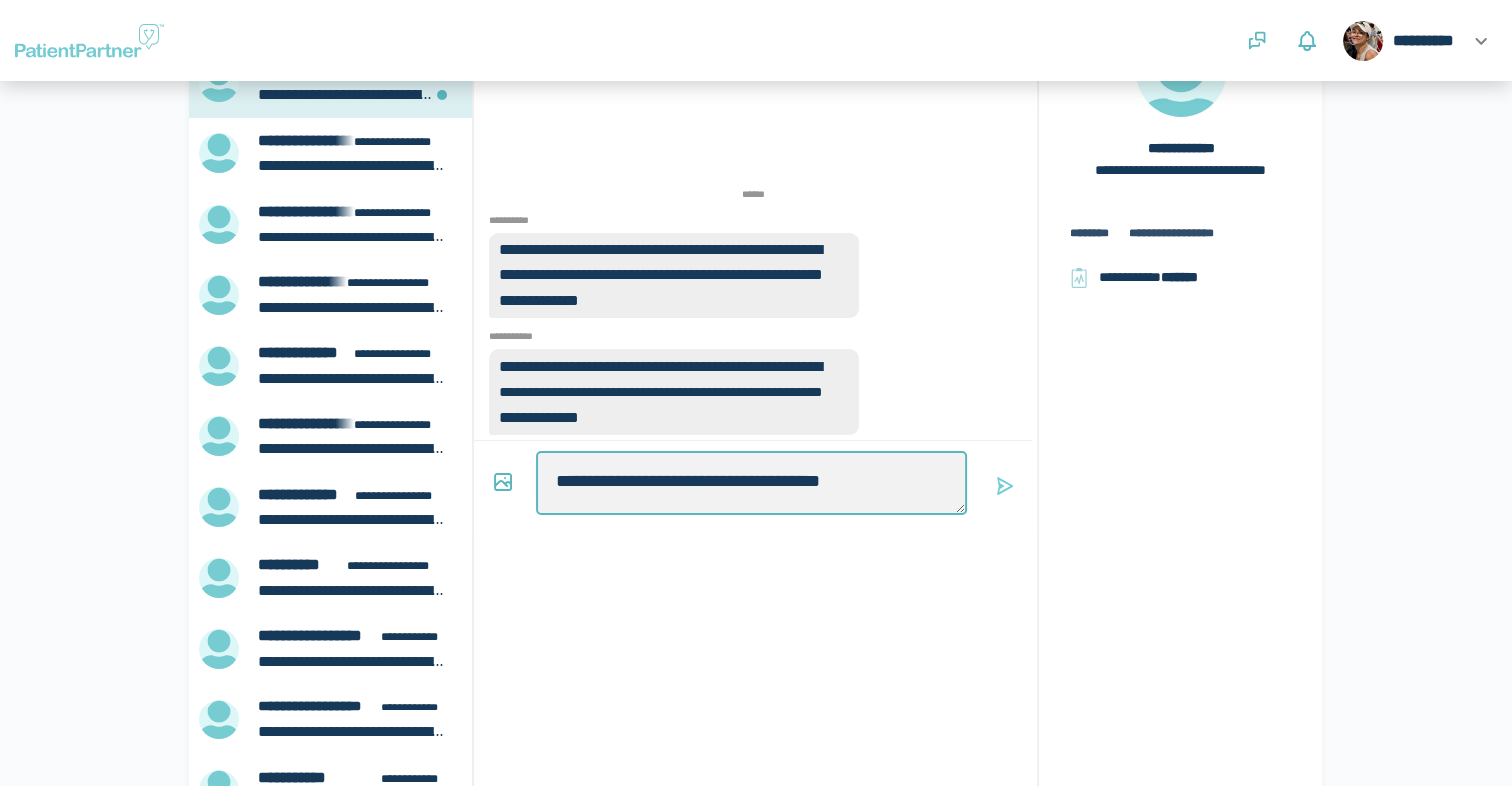 type on "*" 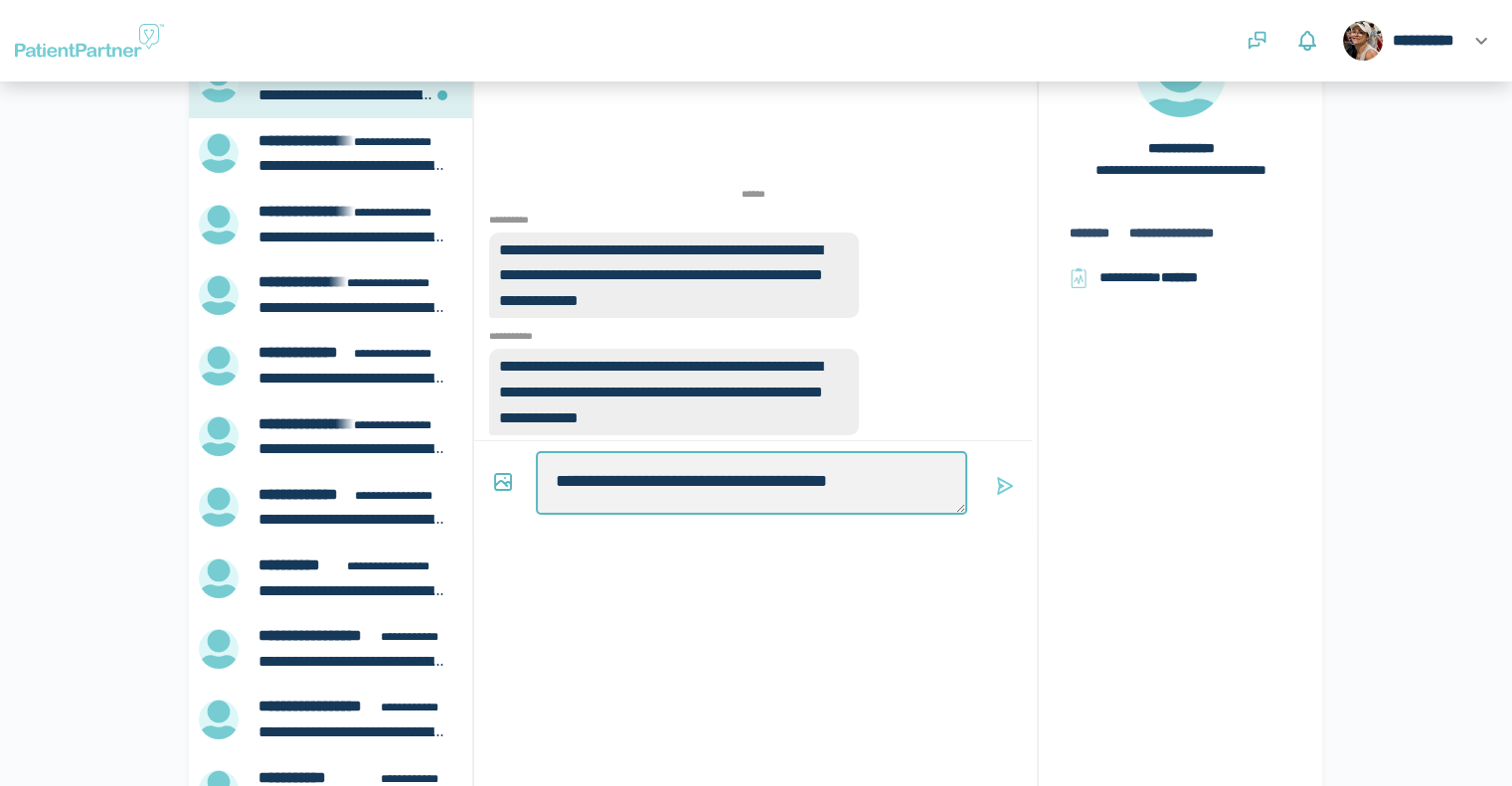 type on "**********" 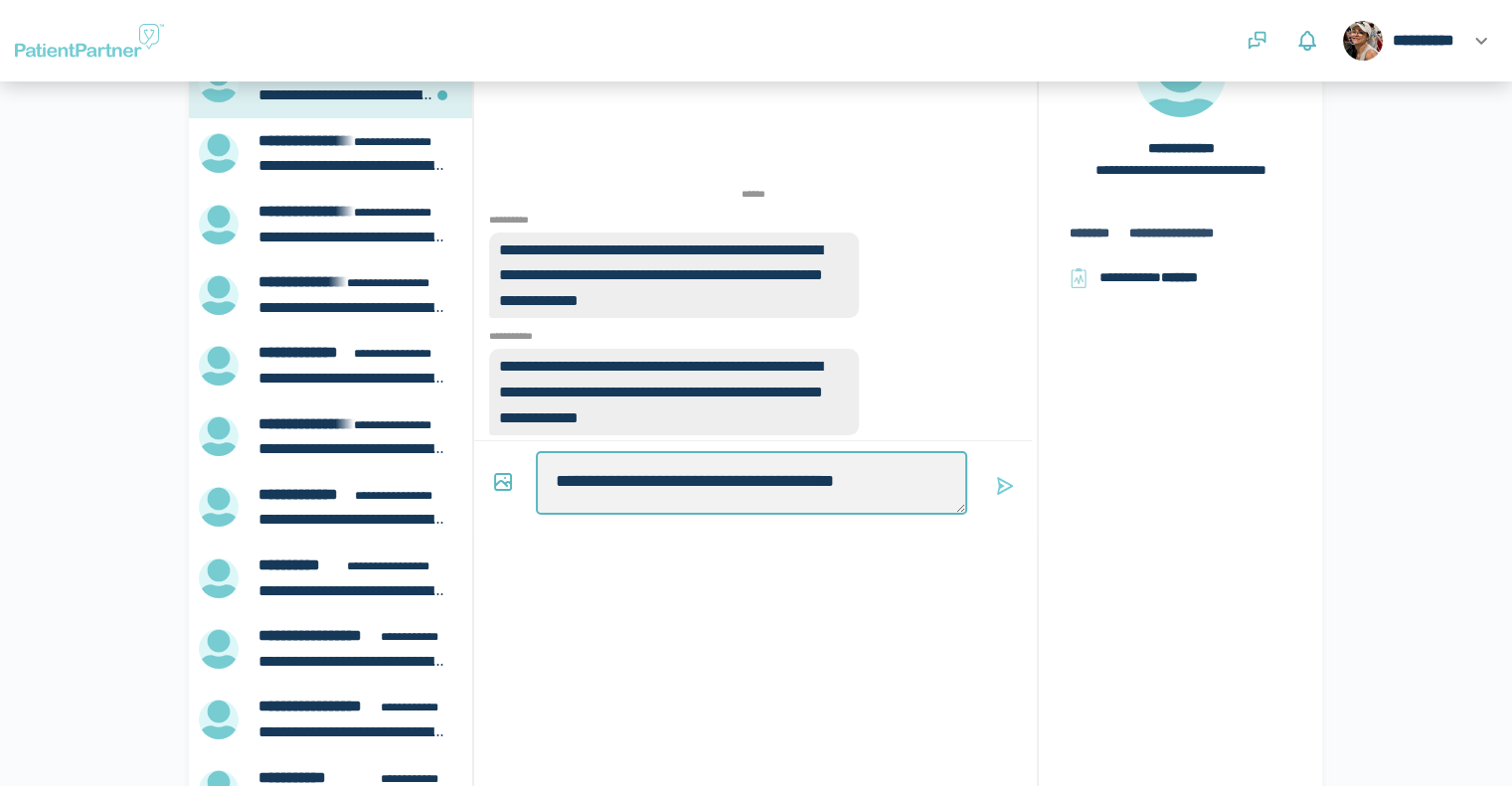 type on "*" 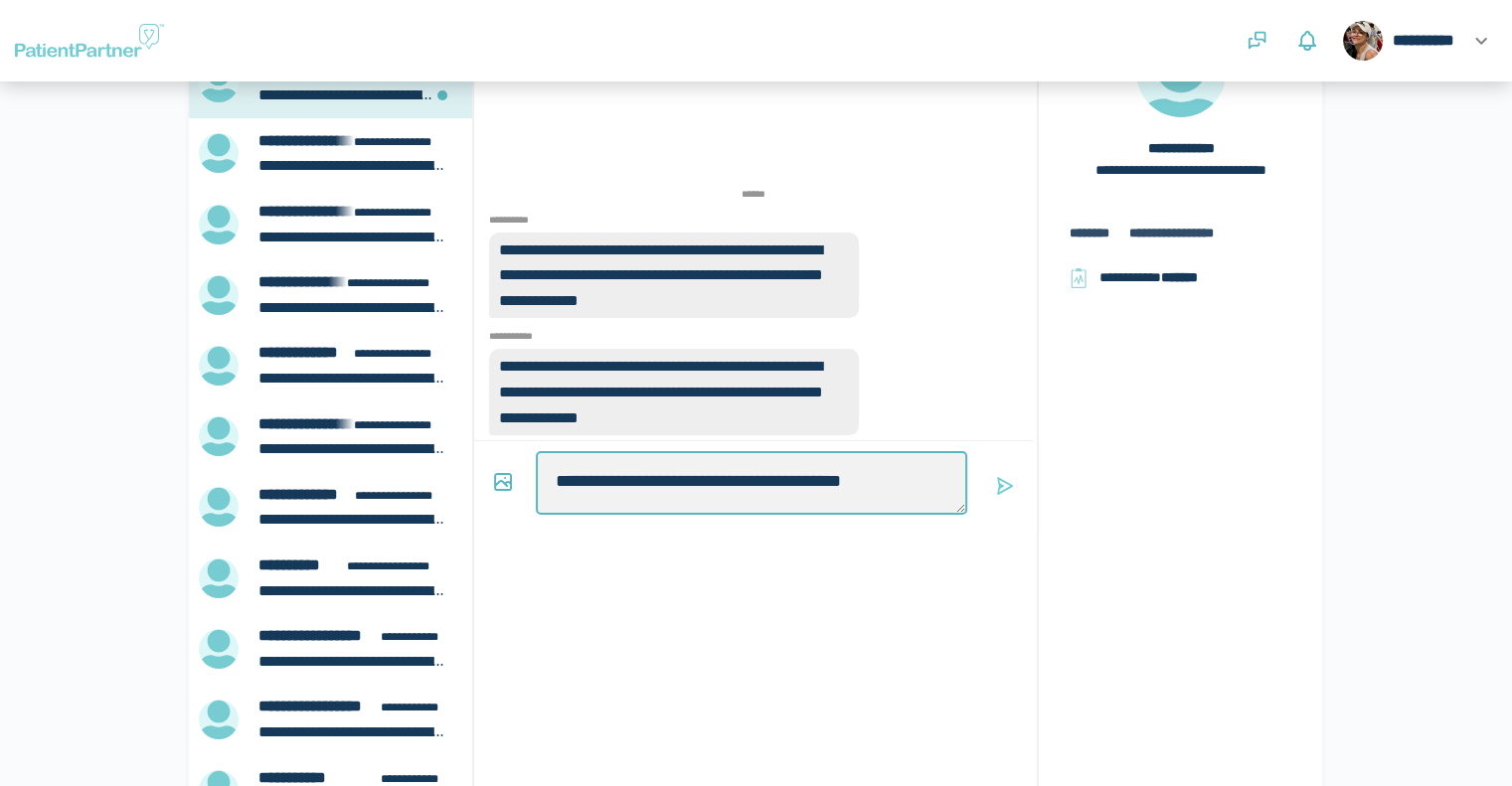 type on "*" 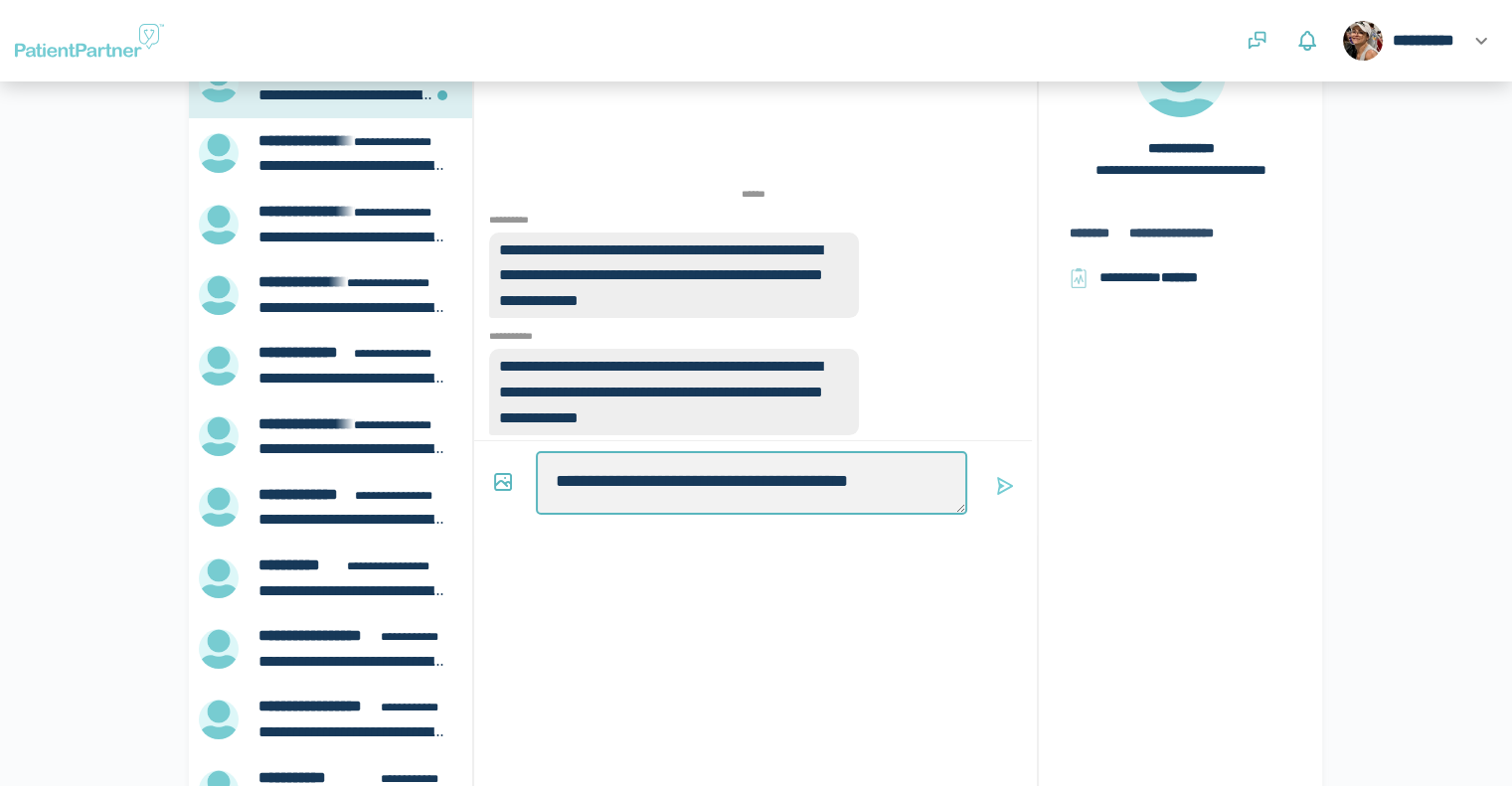 type on "*" 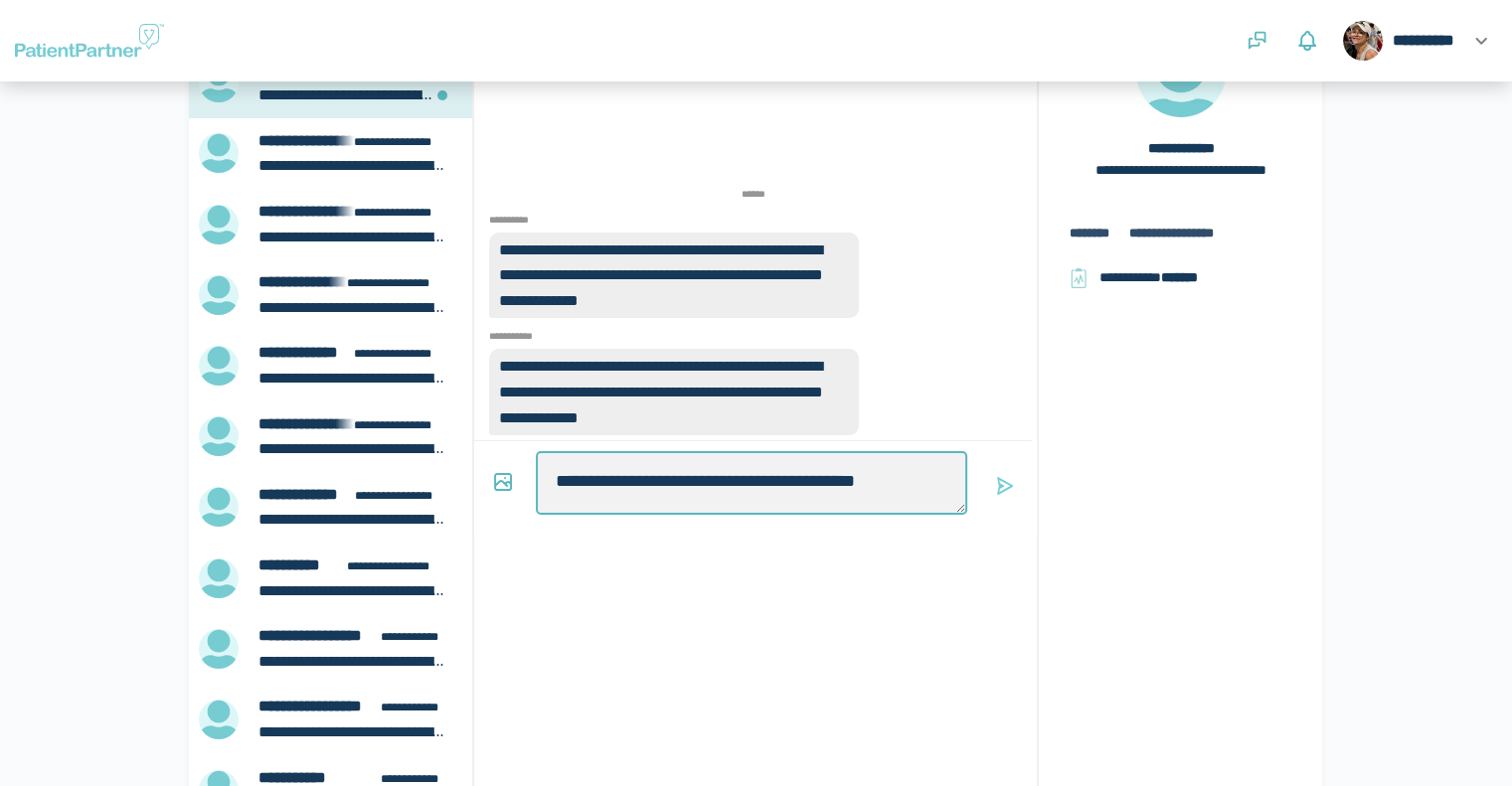 type on "*" 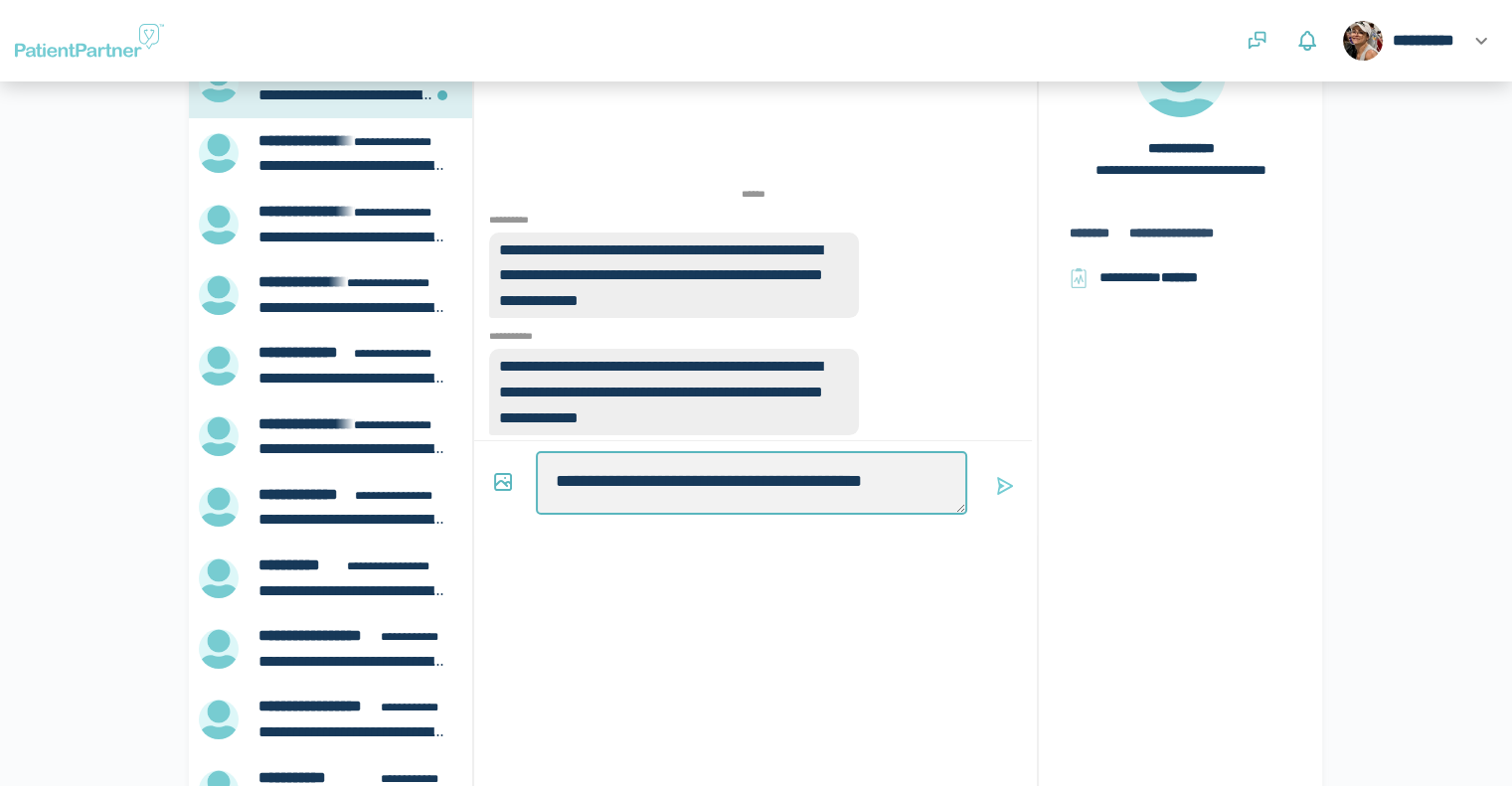 type on "**********" 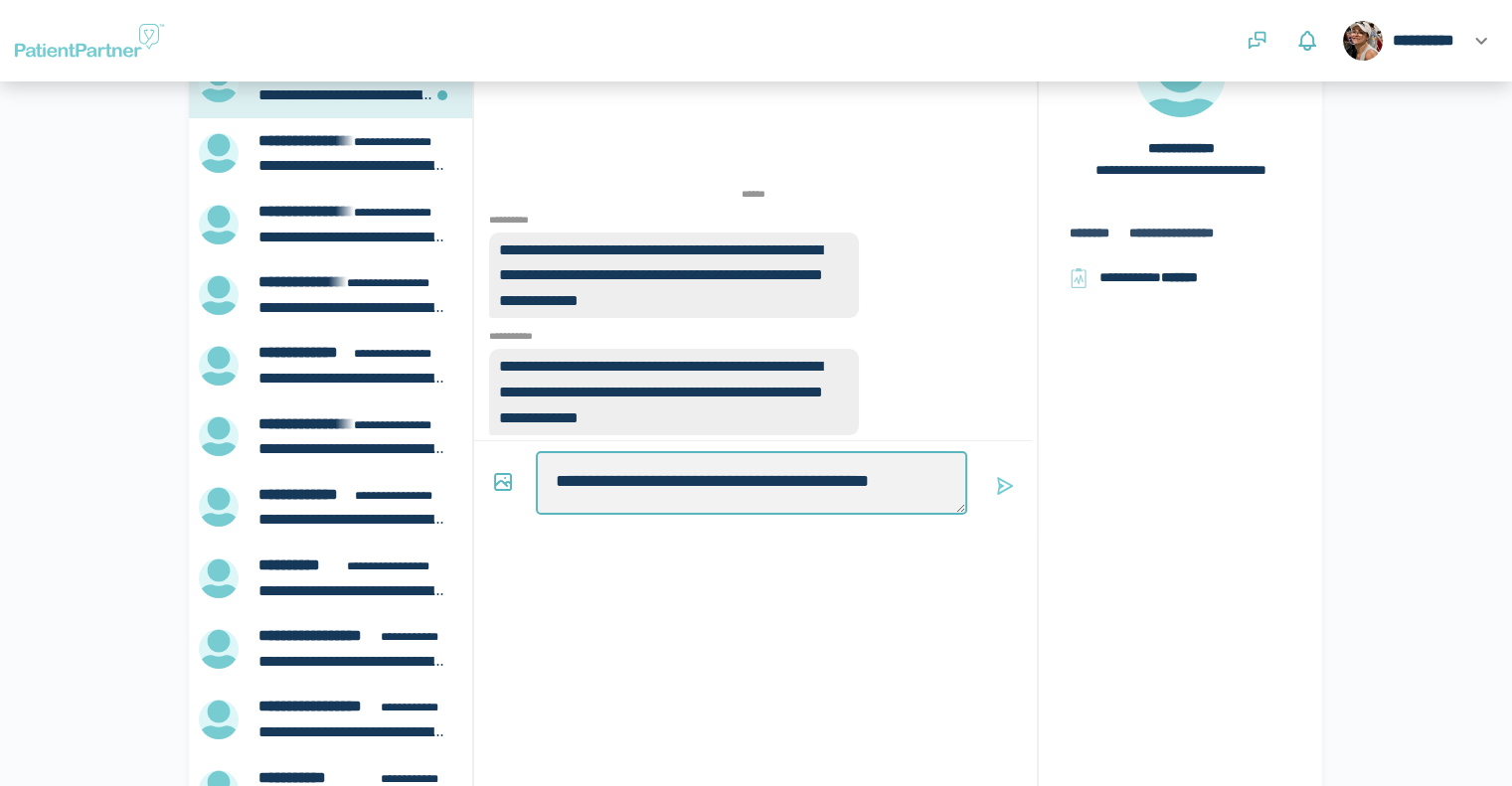 type on "*" 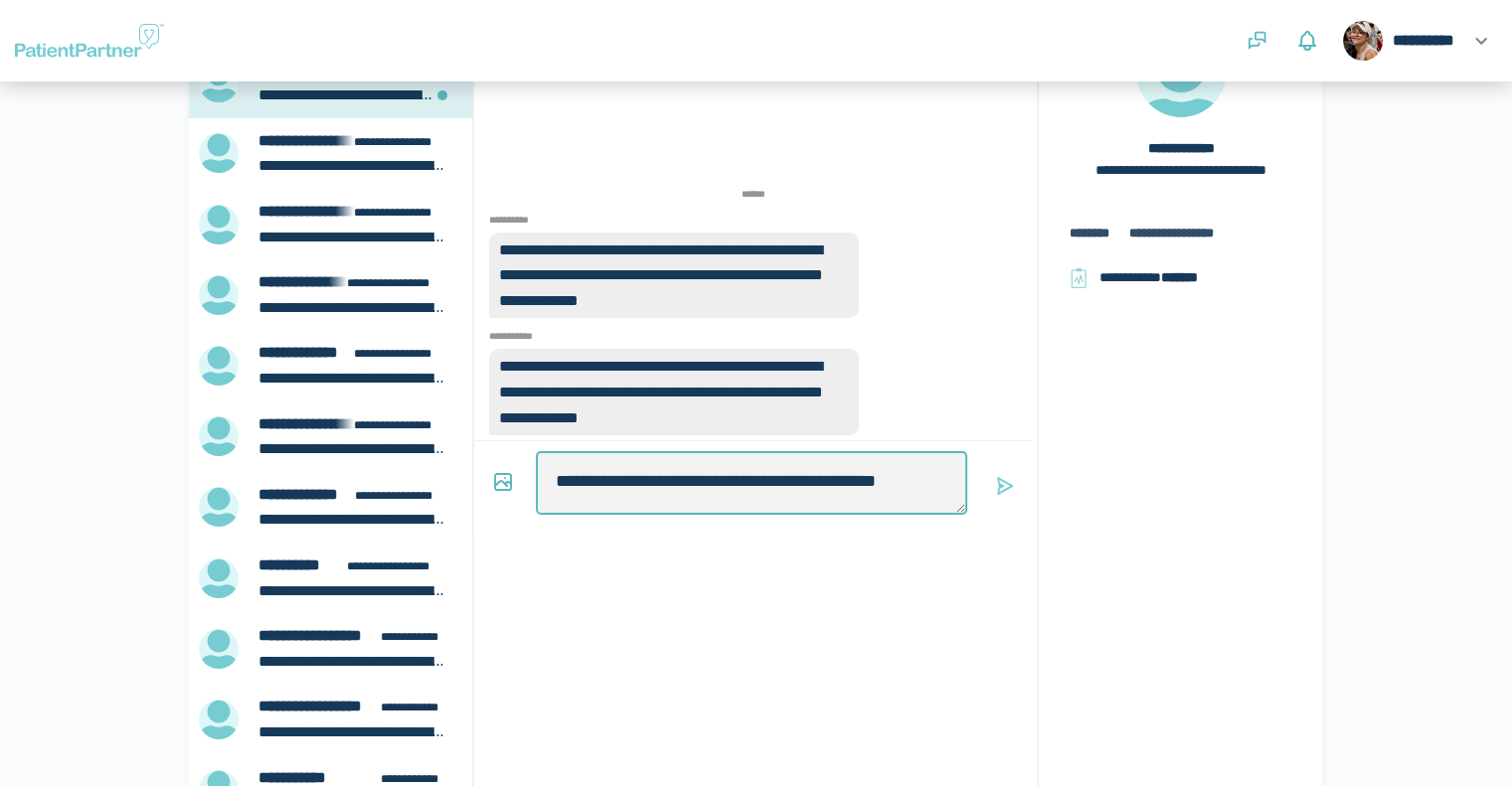 type on "*" 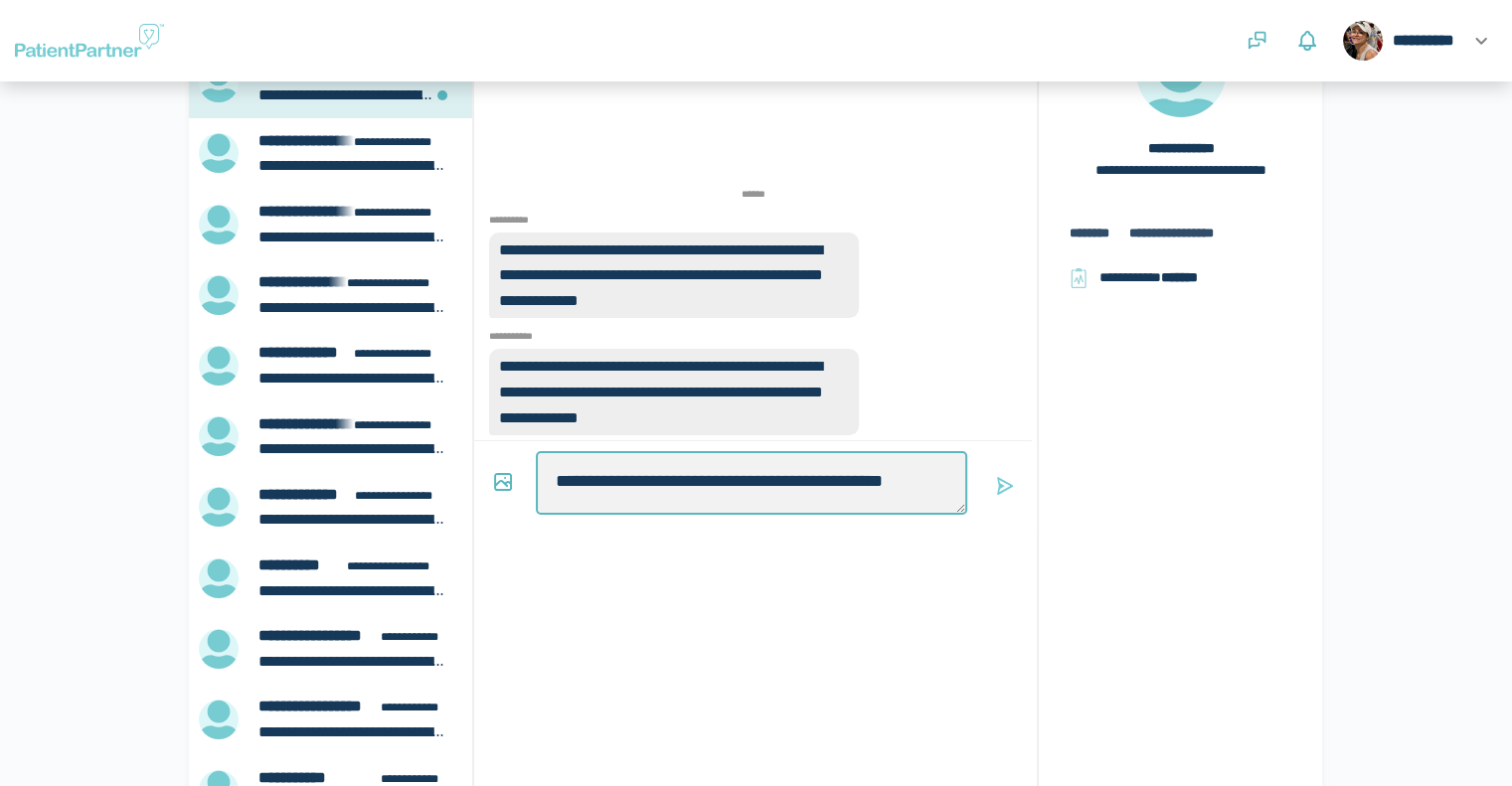 type on "*" 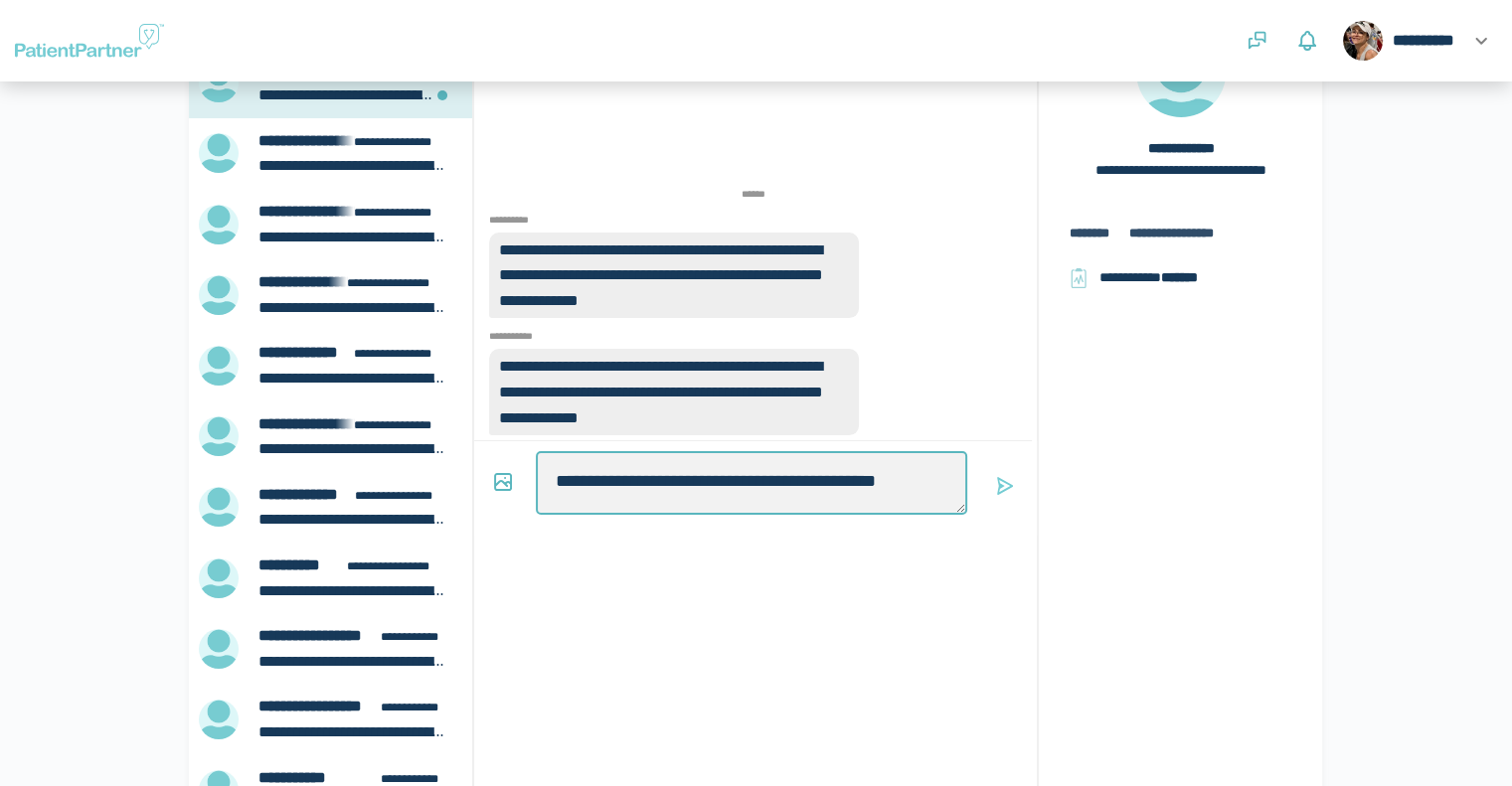 type on "*" 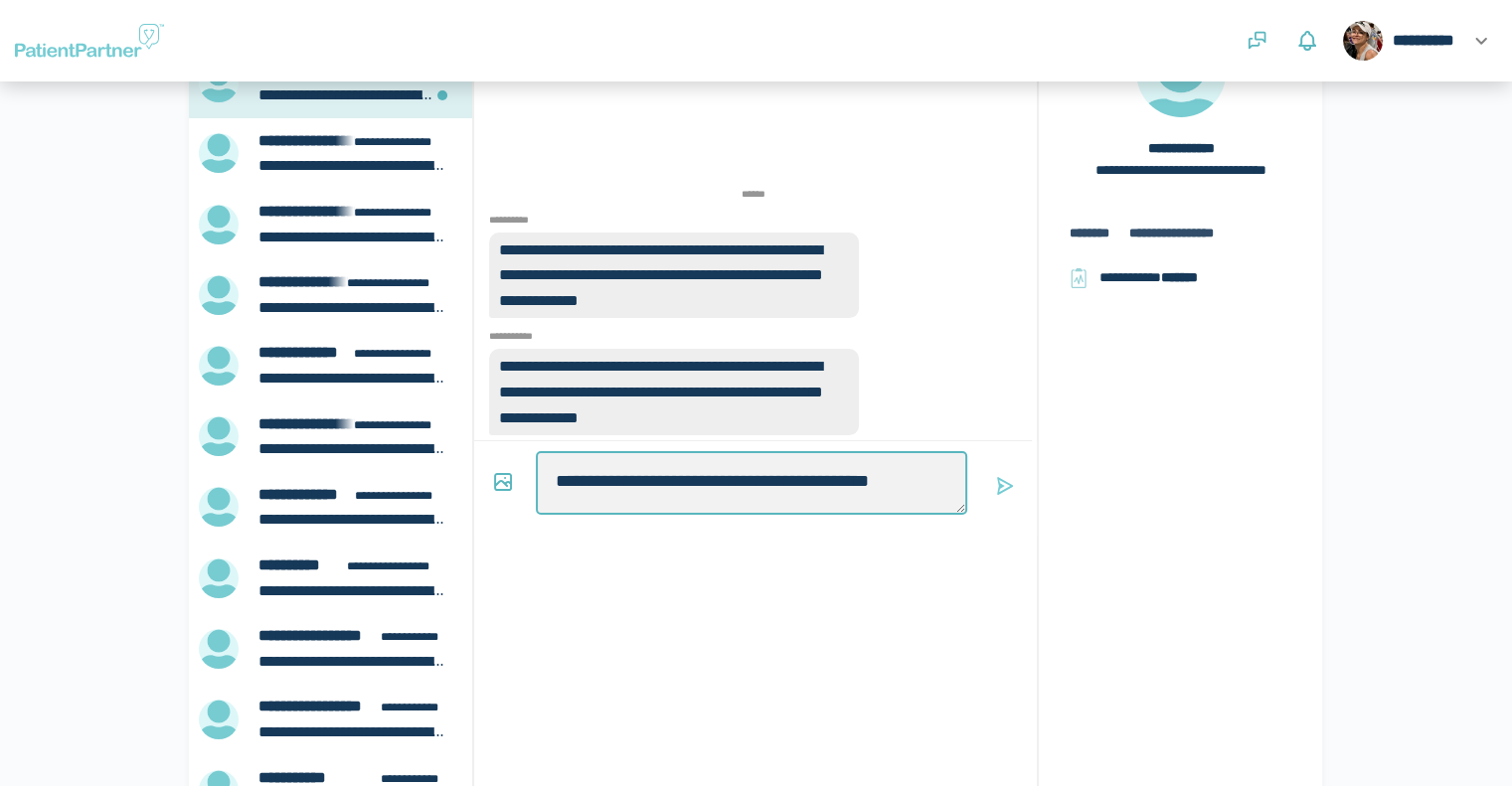 type on "*" 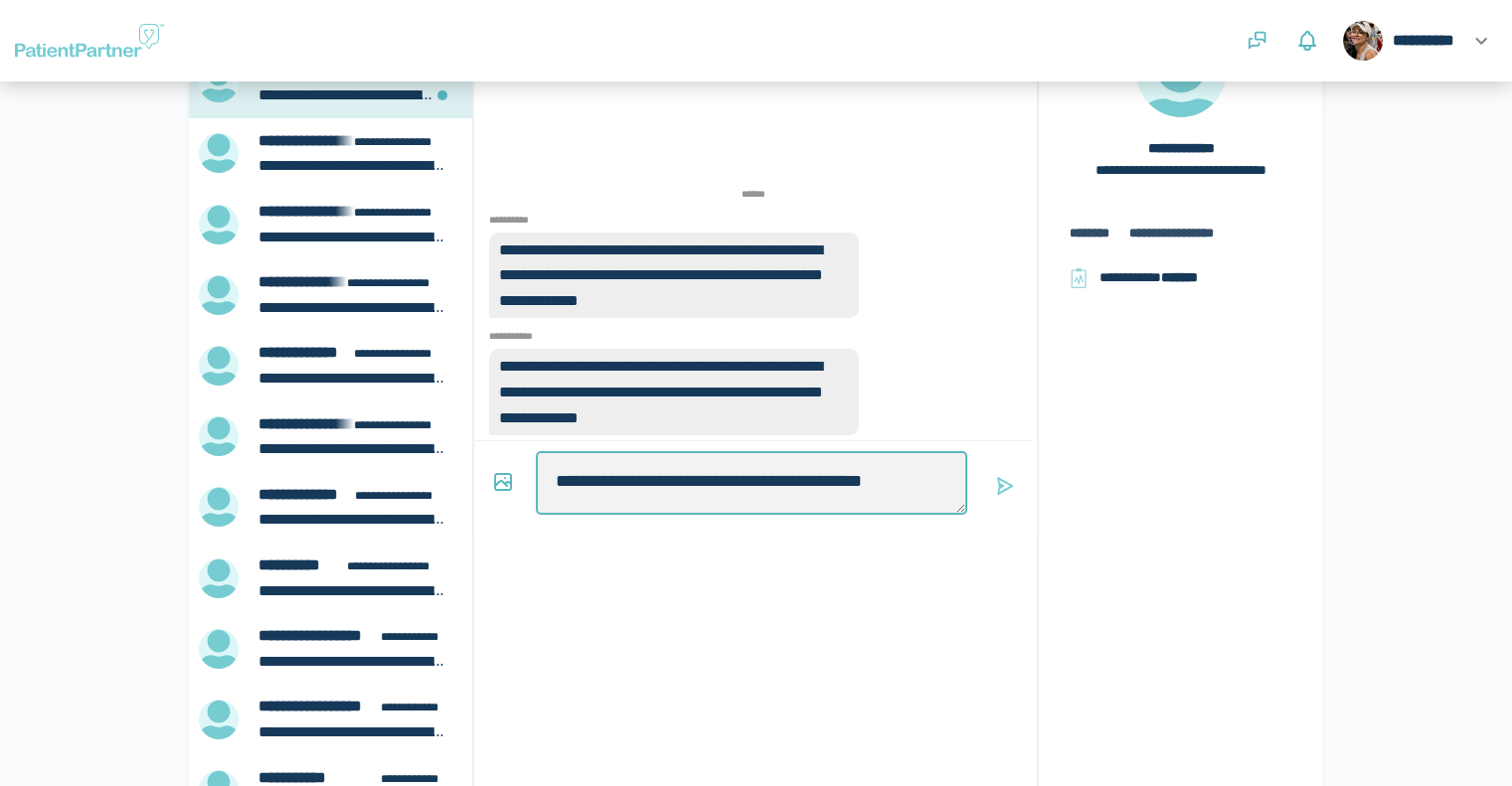 type on "*" 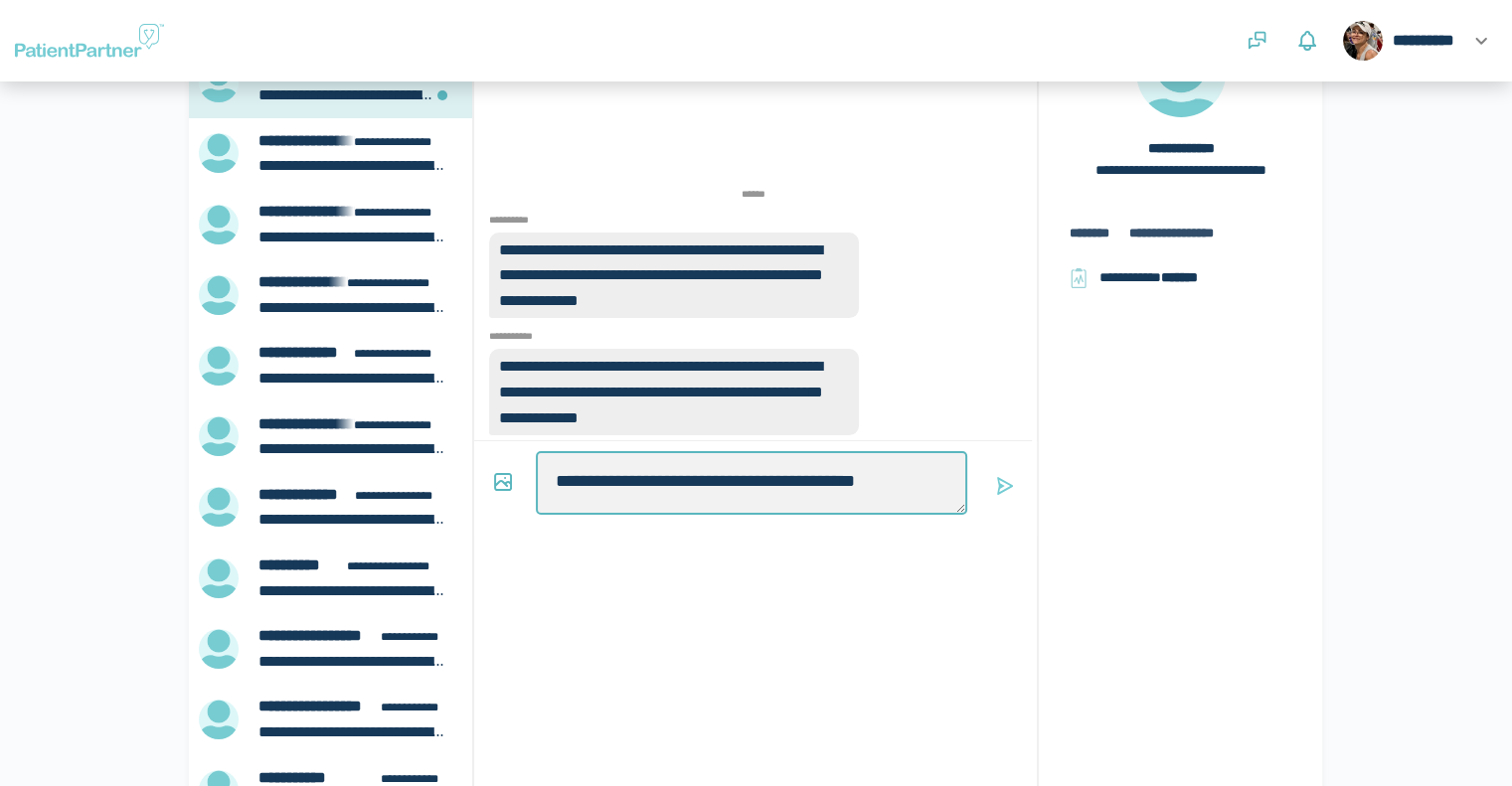 type on "*" 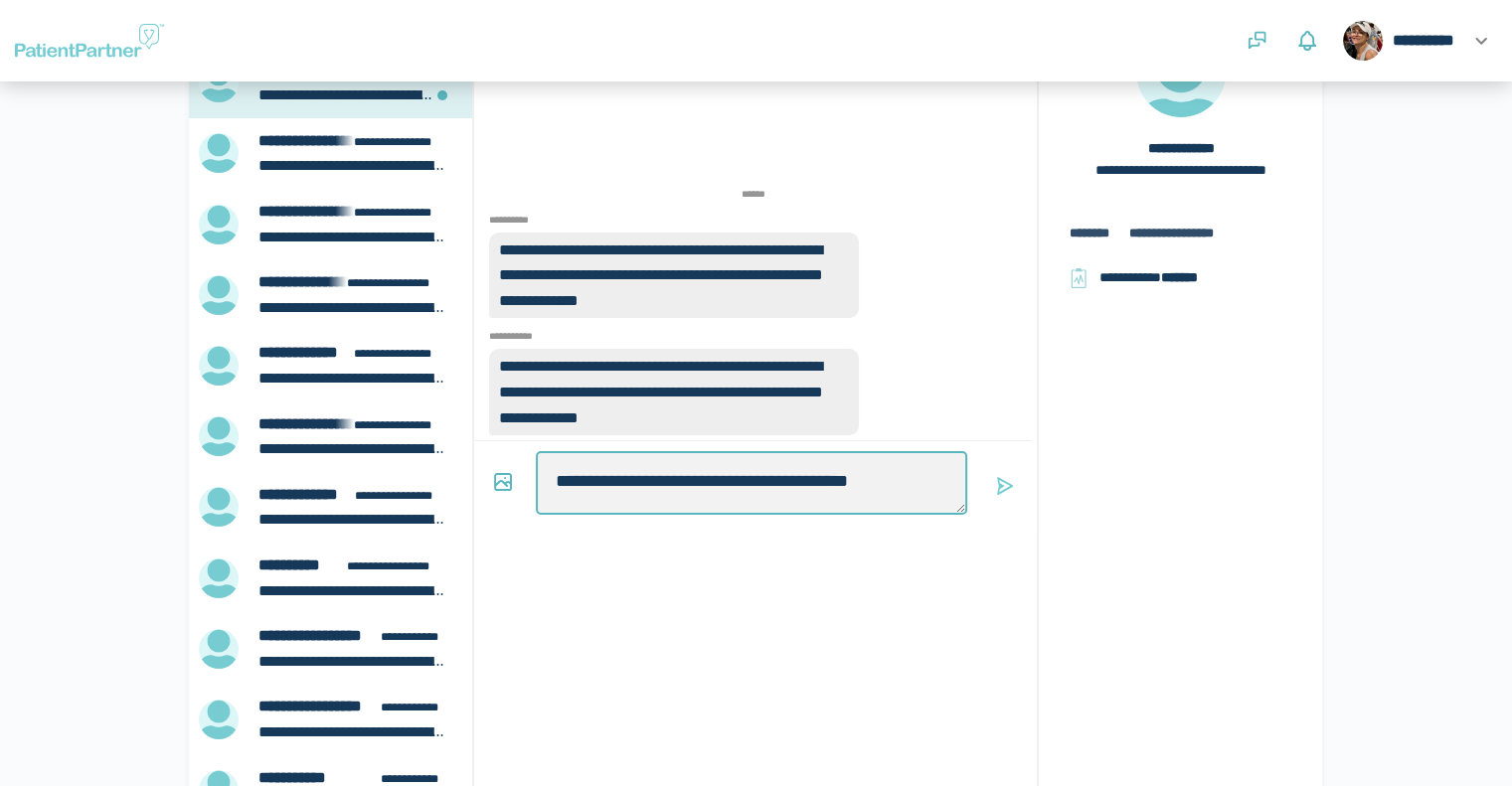type on "*" 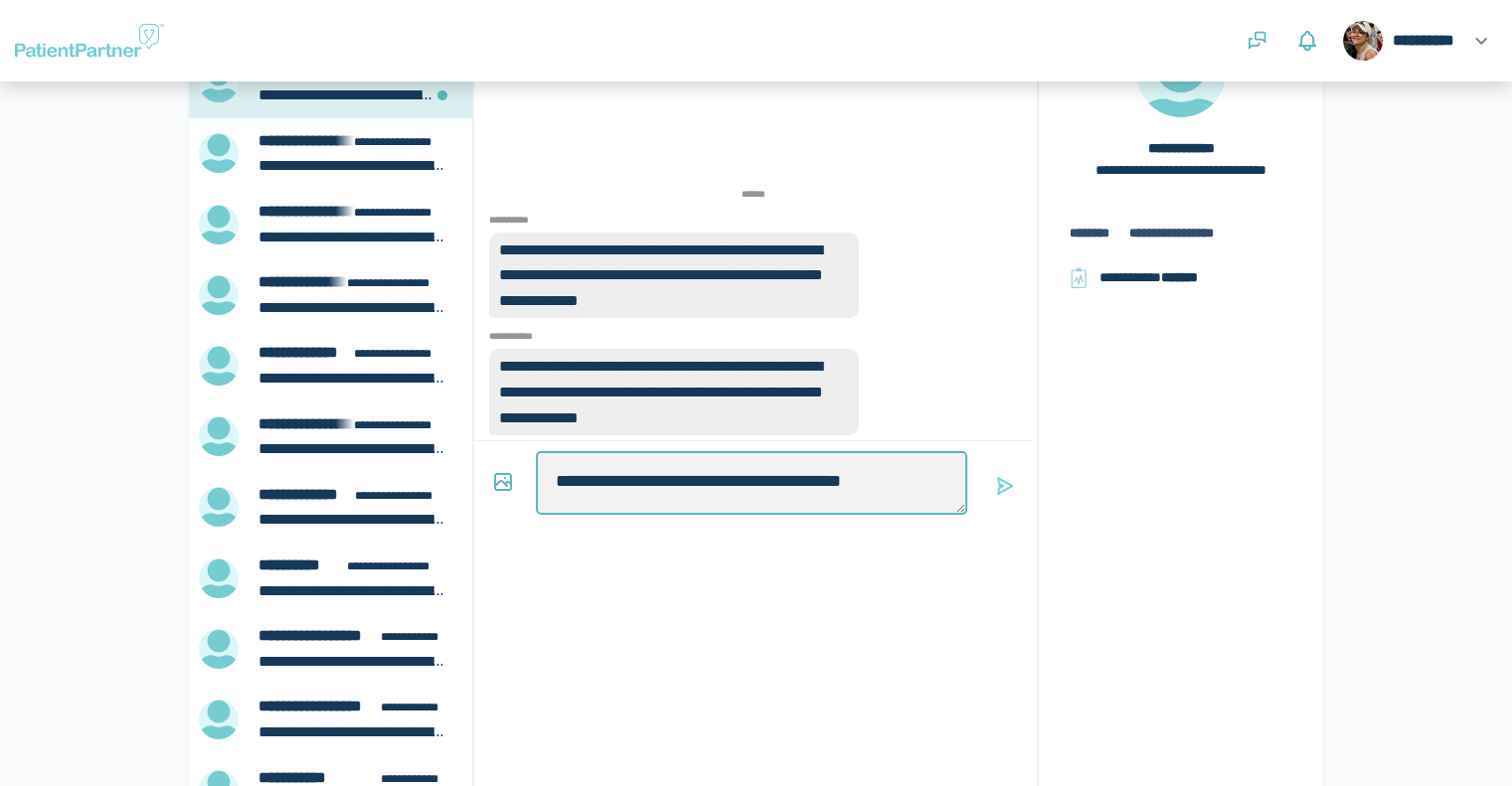 type on "*" 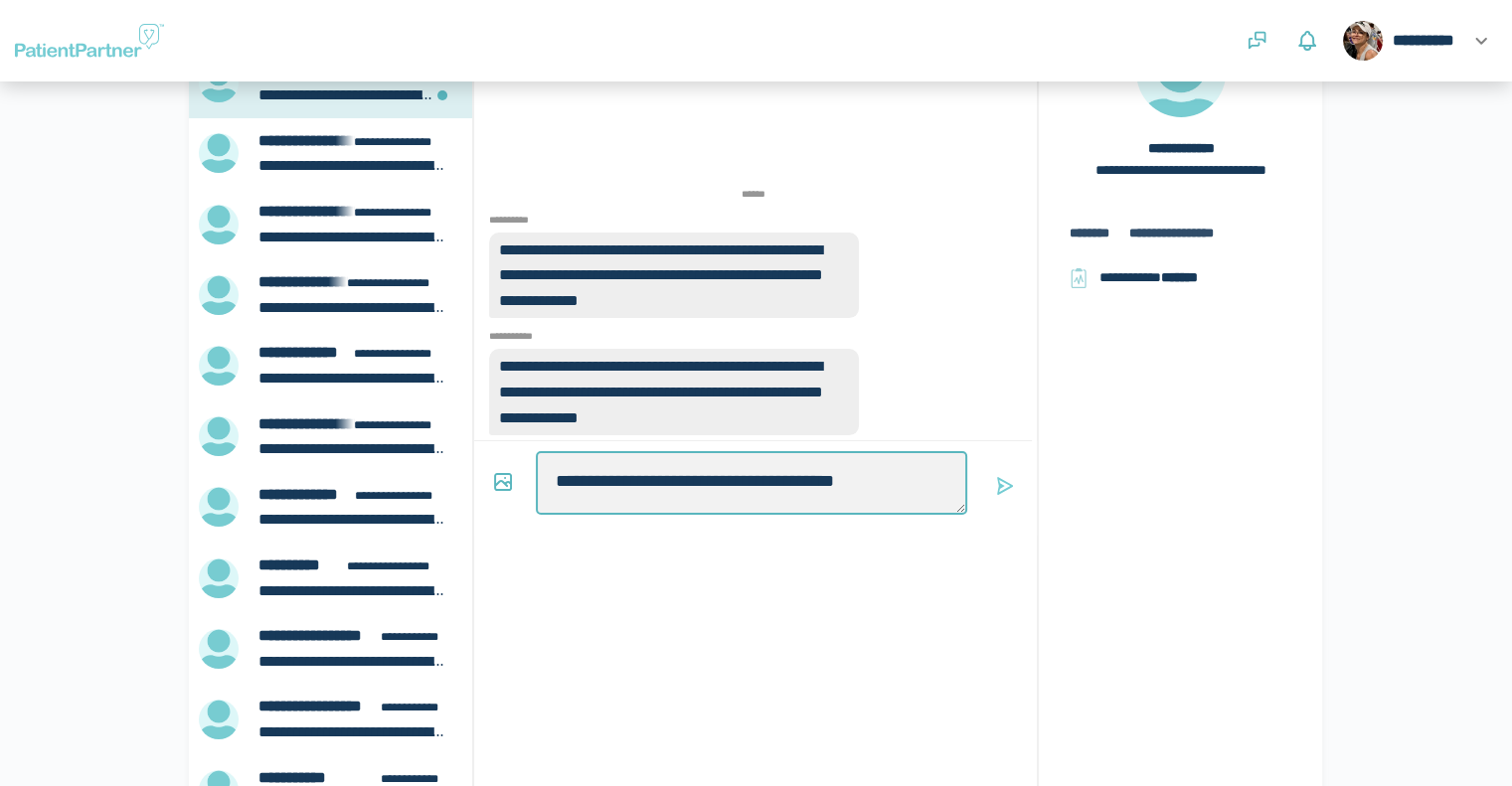 type on "*" 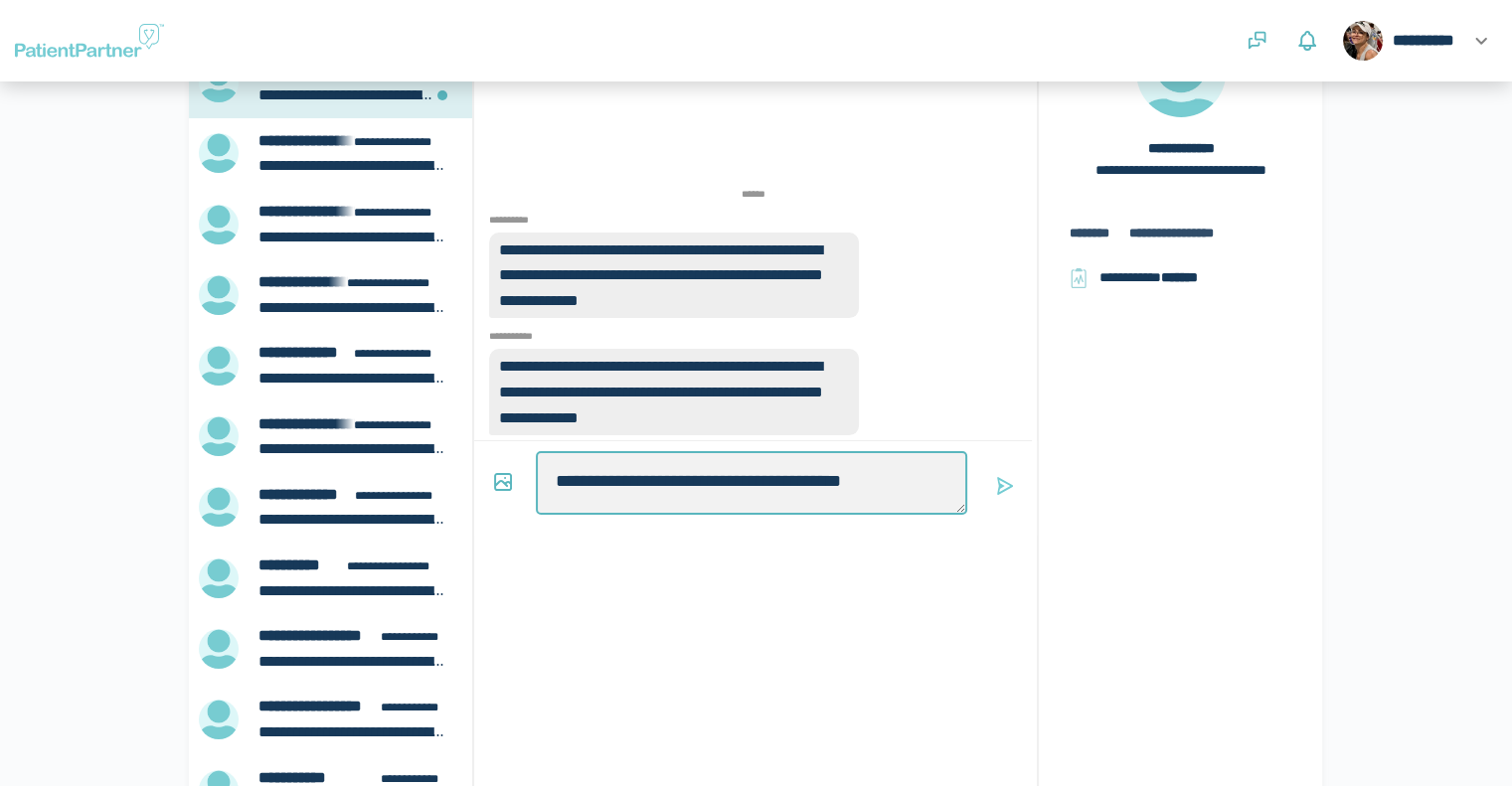 type on "*" 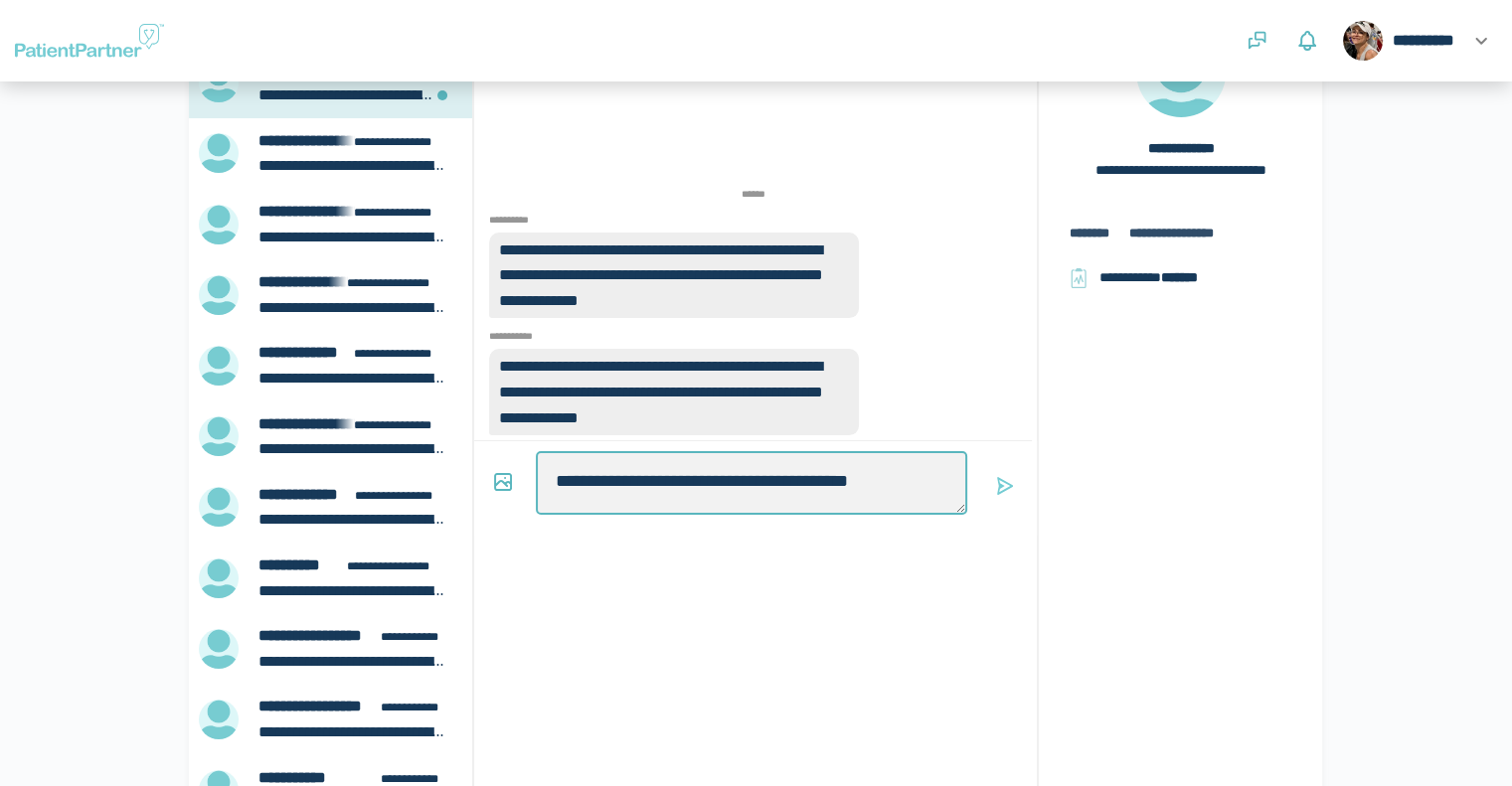 type on "*" 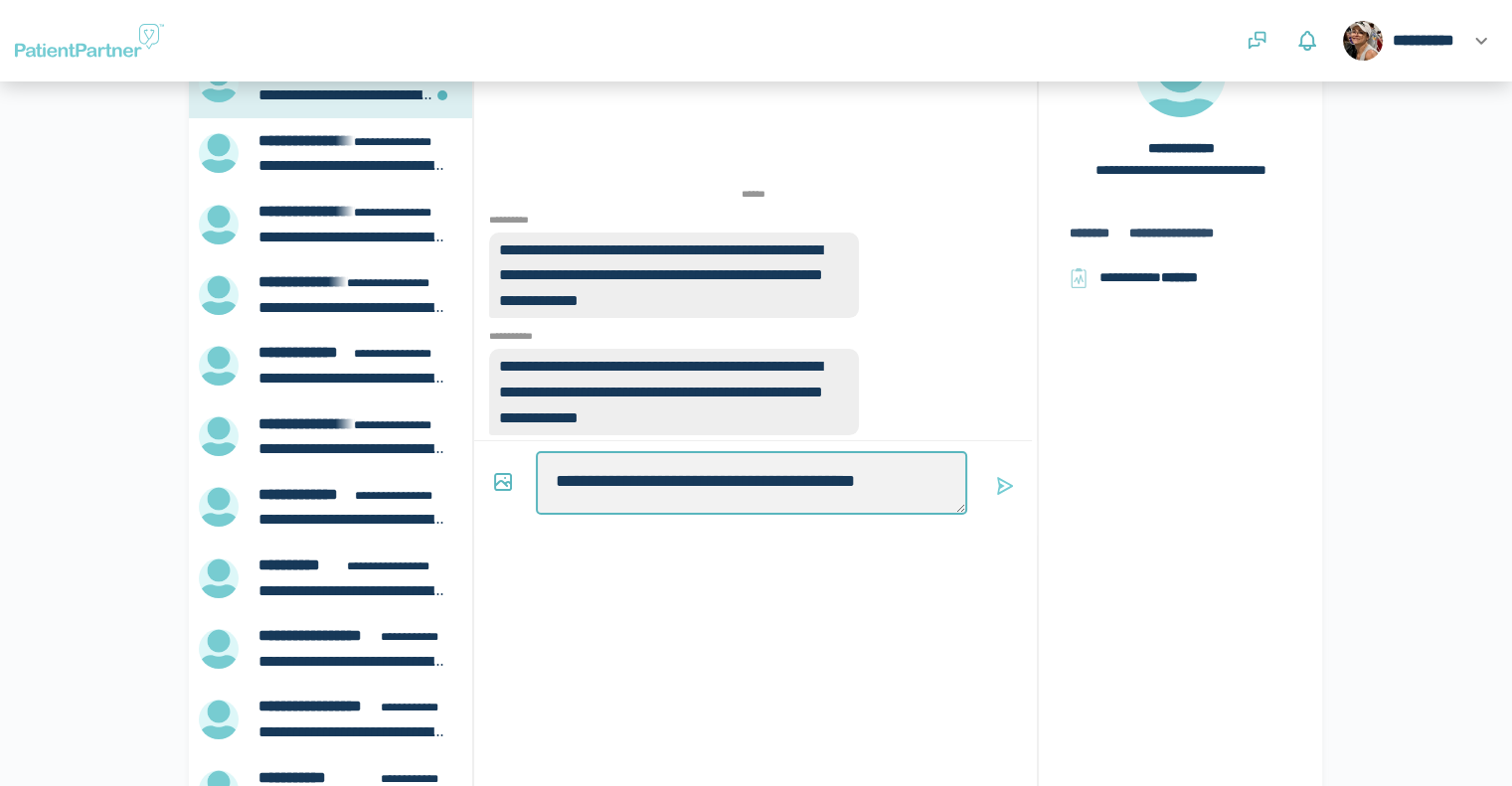 type on "*" 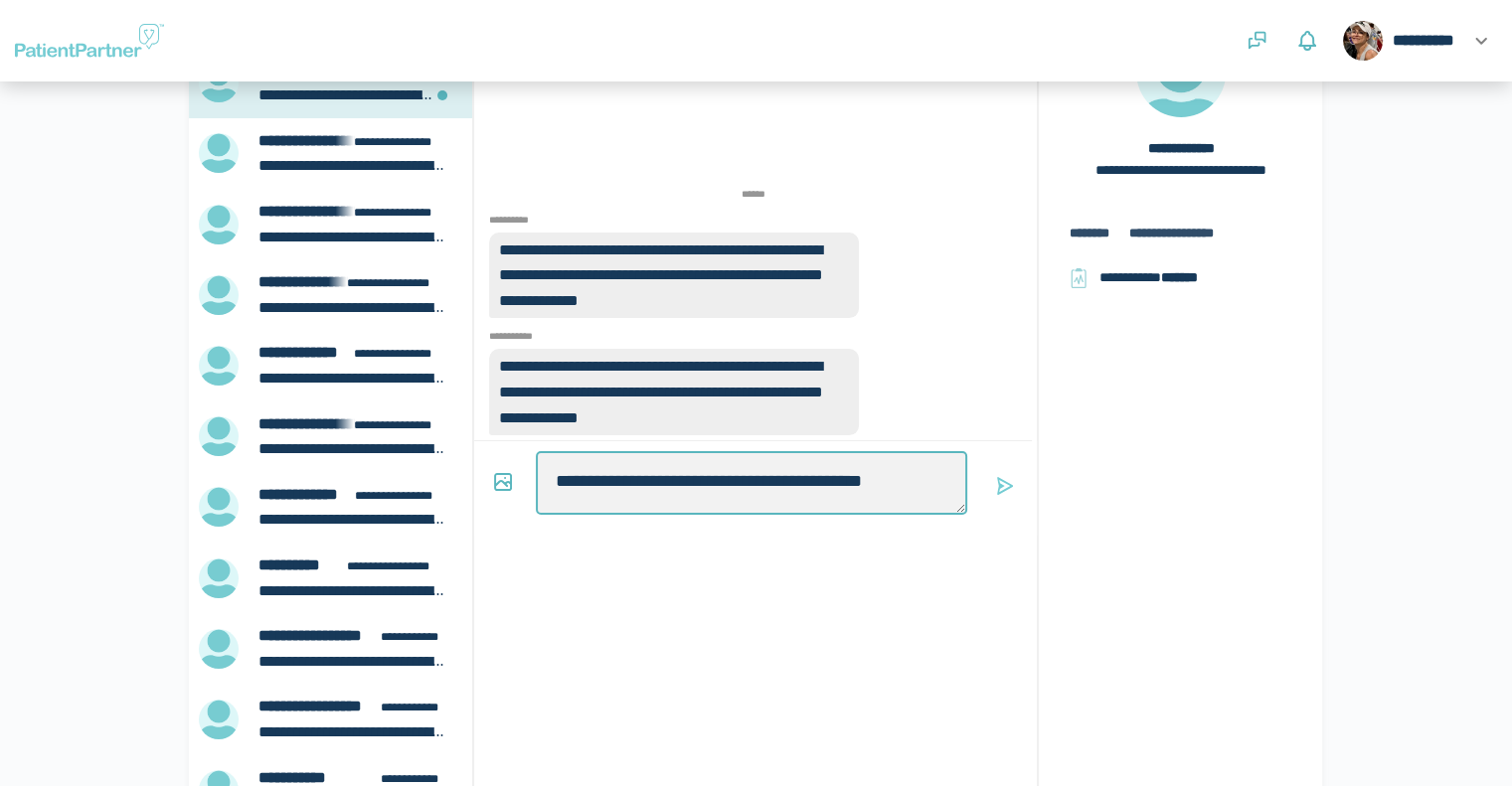 type on "*" 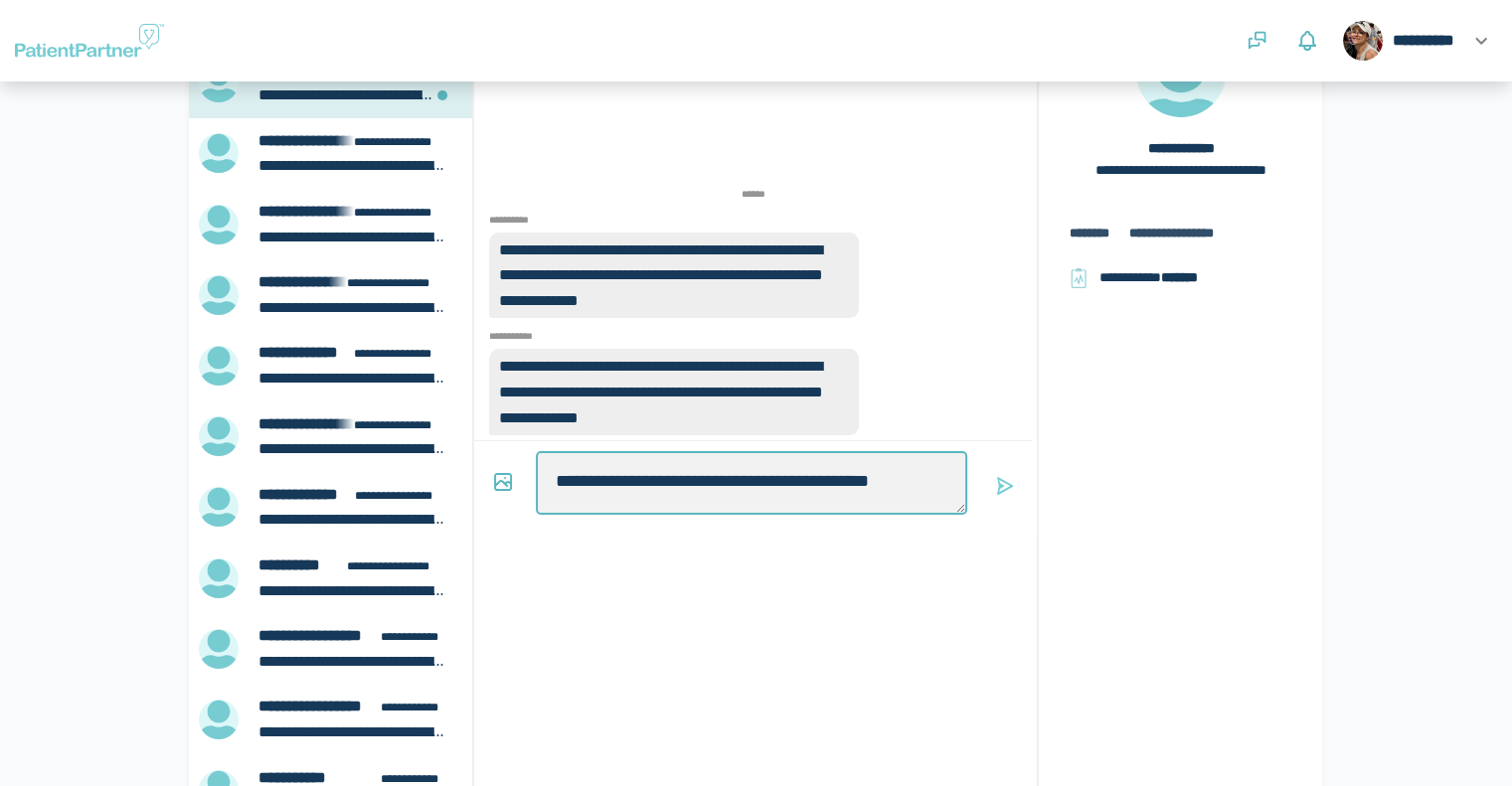type on "*" 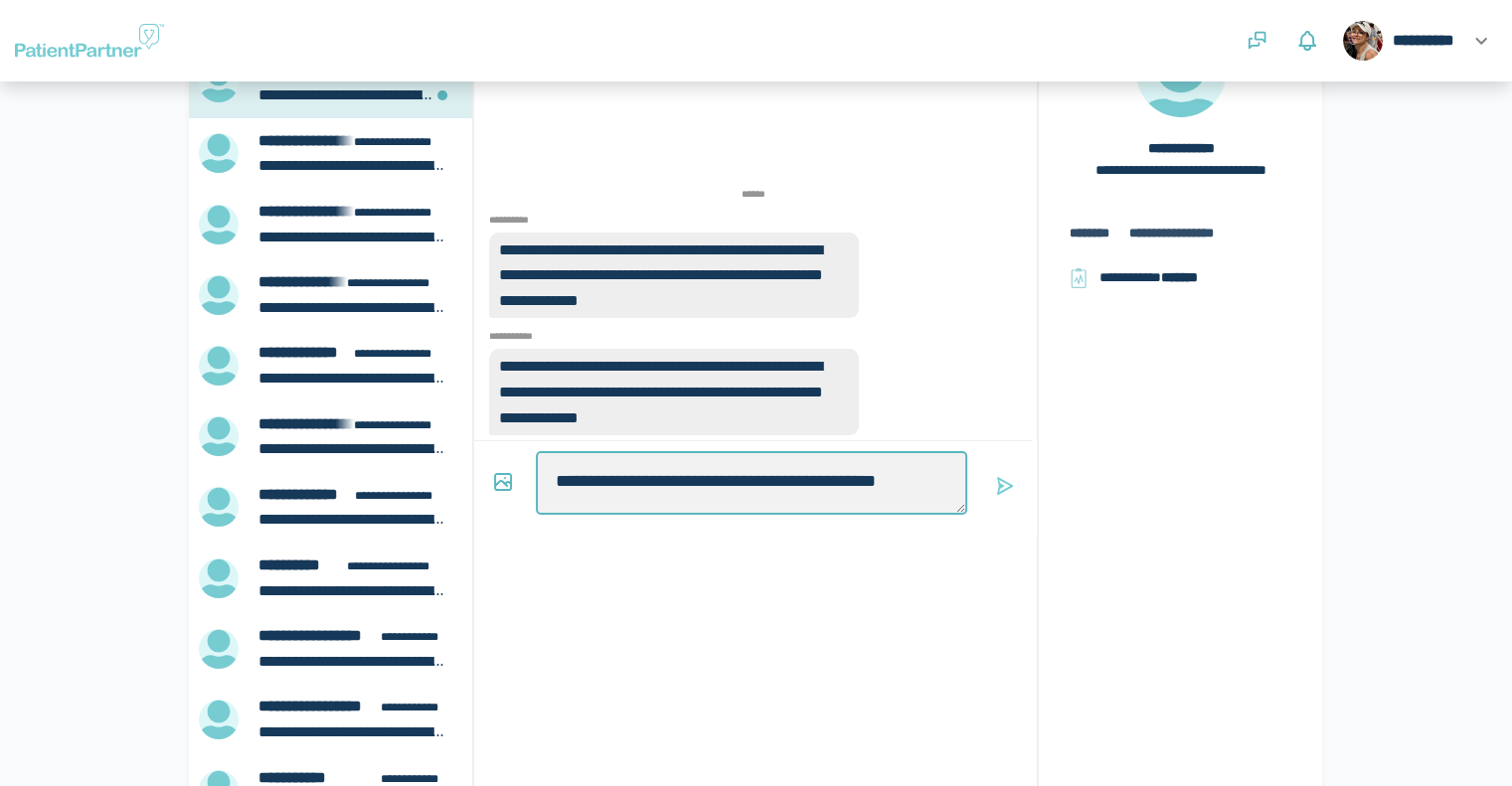 type on "*" 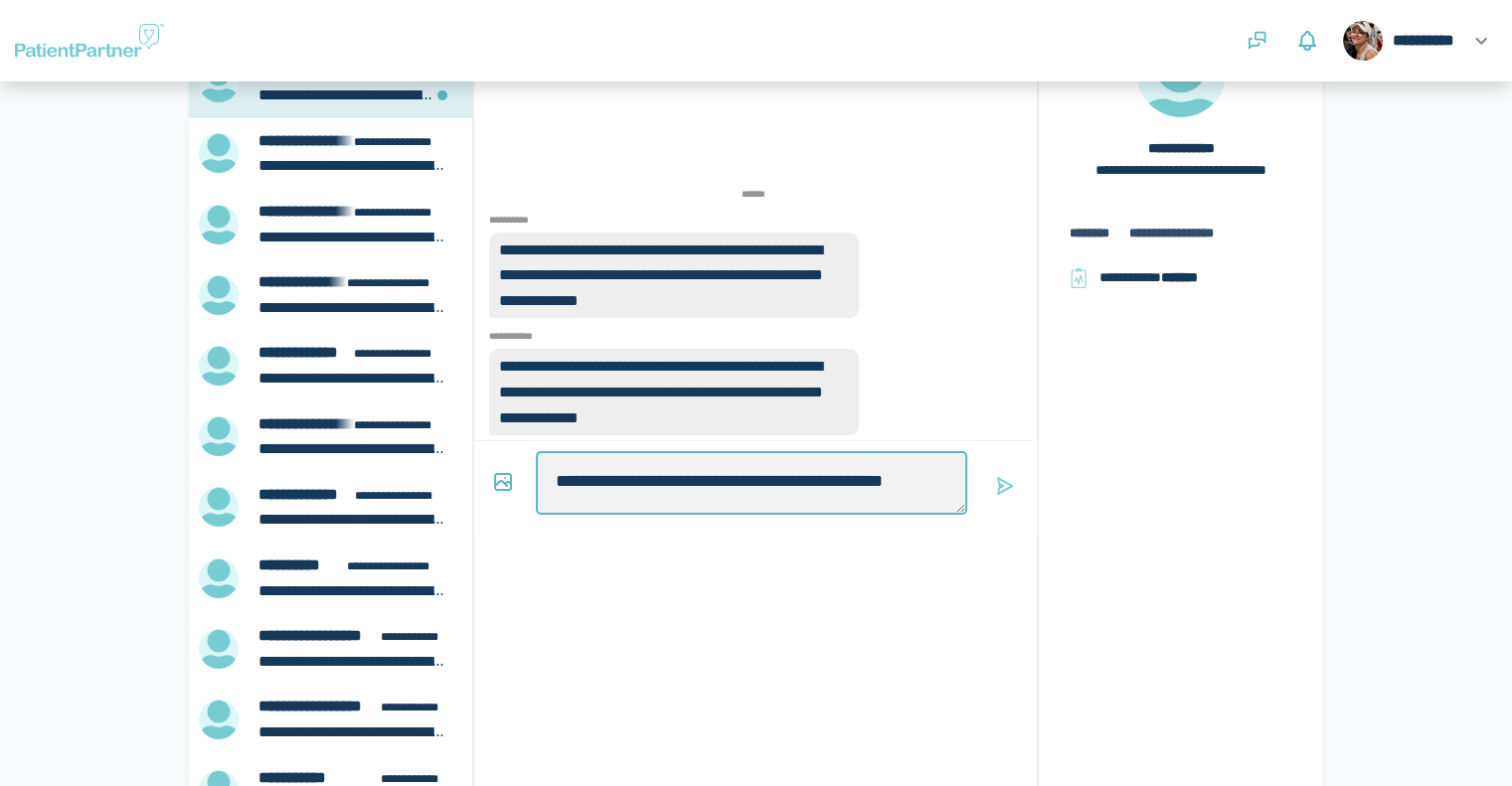 type on "*" 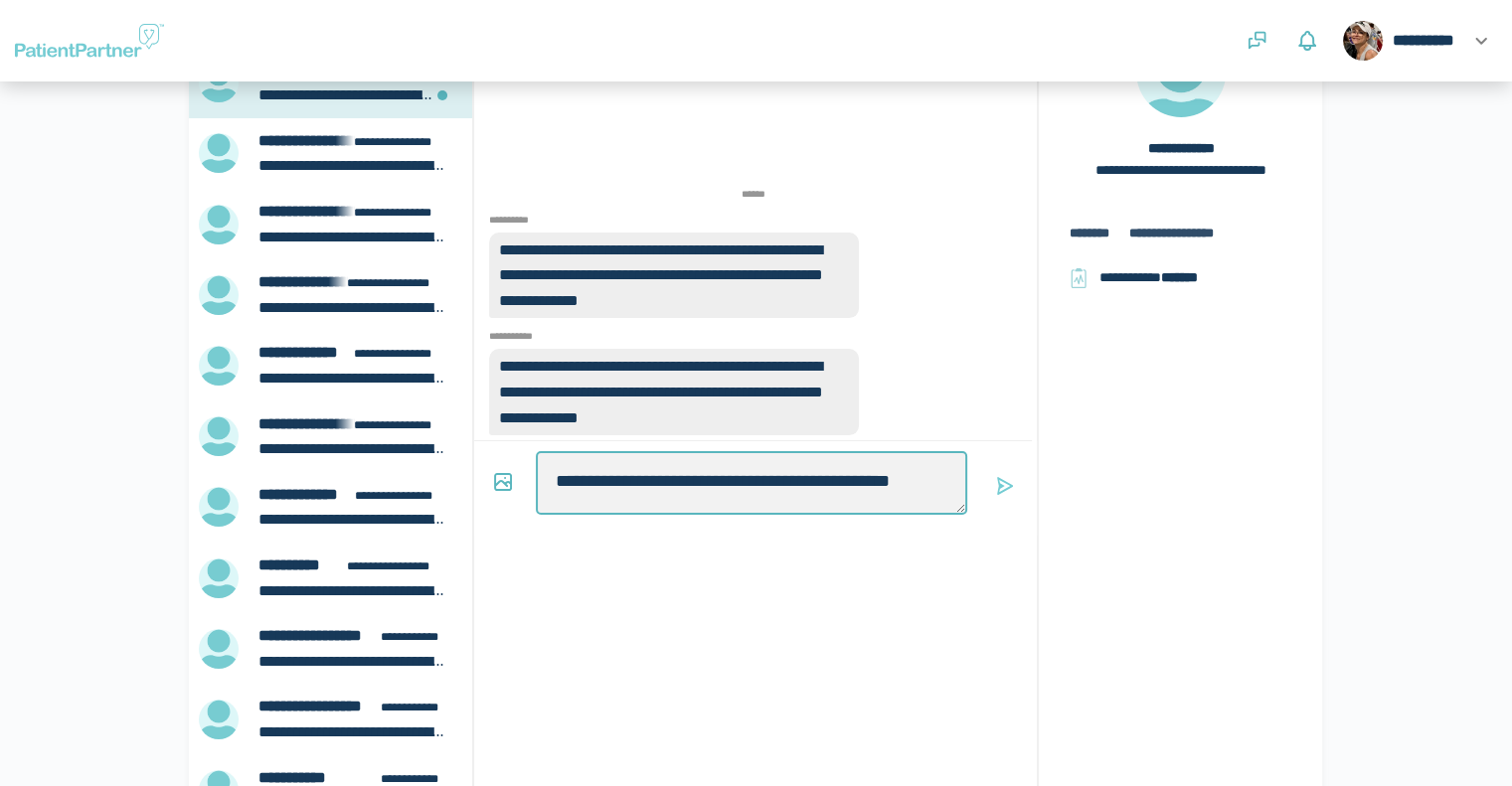 type on "*" 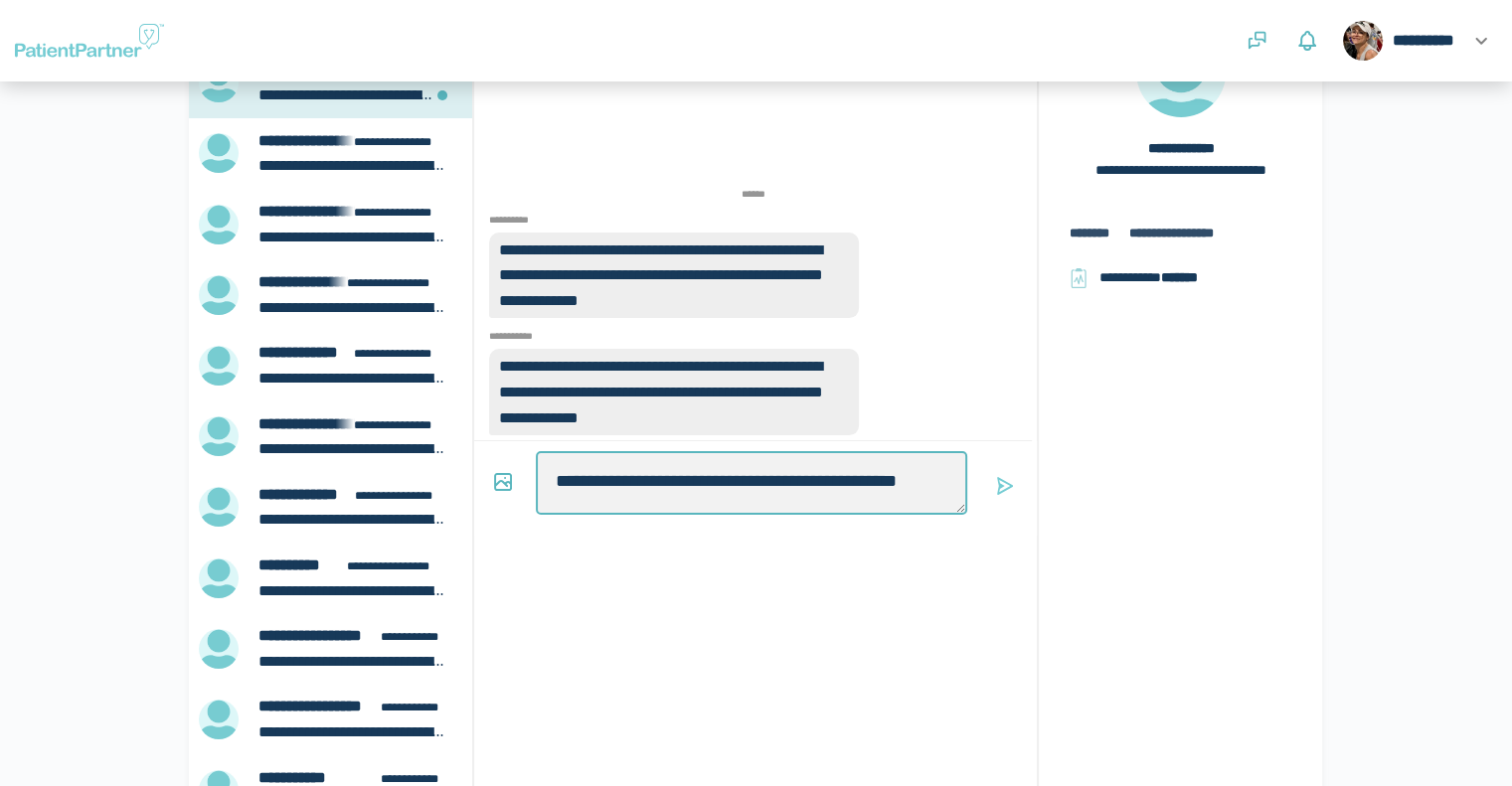 type on "*" 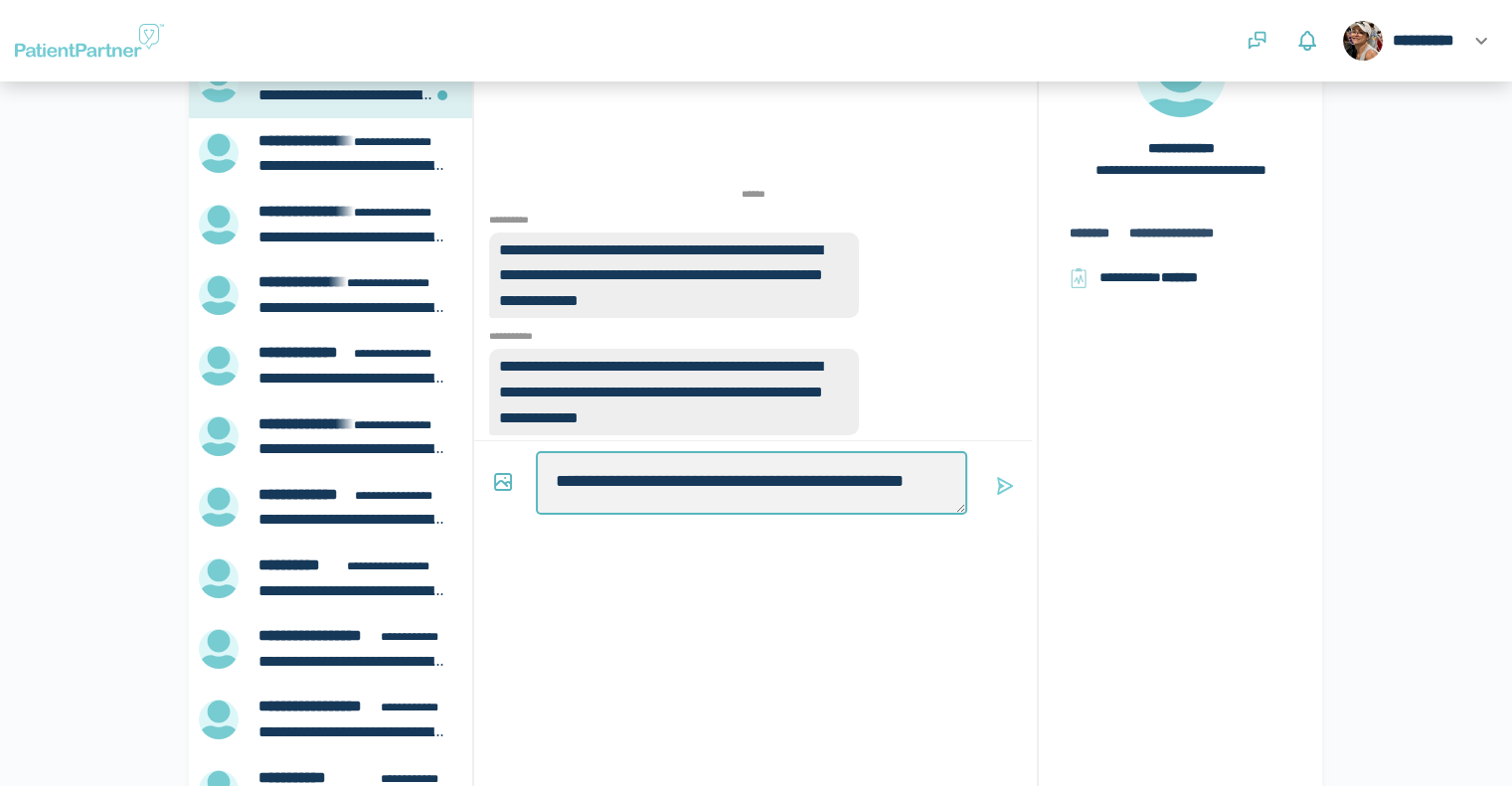 scroll, scrollTop: 5, scrollLeft: 0, axis: vertical 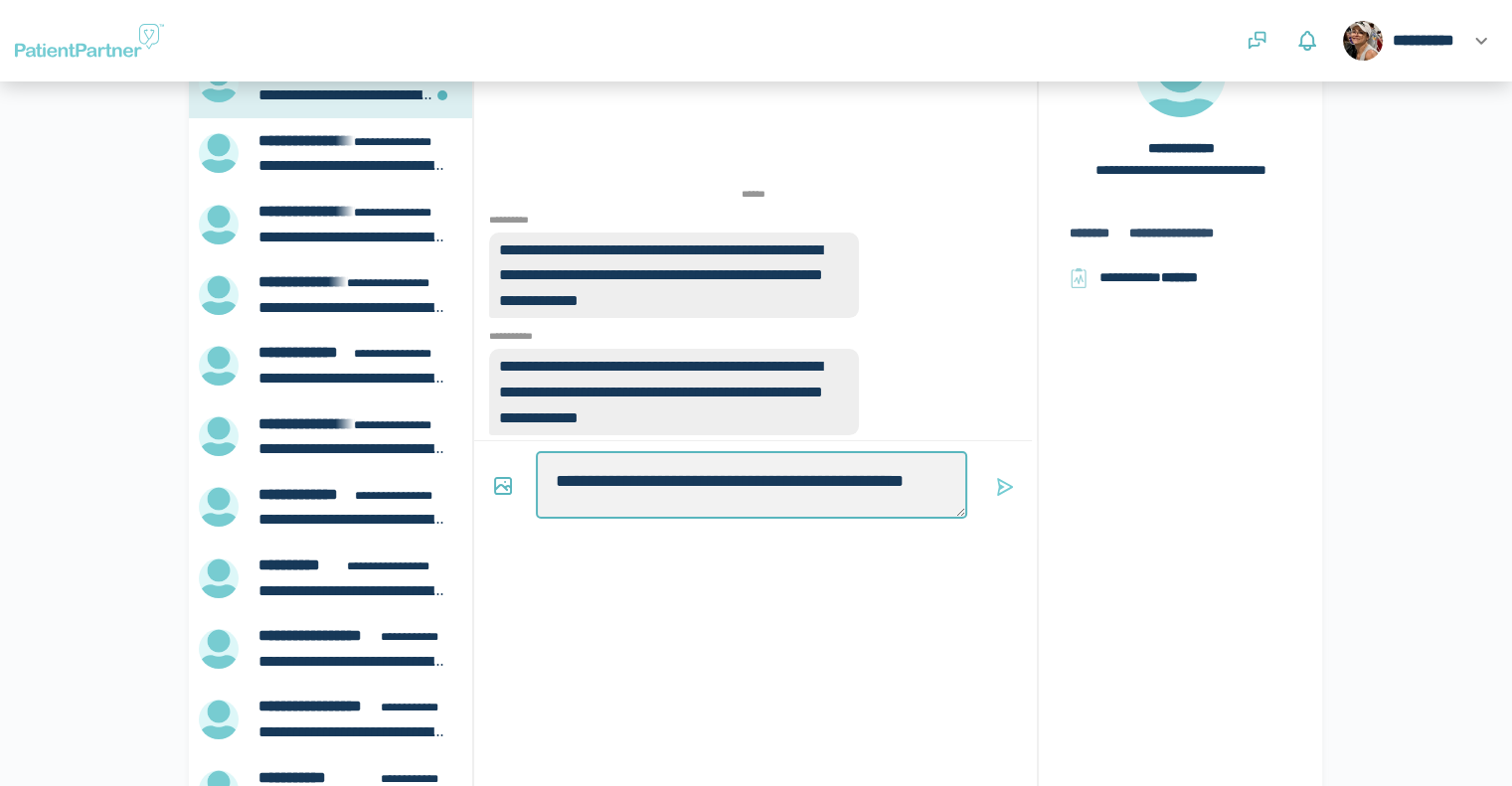 type on "*" 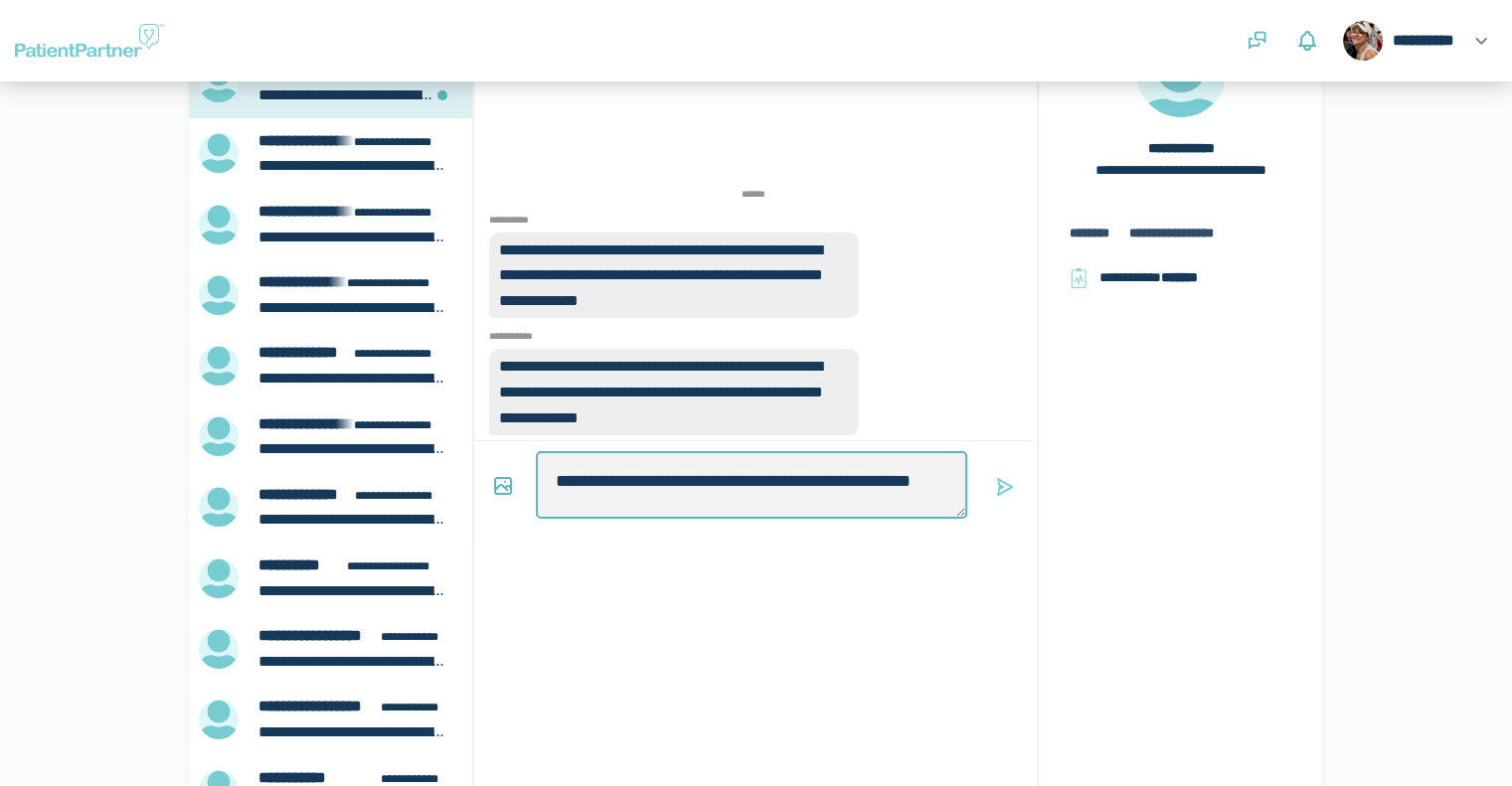 type on "*" 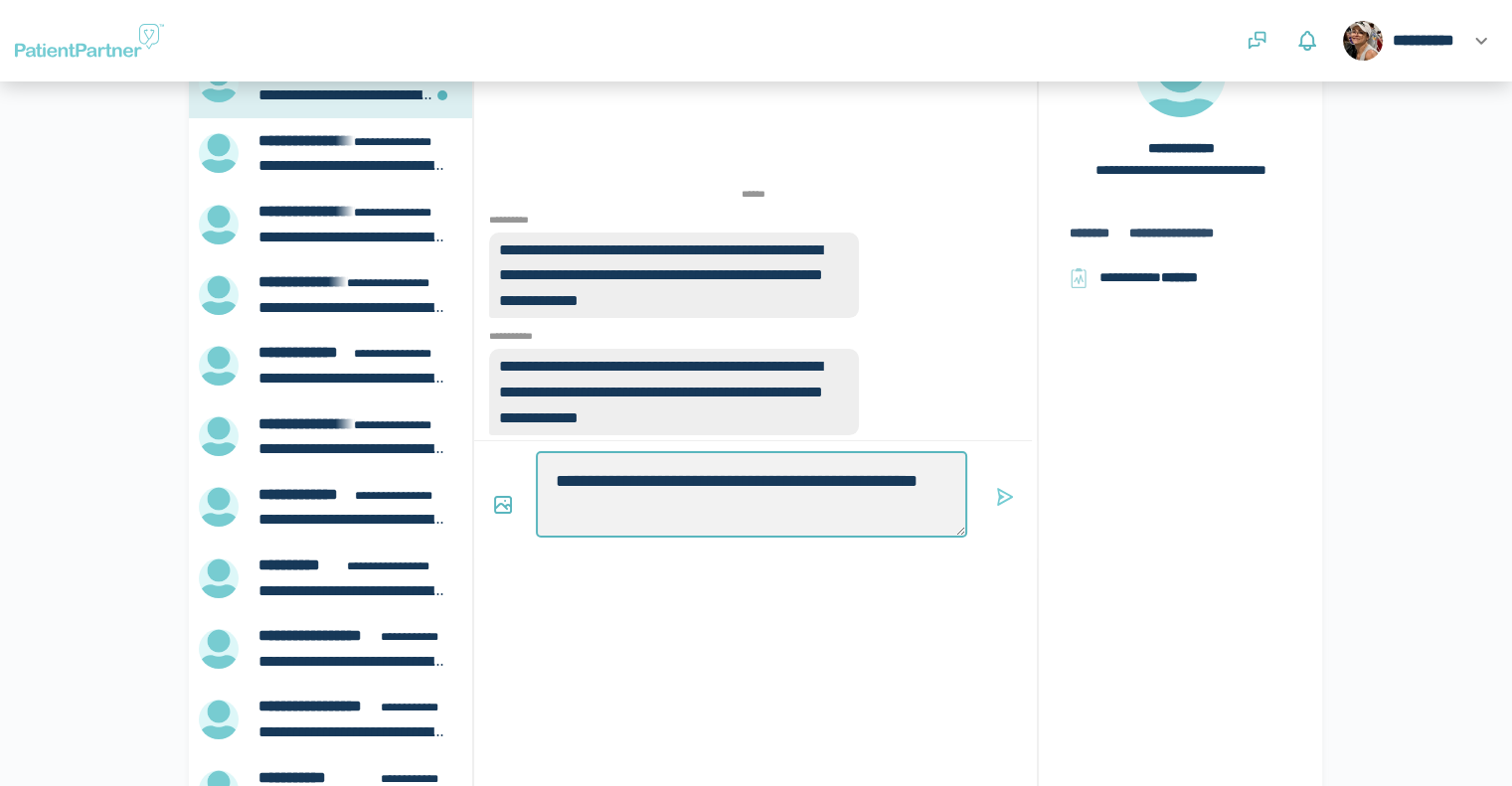 scroll, scrollTop: 0, scrollLeft: 0, axis: both 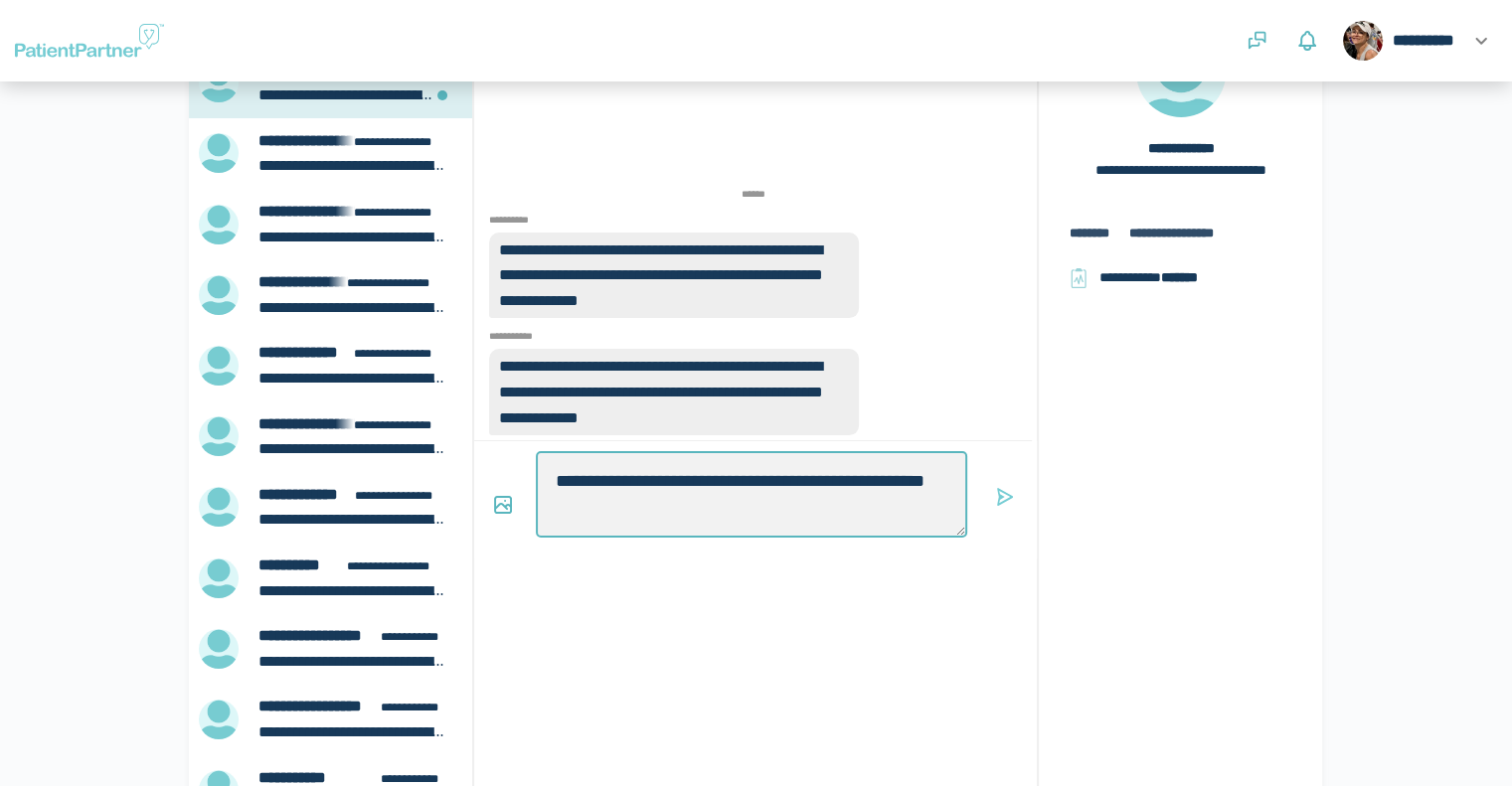 type on "*" 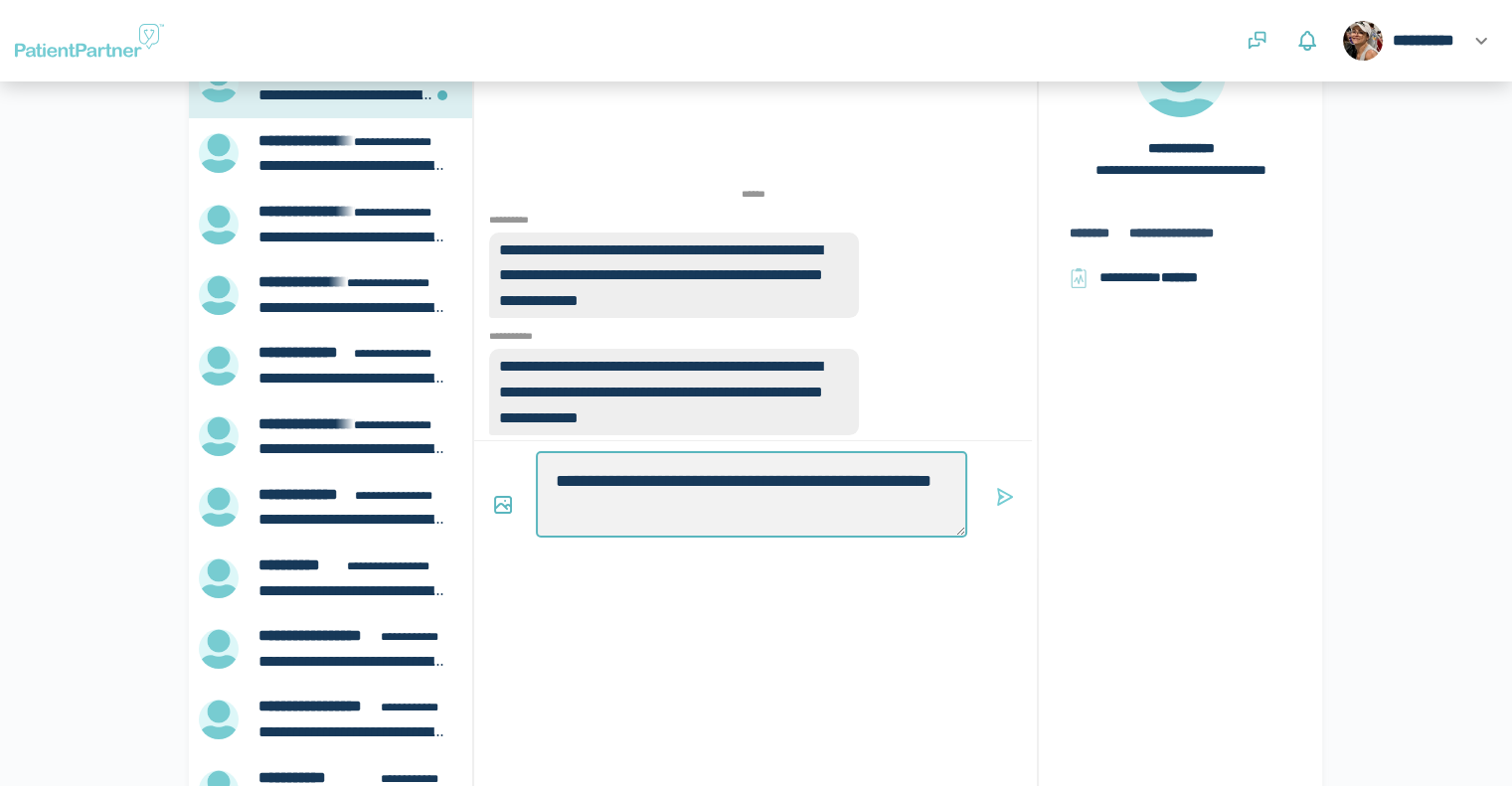 type on "*" 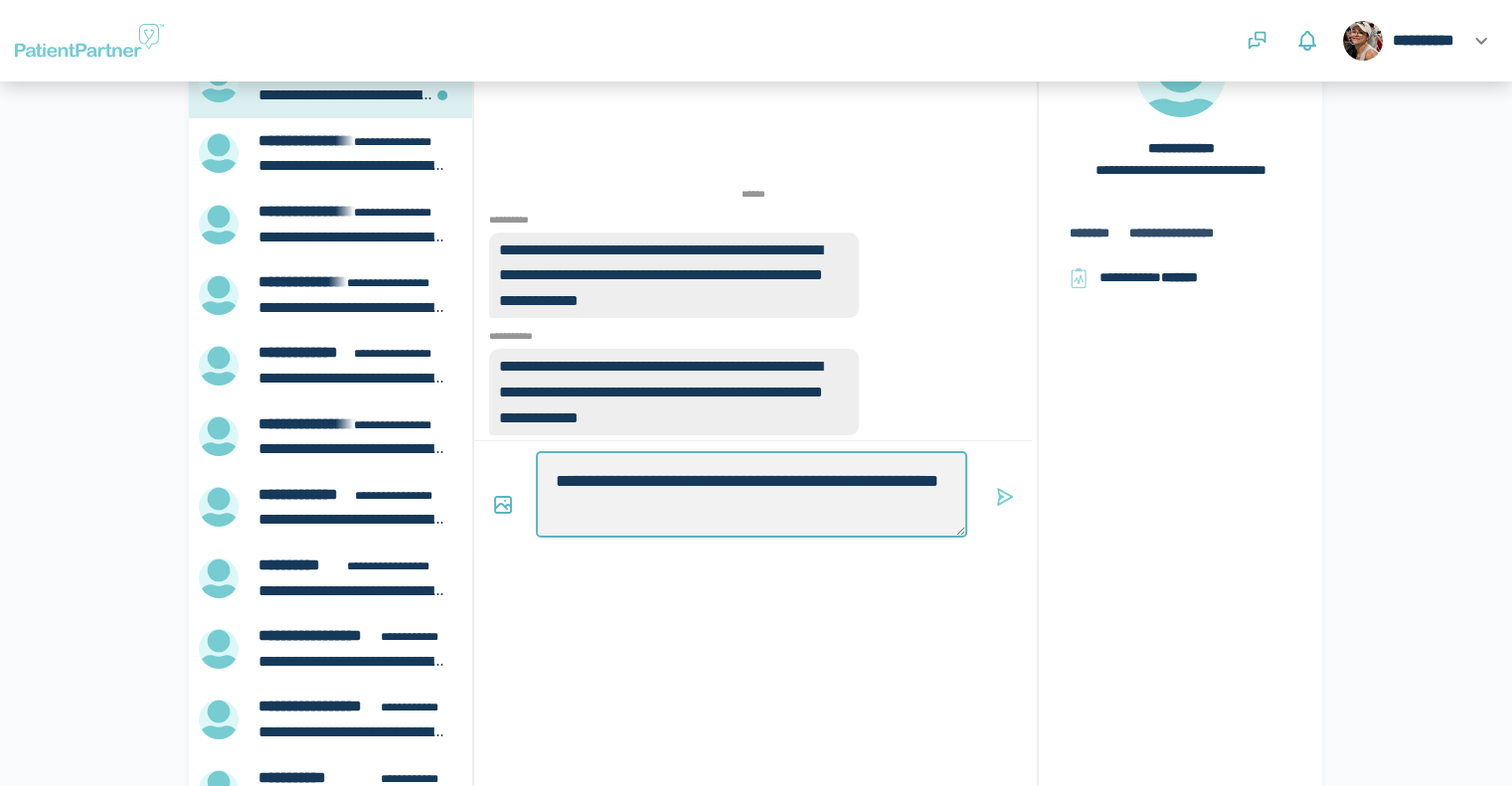 type on "*" 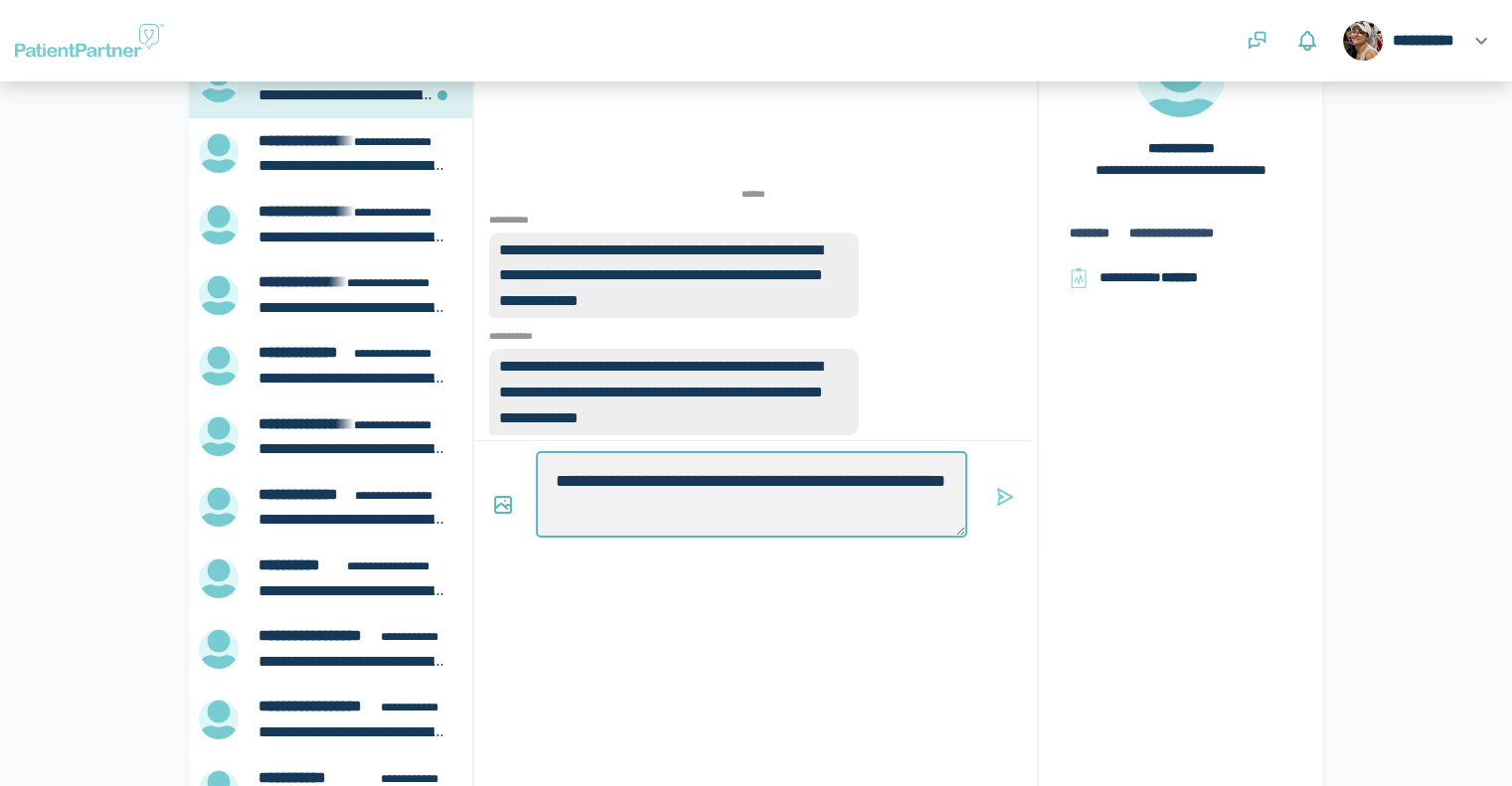 type on "*" 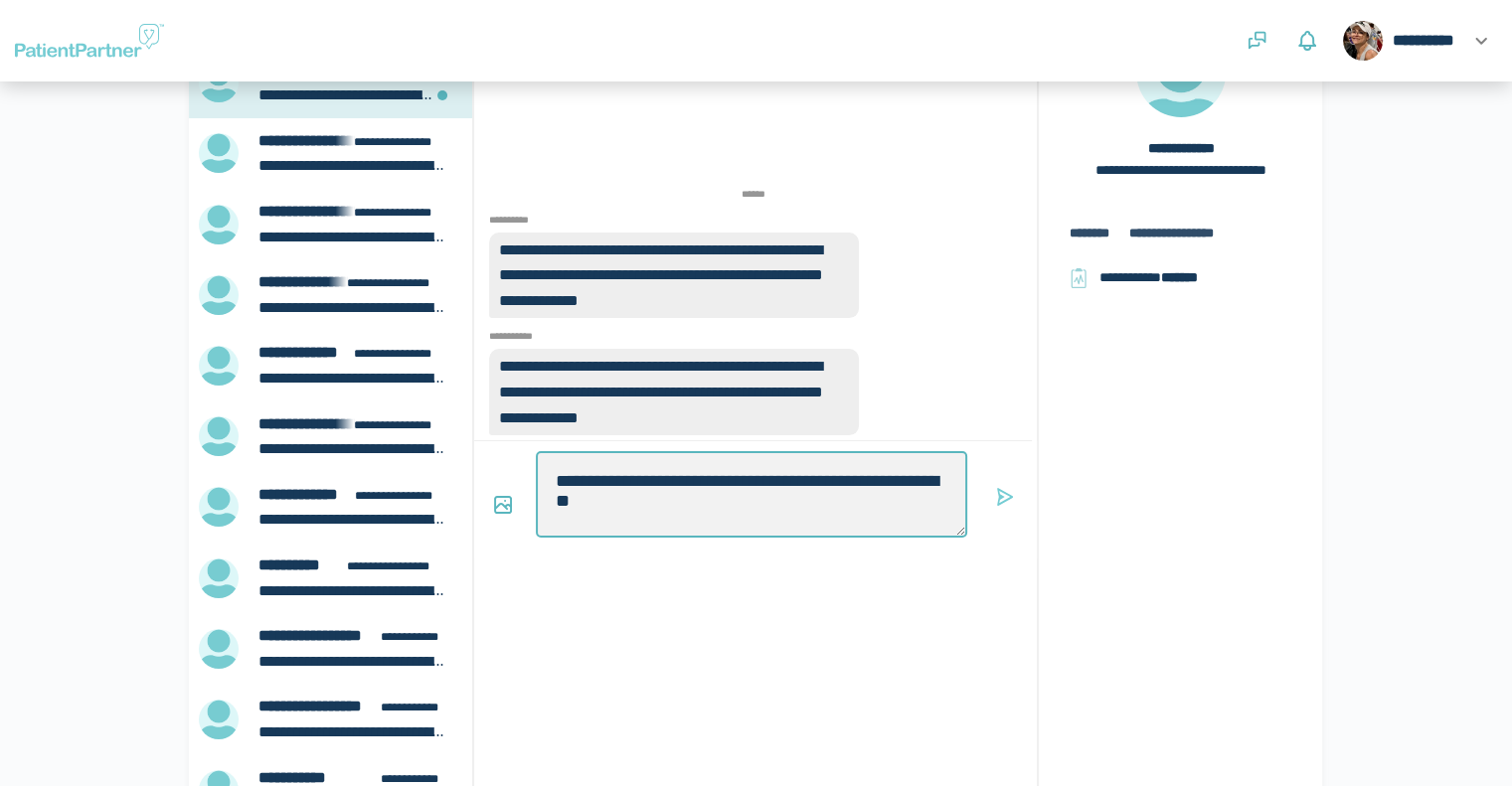 type on "*" 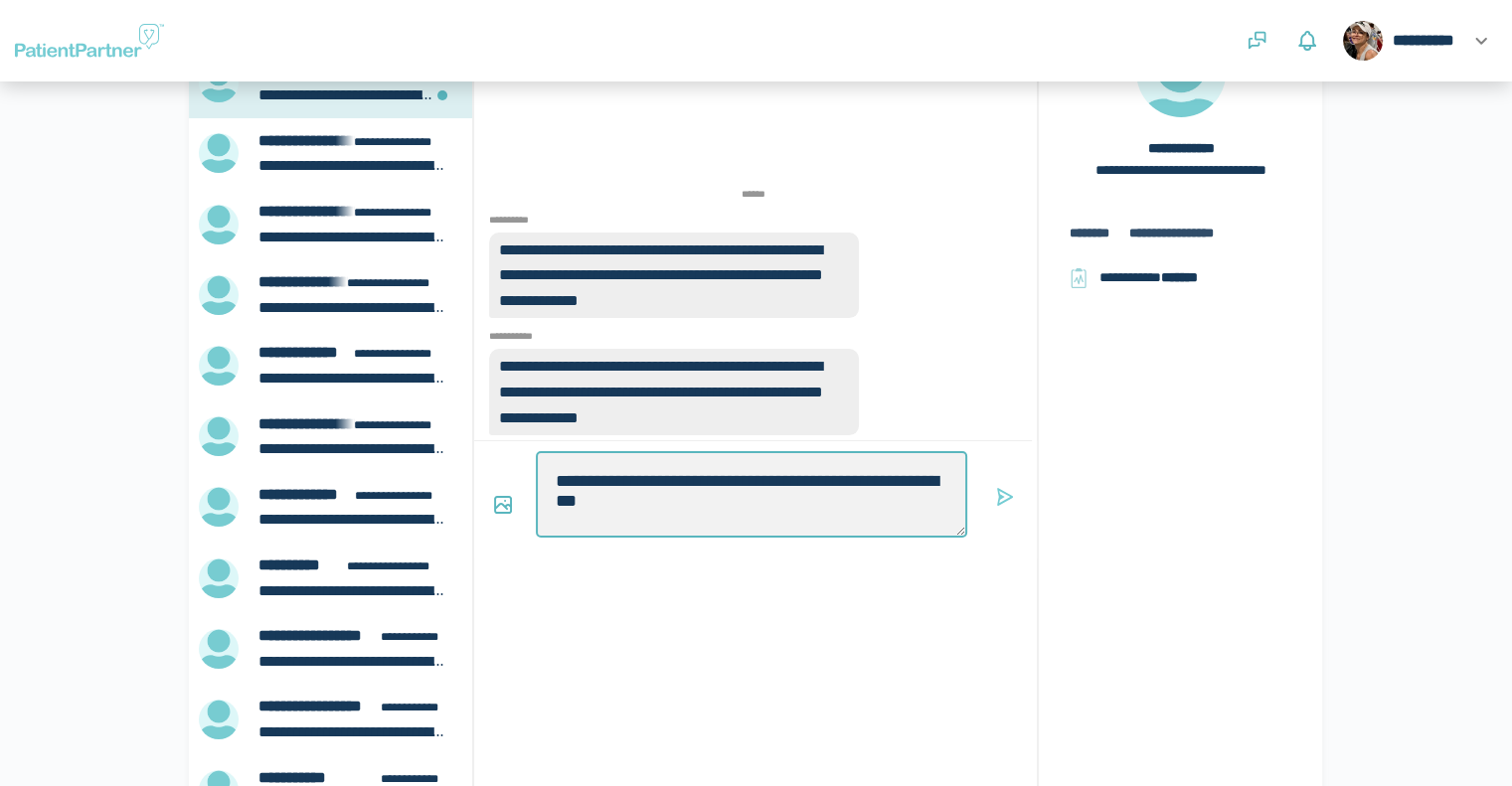 type on "*" 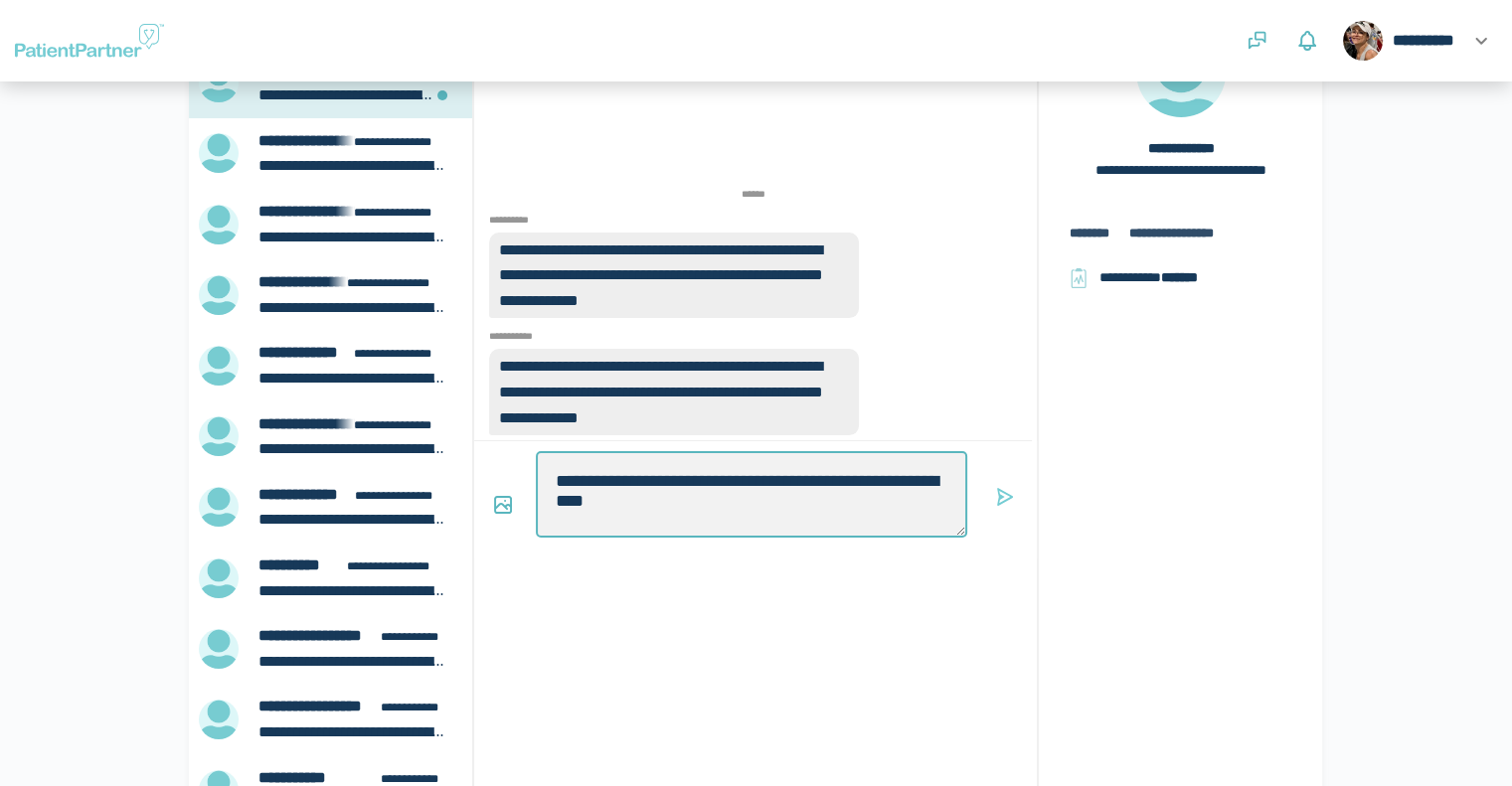 type on "*" 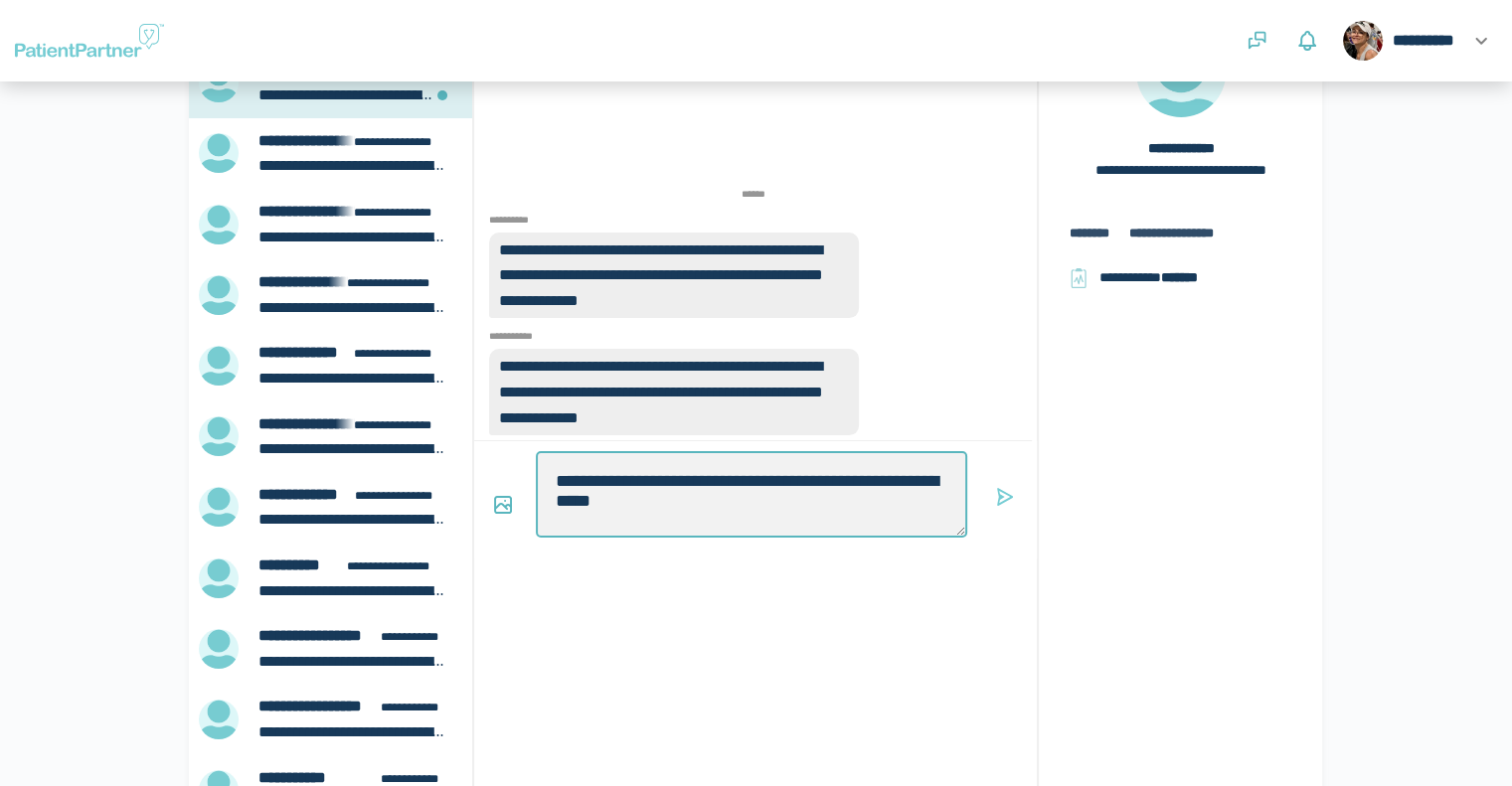 type on "*" 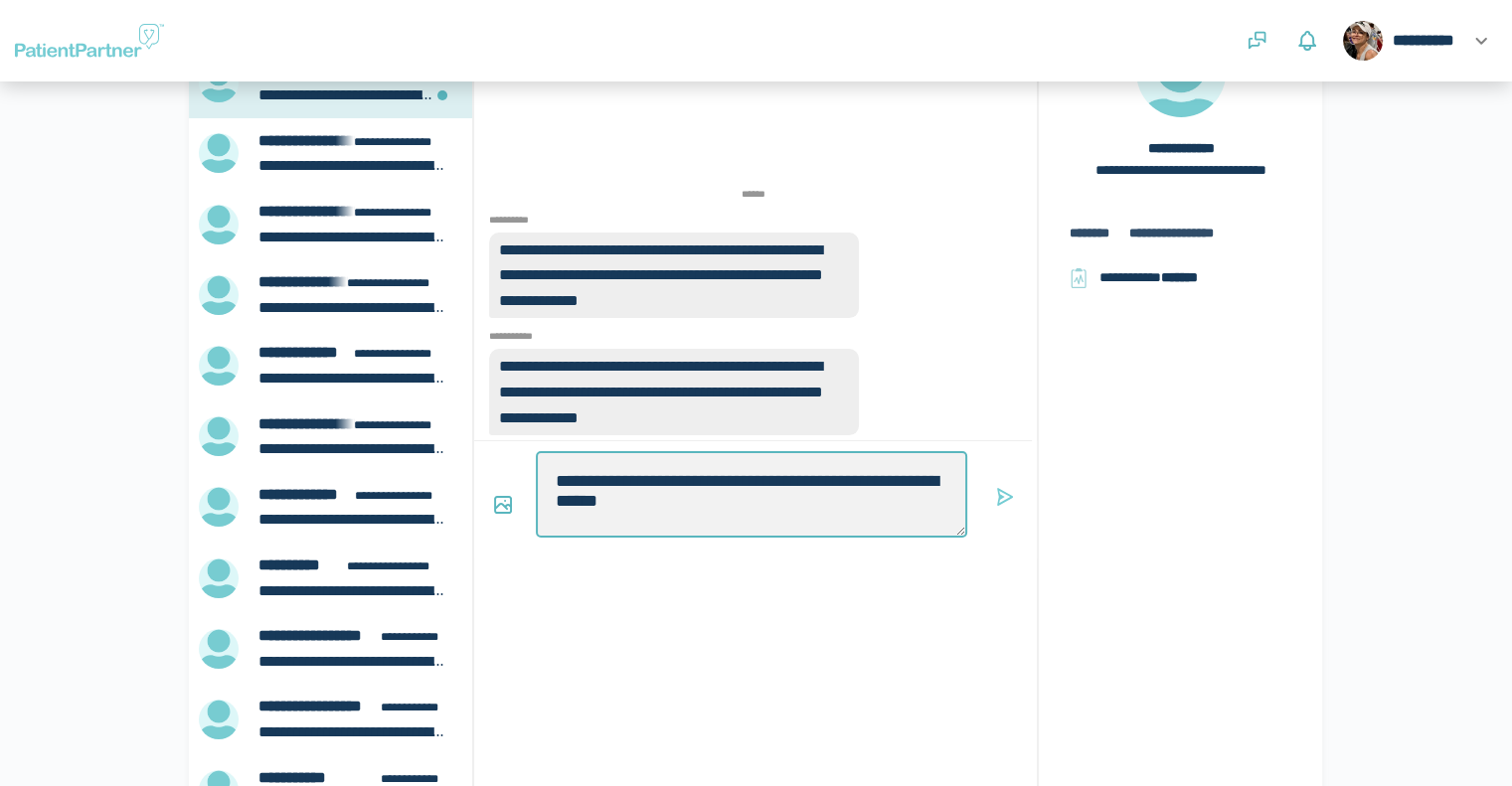 type on "*" 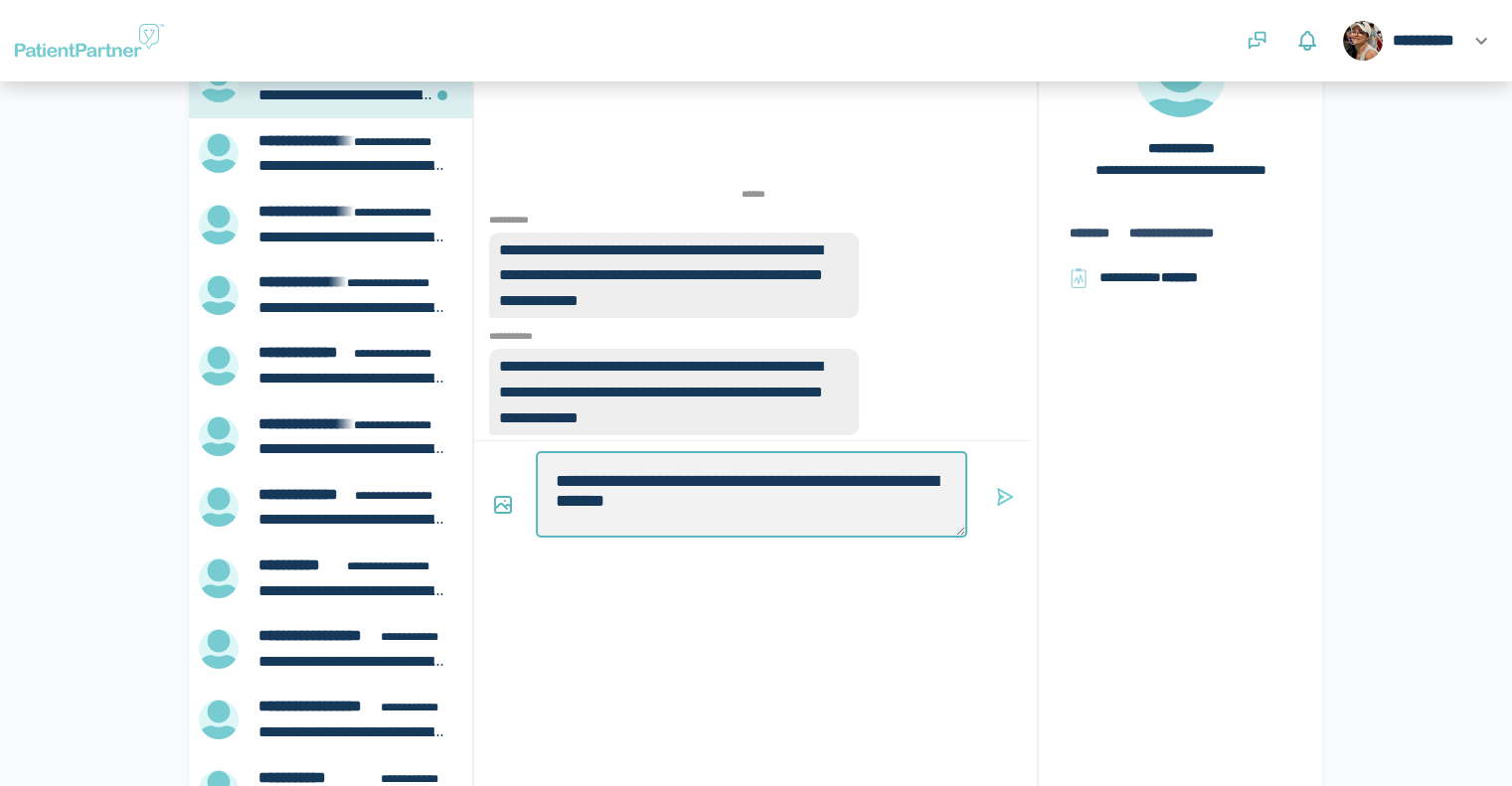 type on "*" 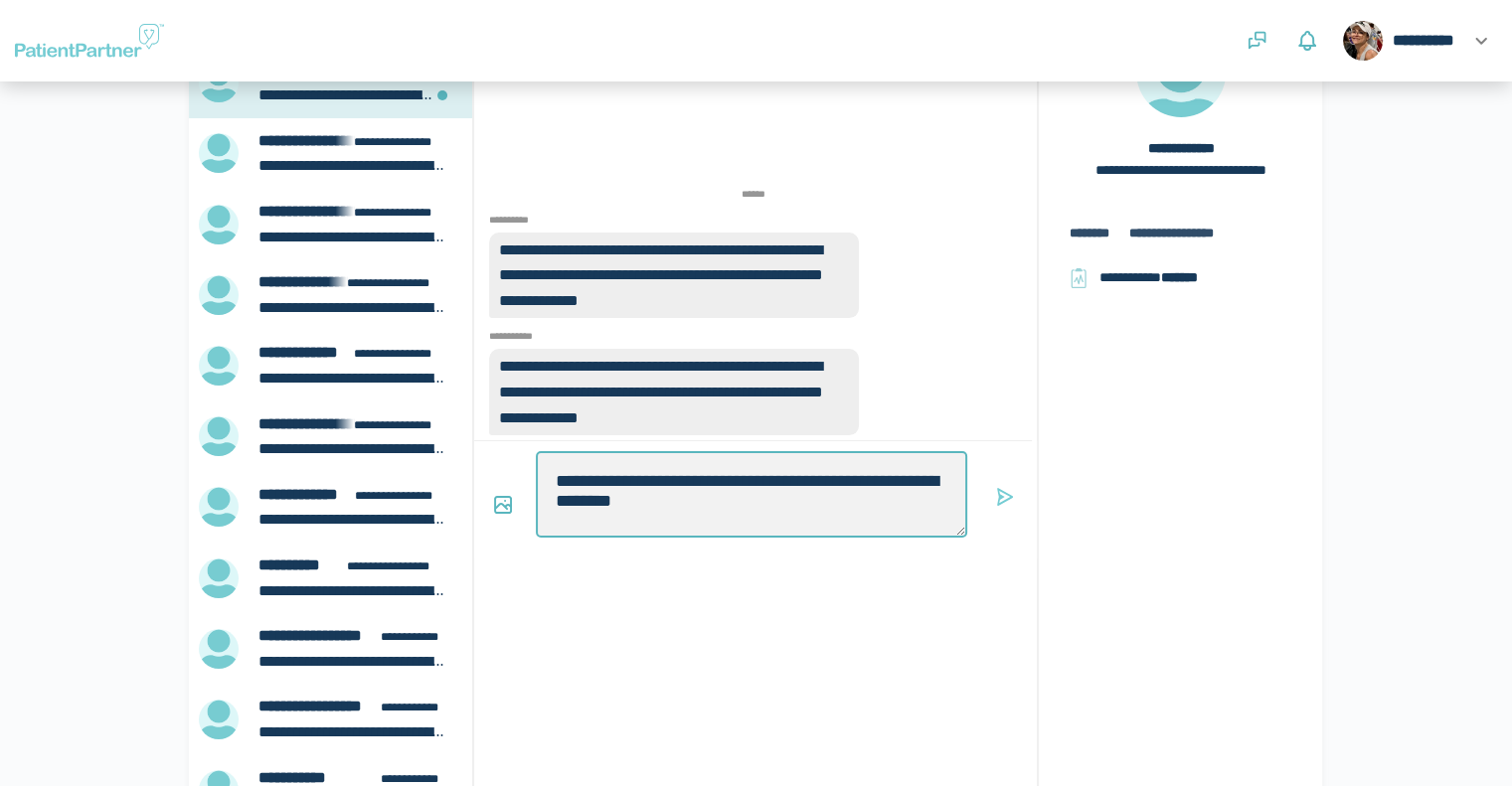 type on "*" 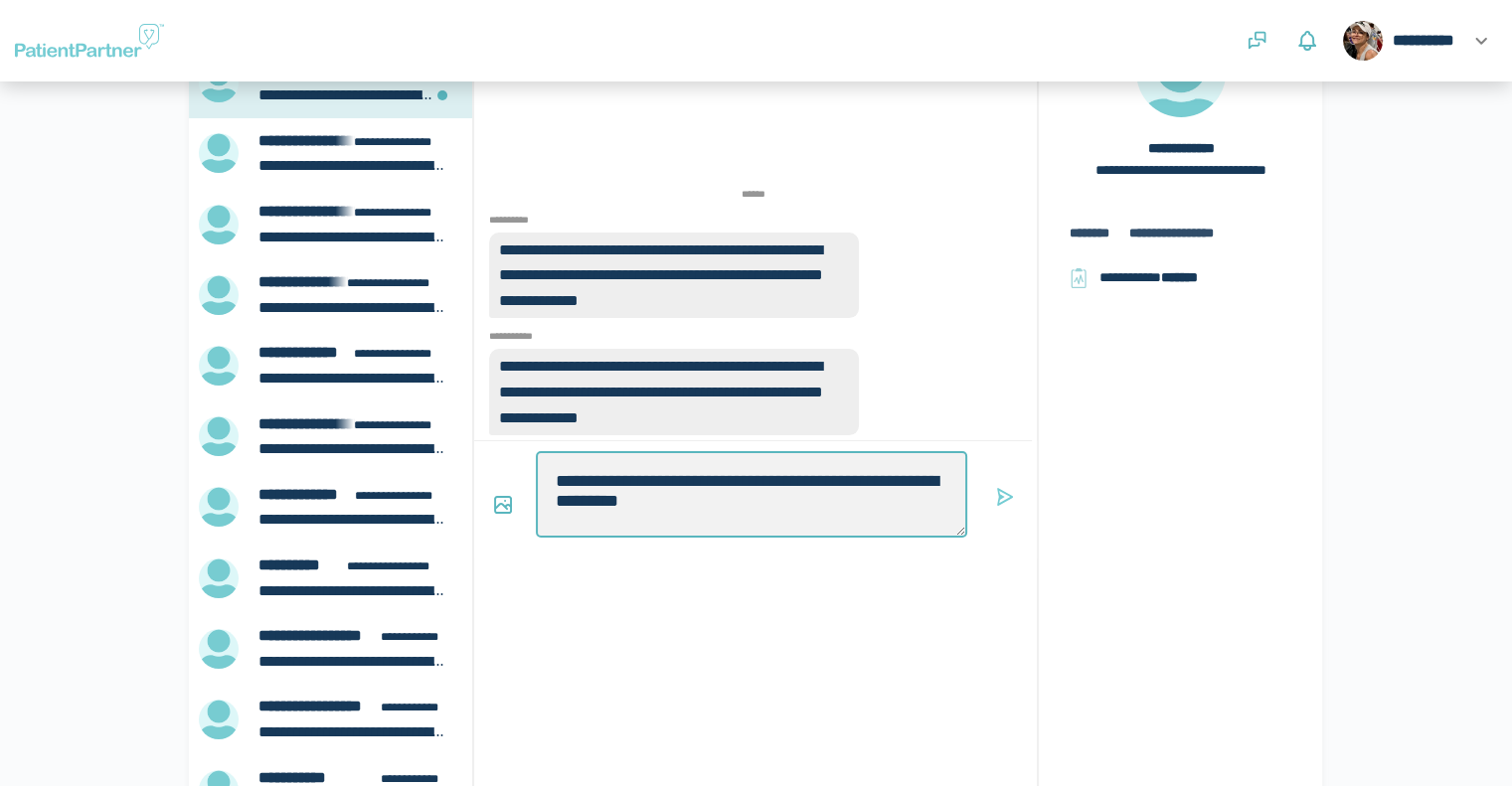 type on "*" 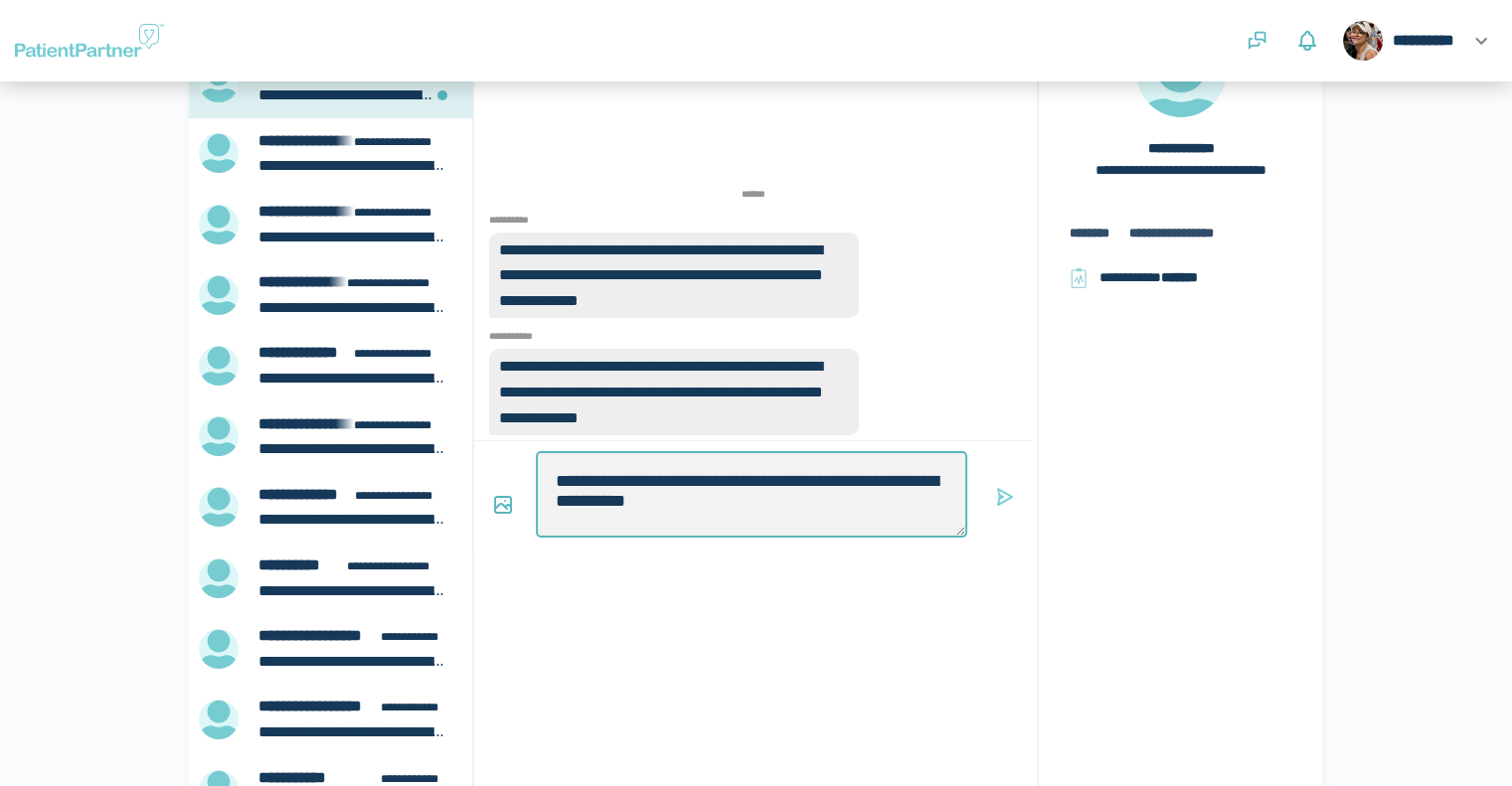 type on "*" 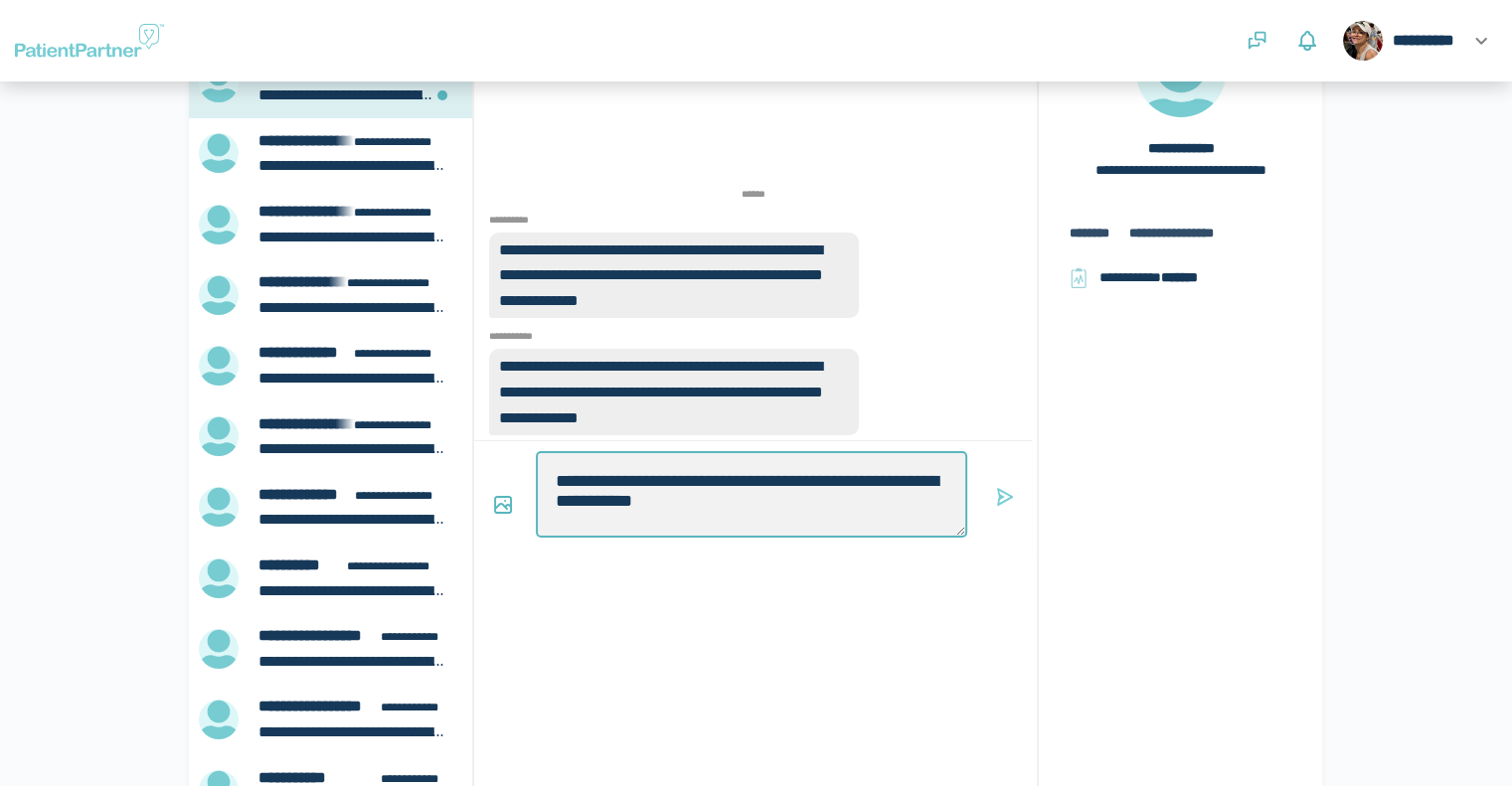 type on "*" 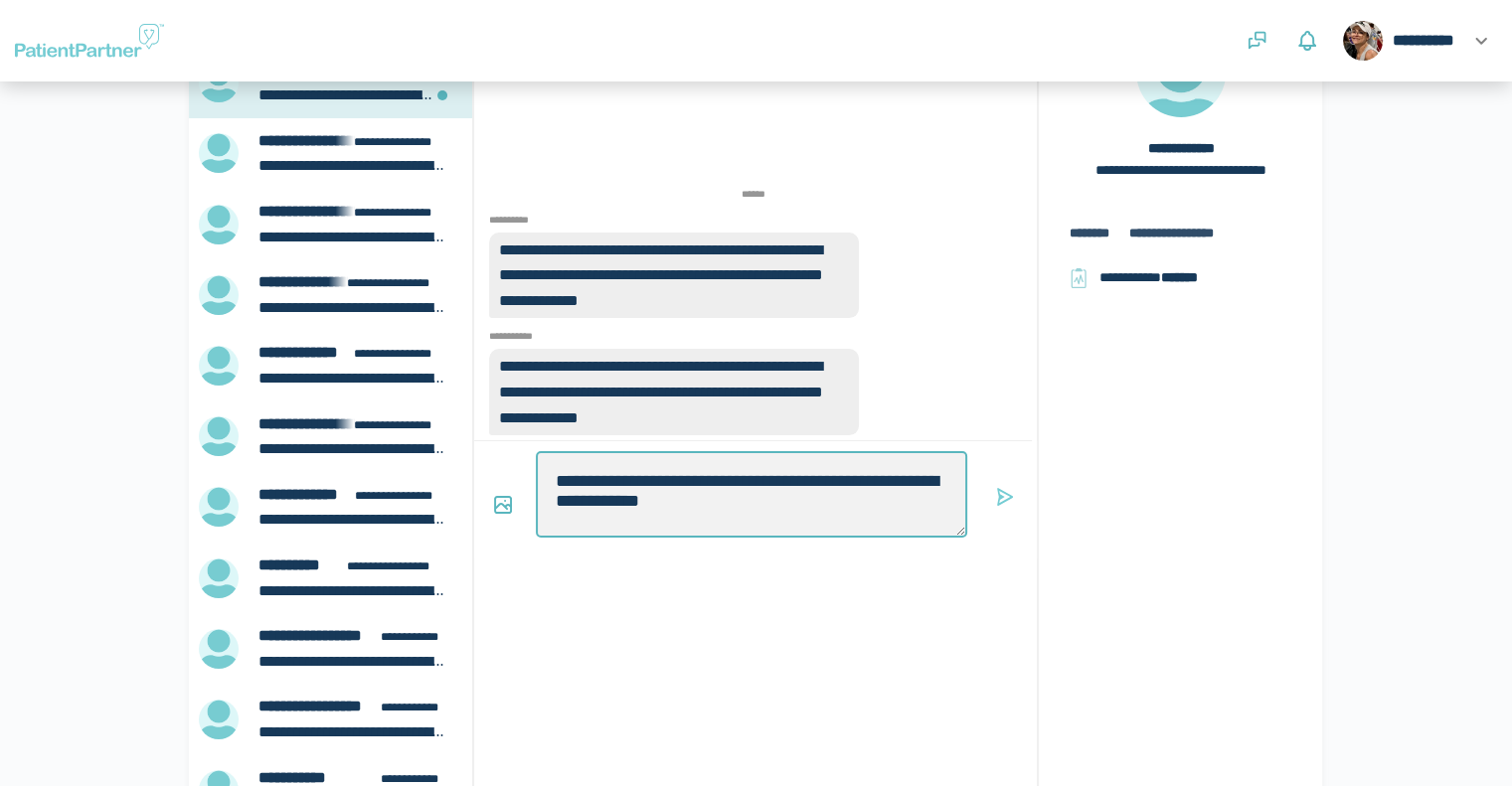 type on "*" 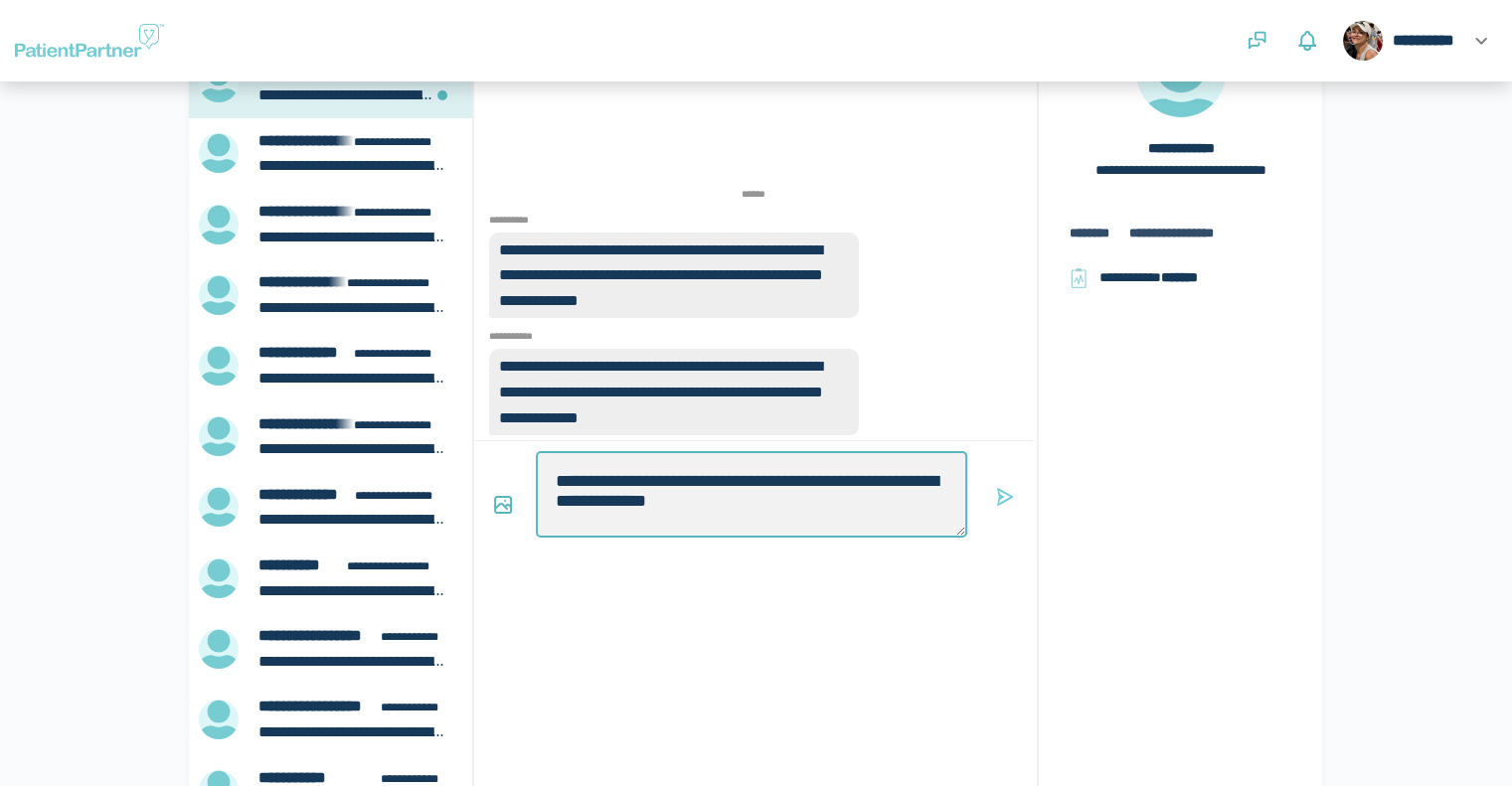 type on "*" 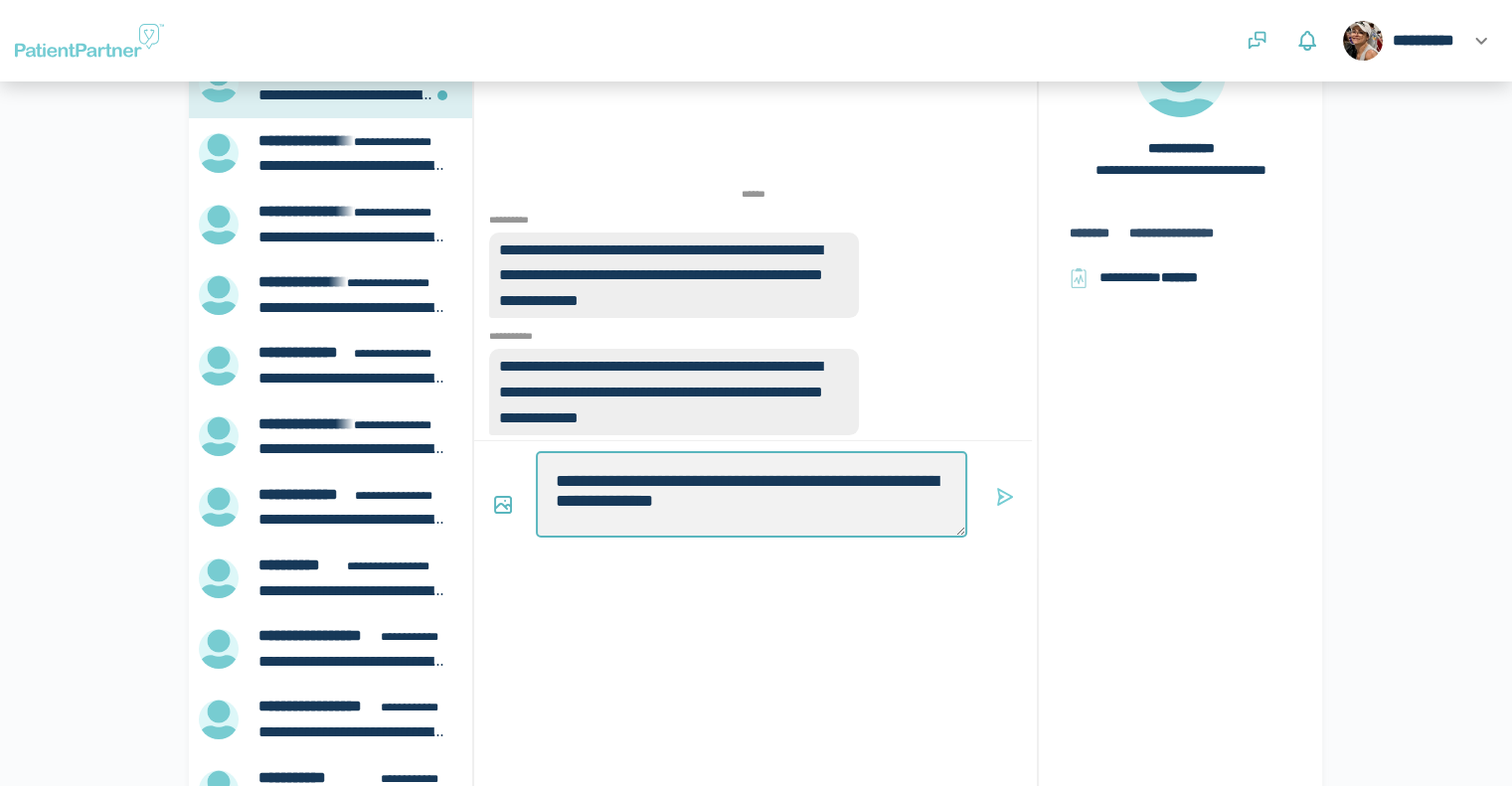 type on "*" 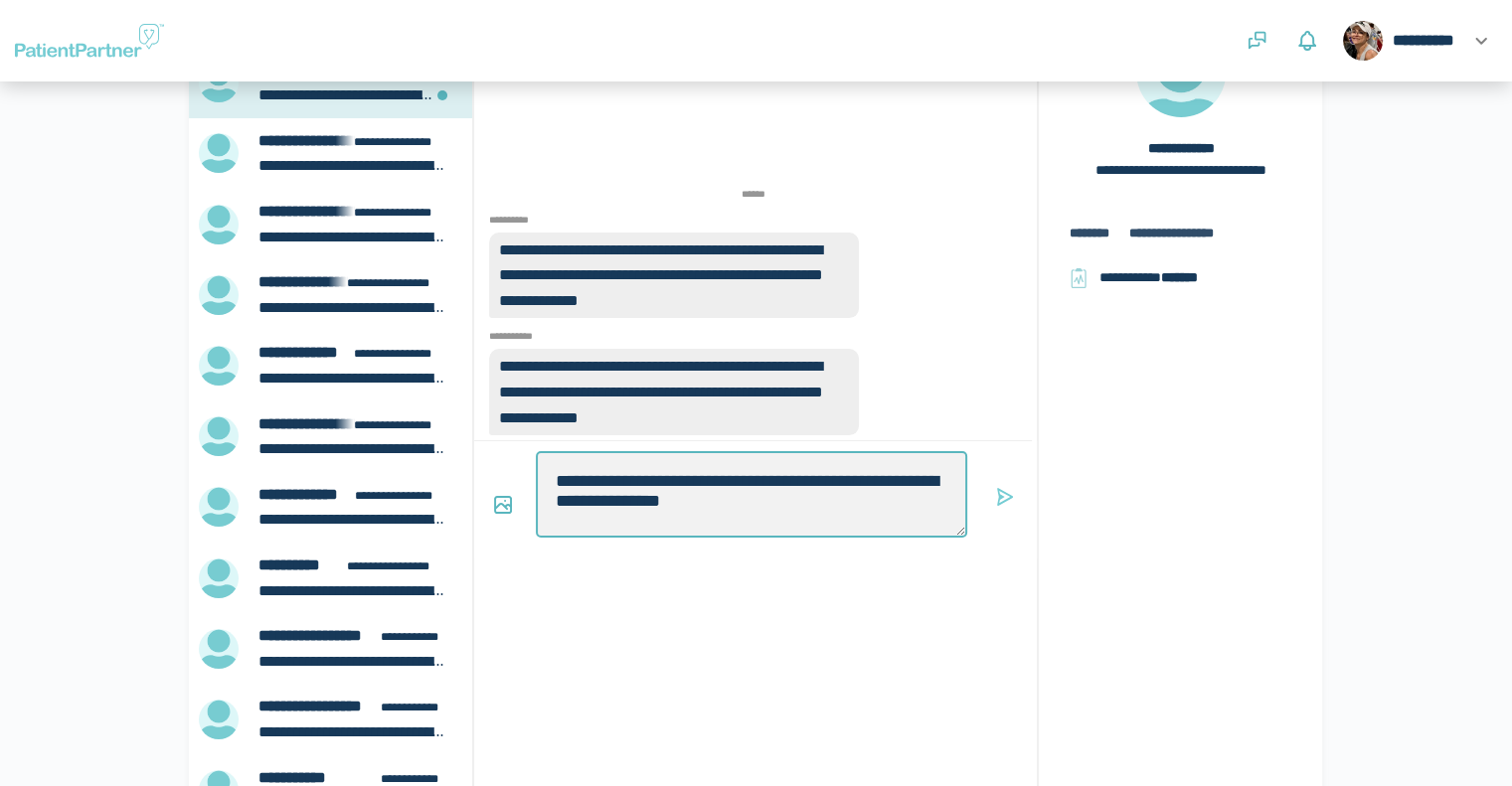 type on "*" 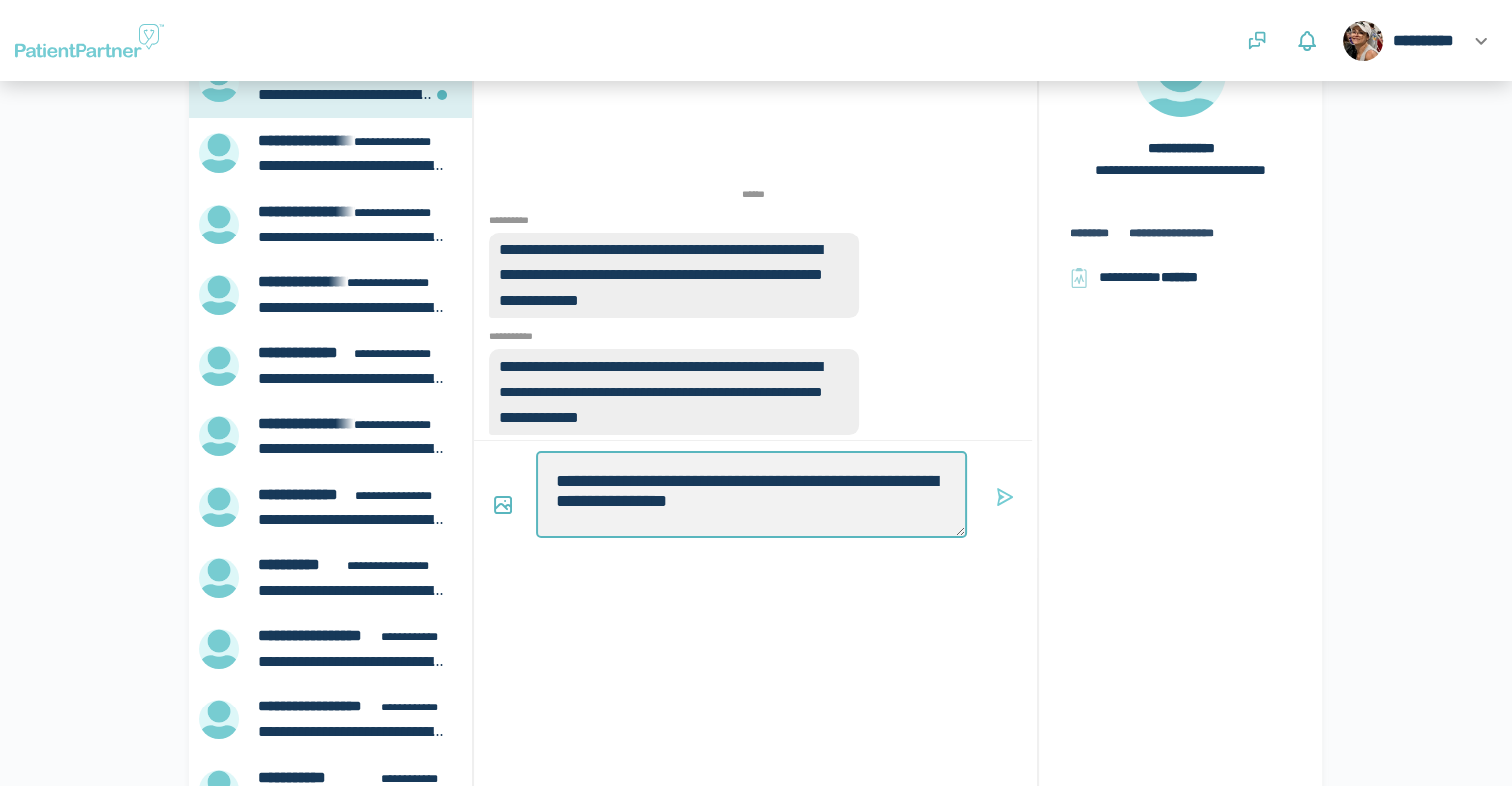 type on "*" 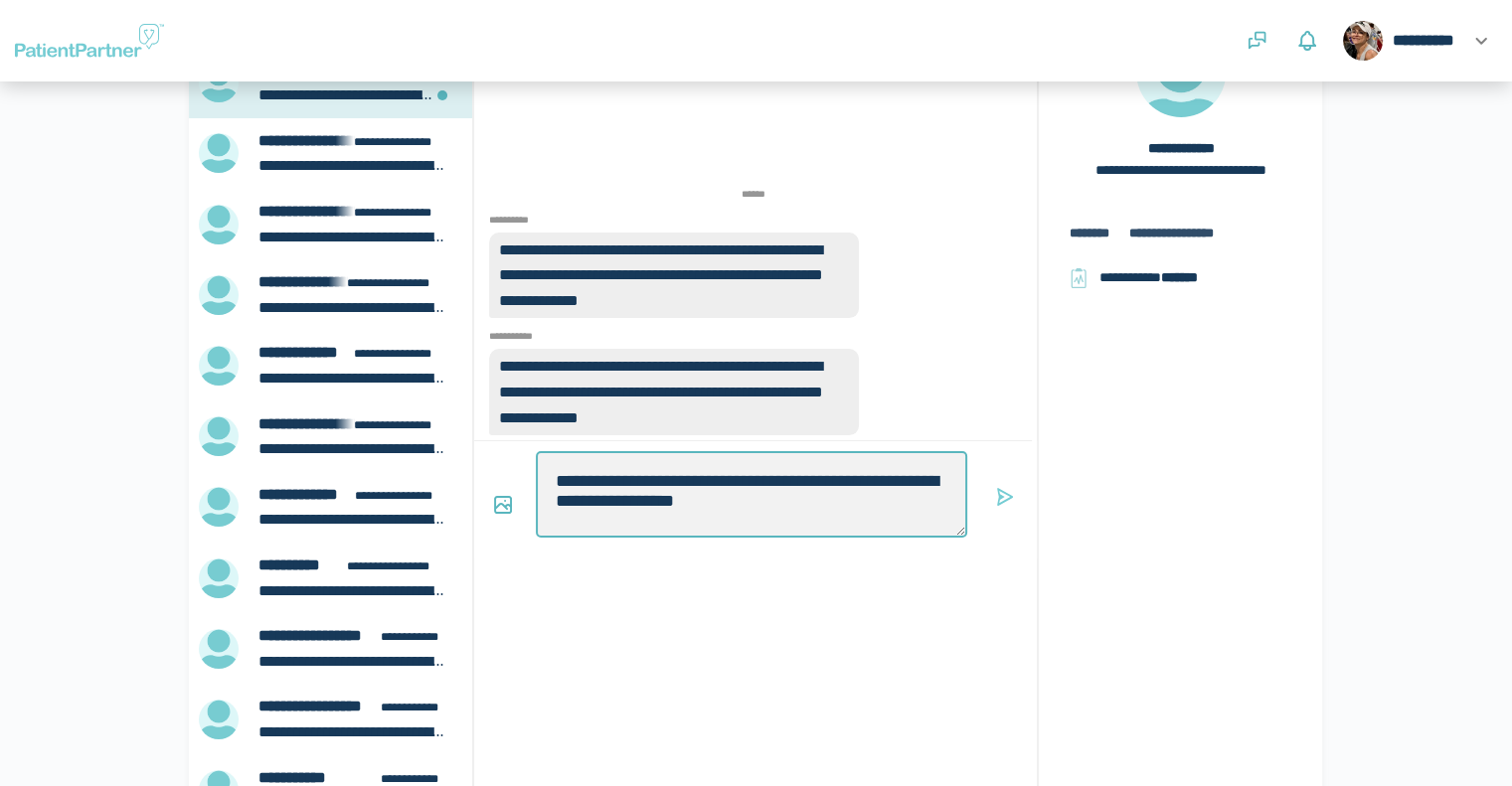 type on "*" 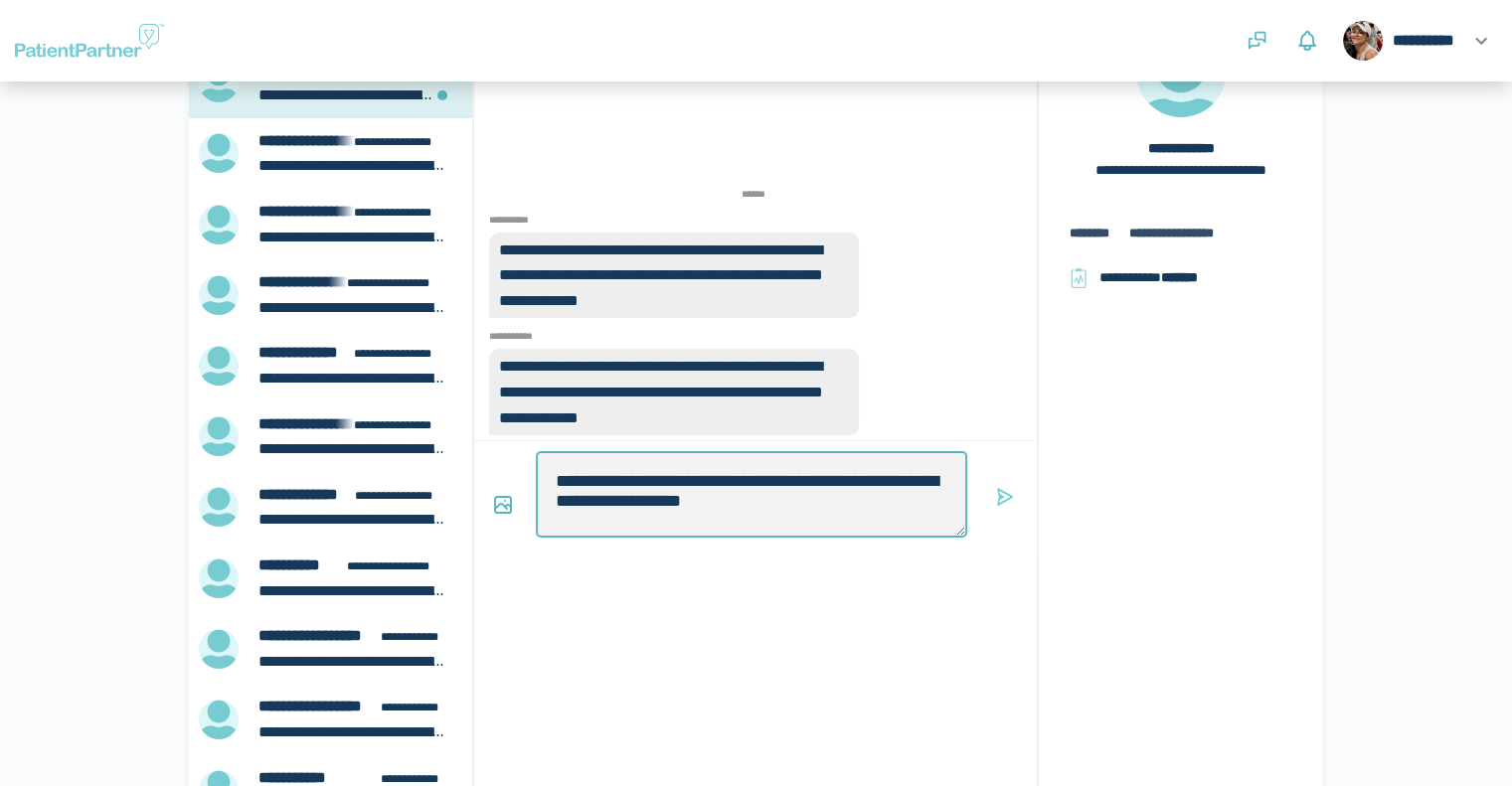 type on "*" 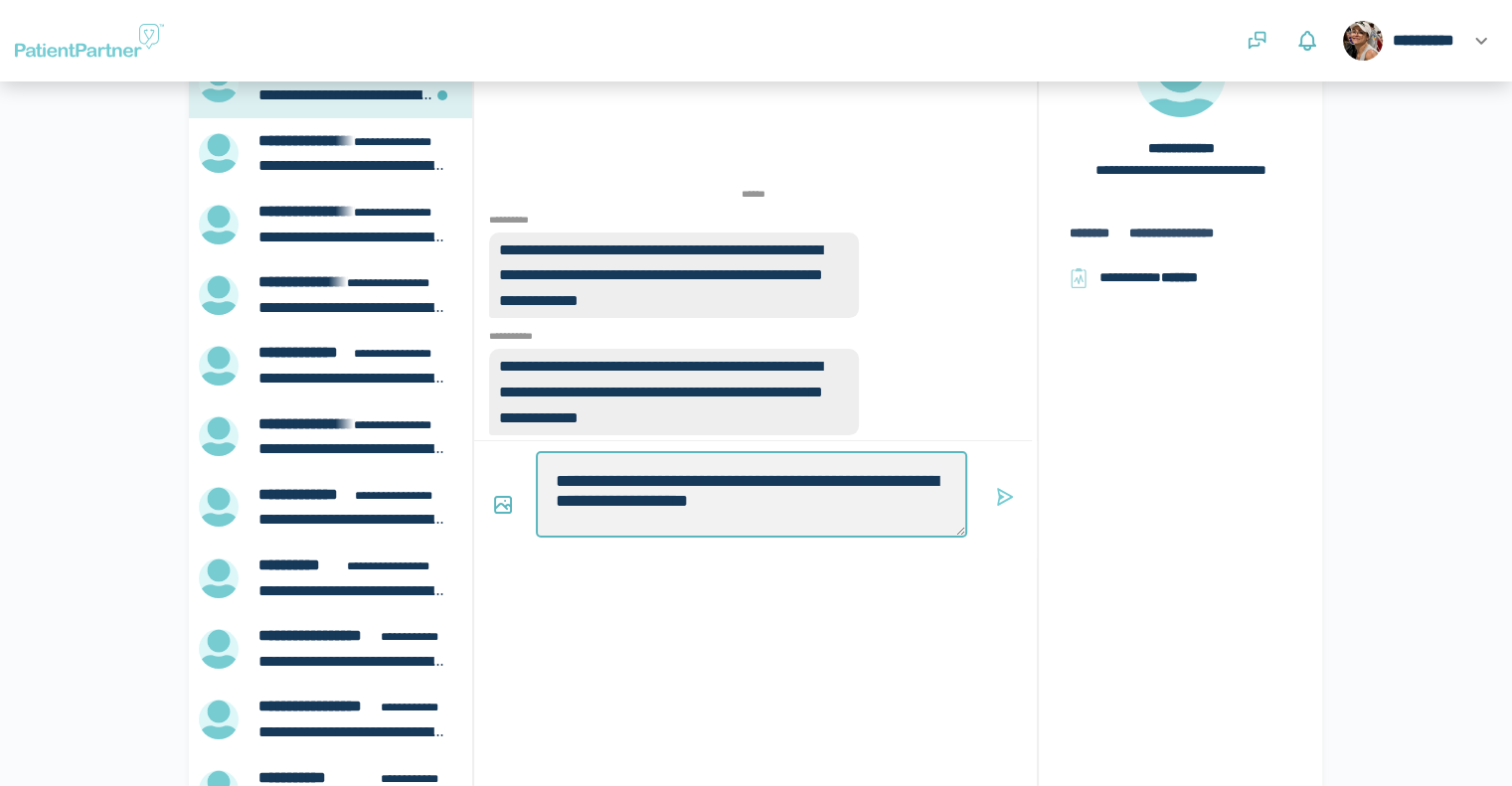 type on "*" 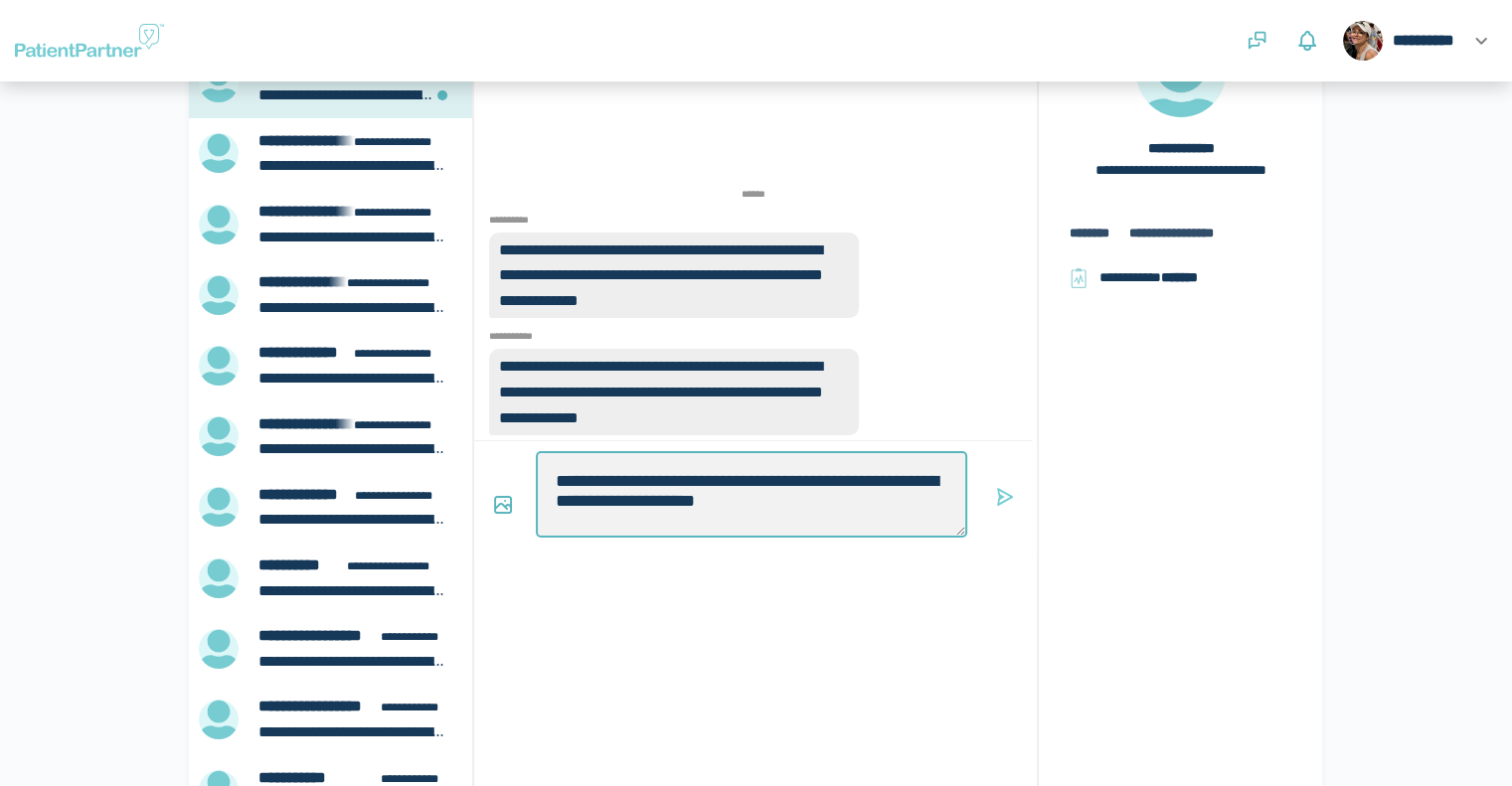type on "*" 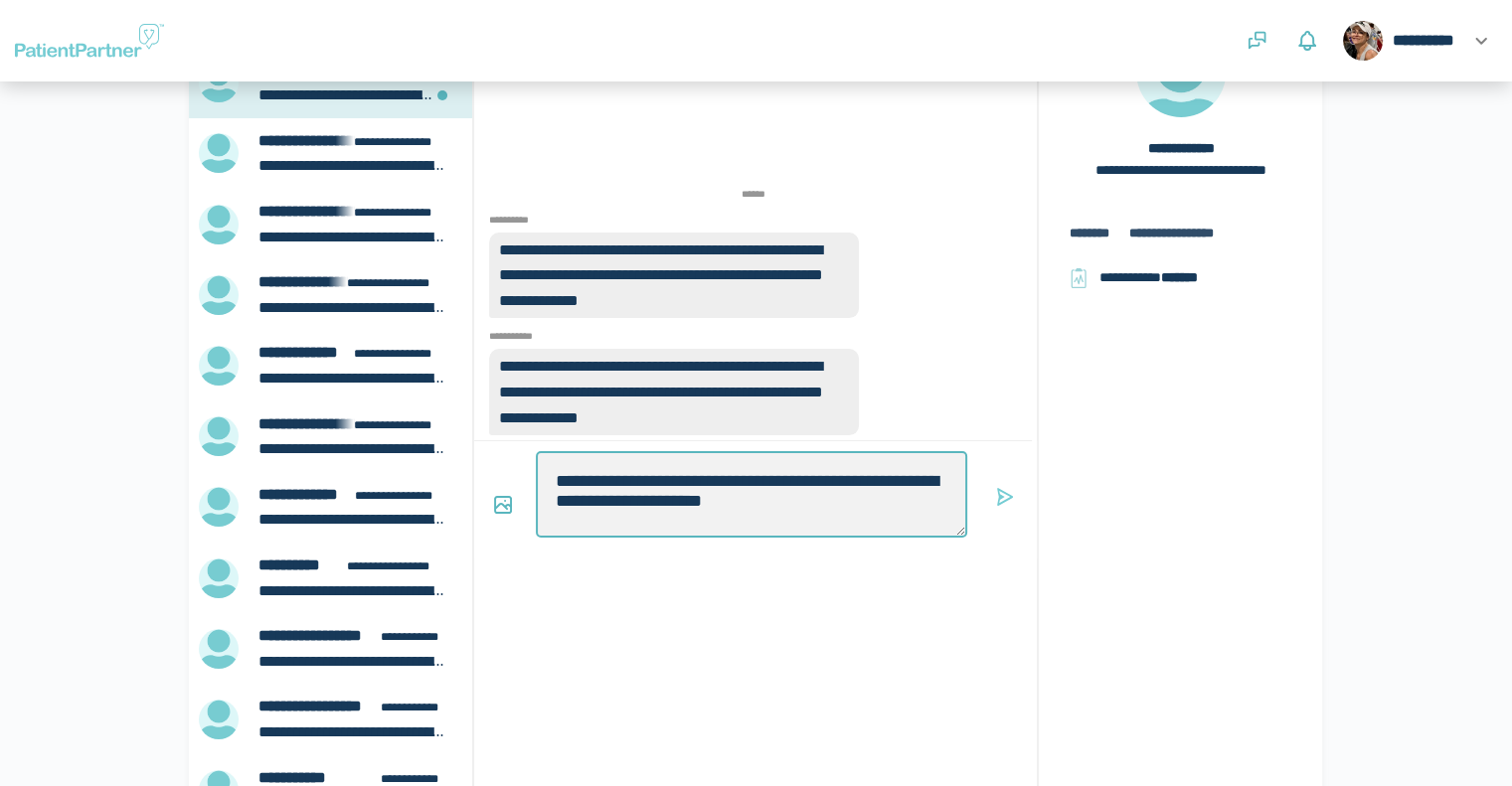 type on "*" 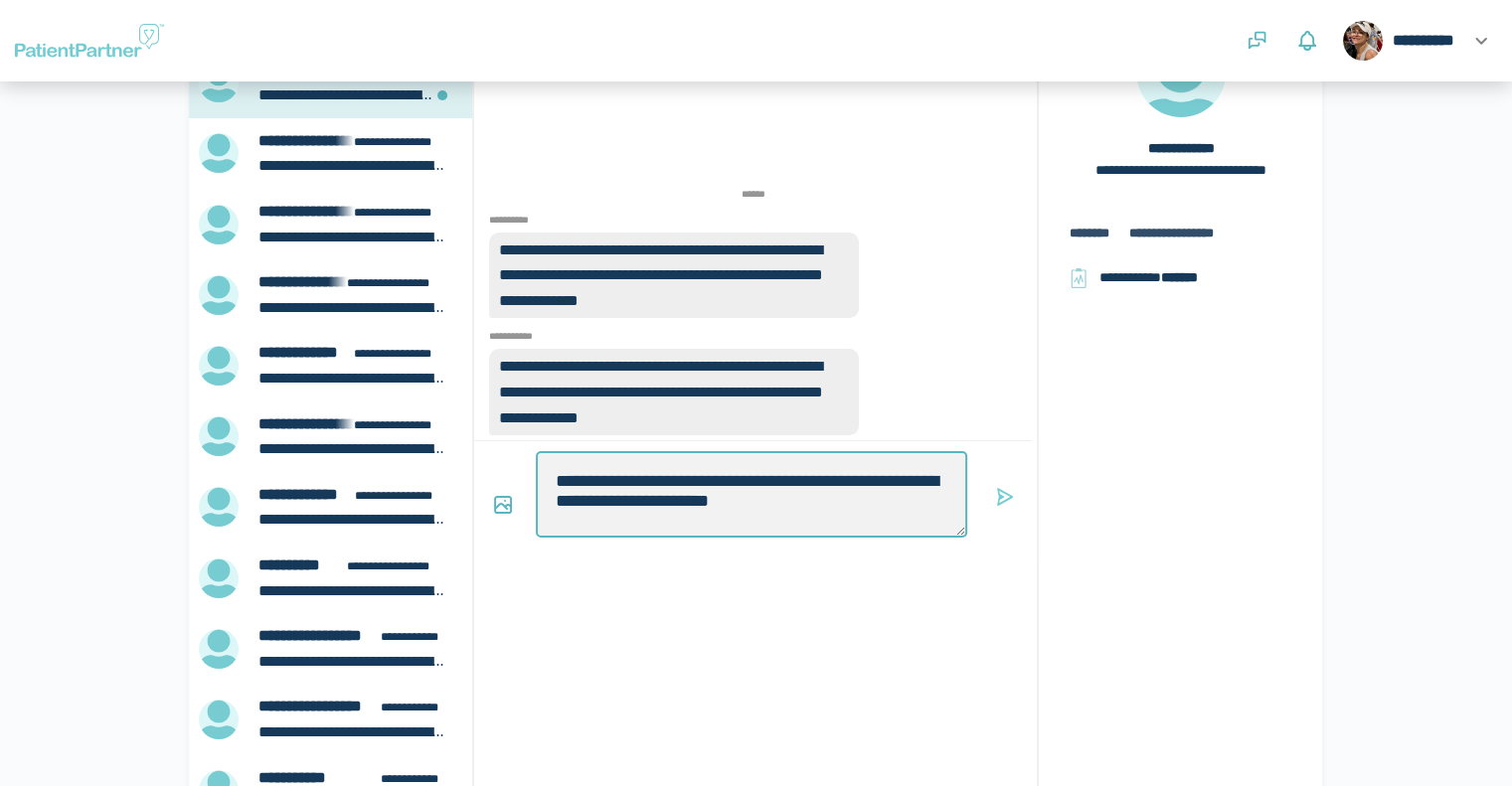 type on "*" 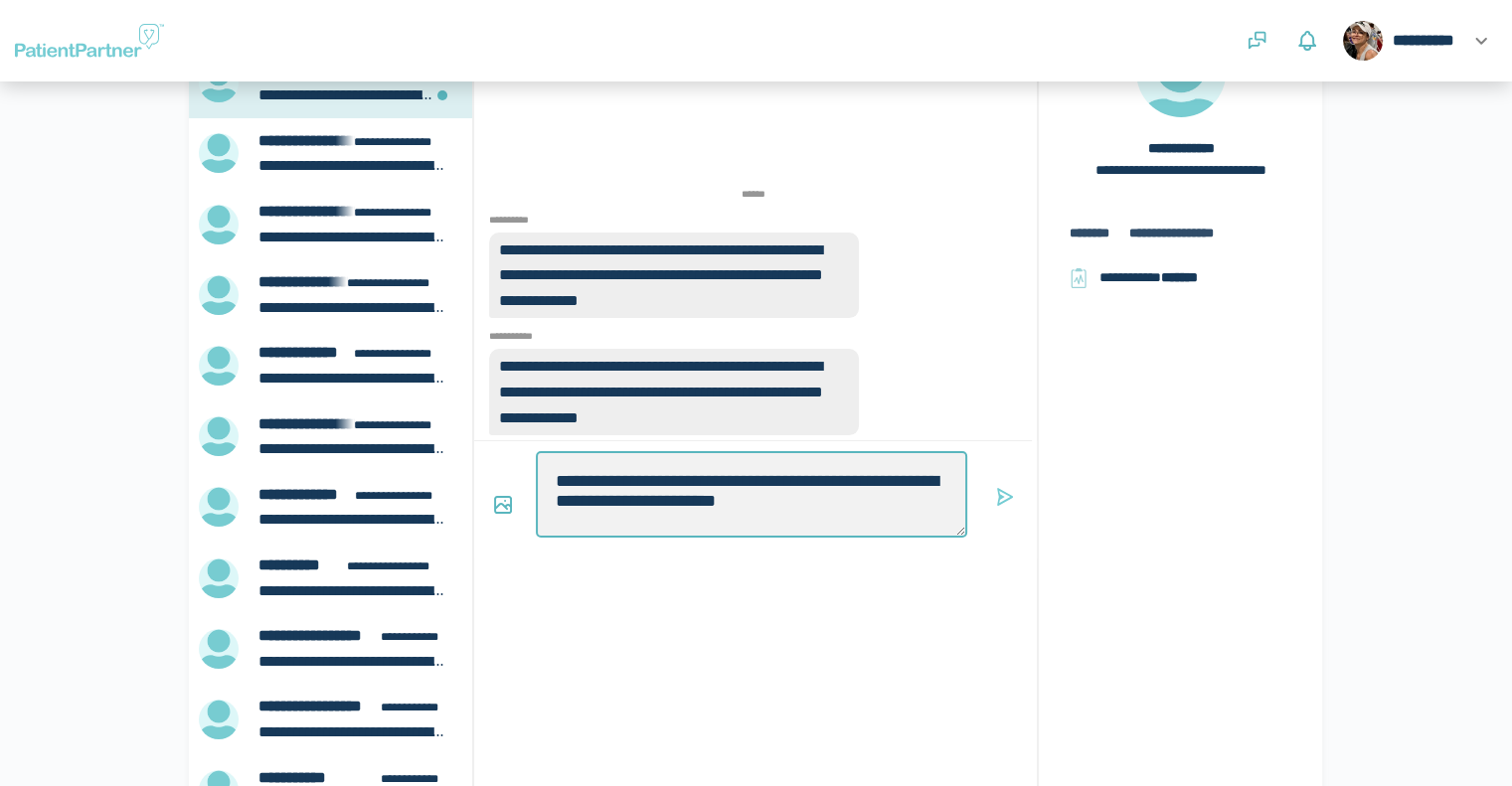 type on "*" 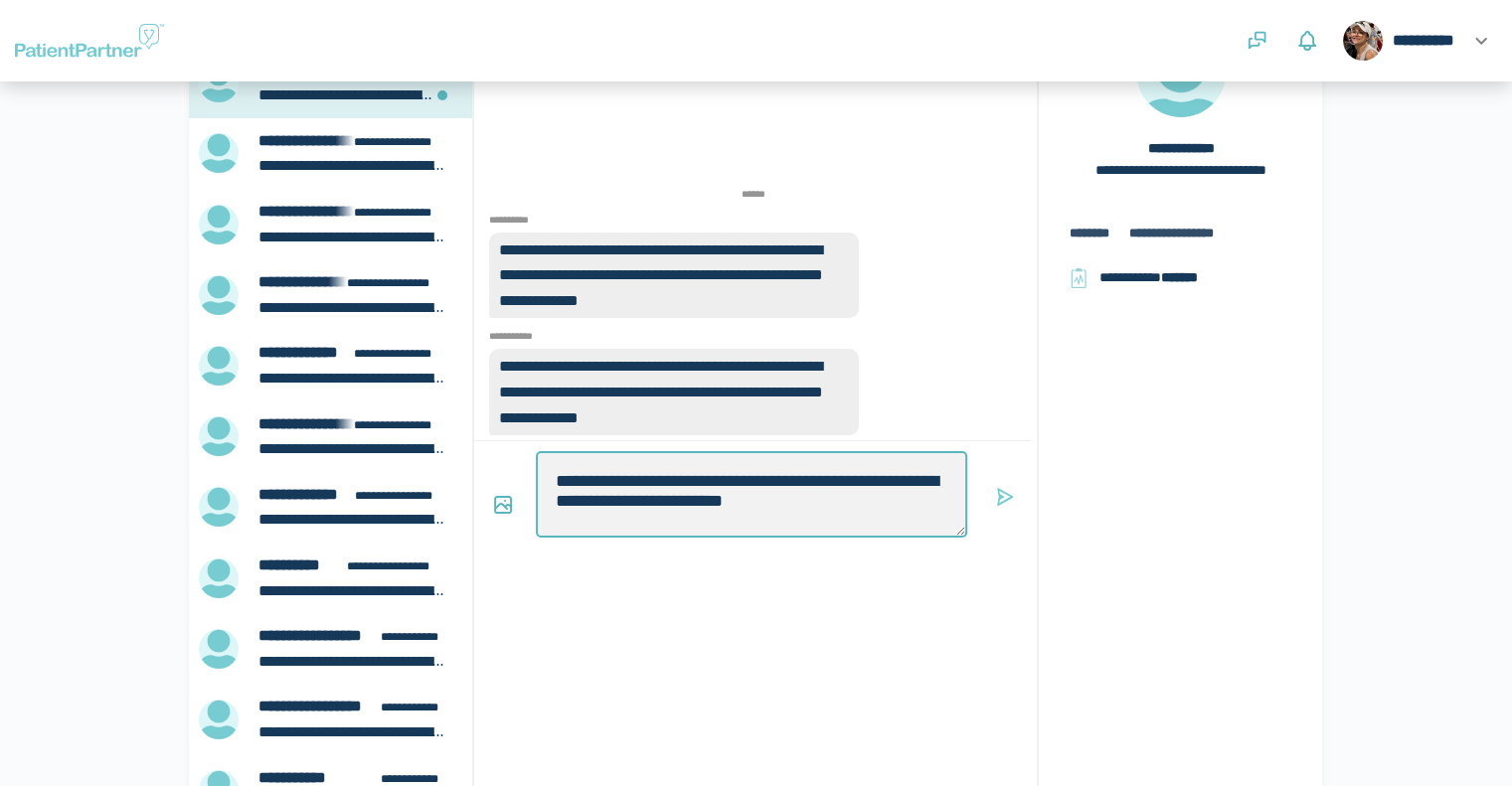 type on "*" 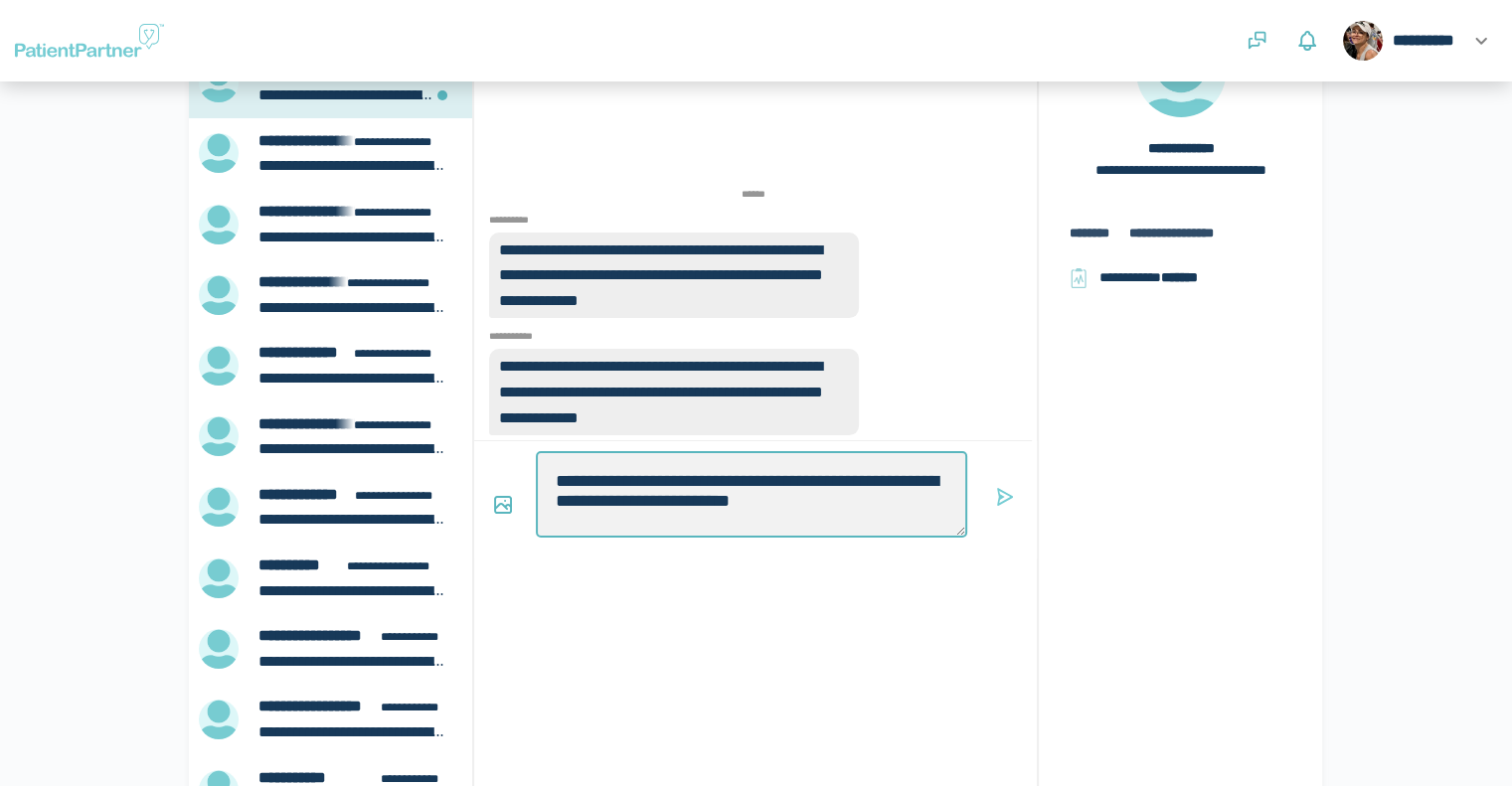 type on "*" 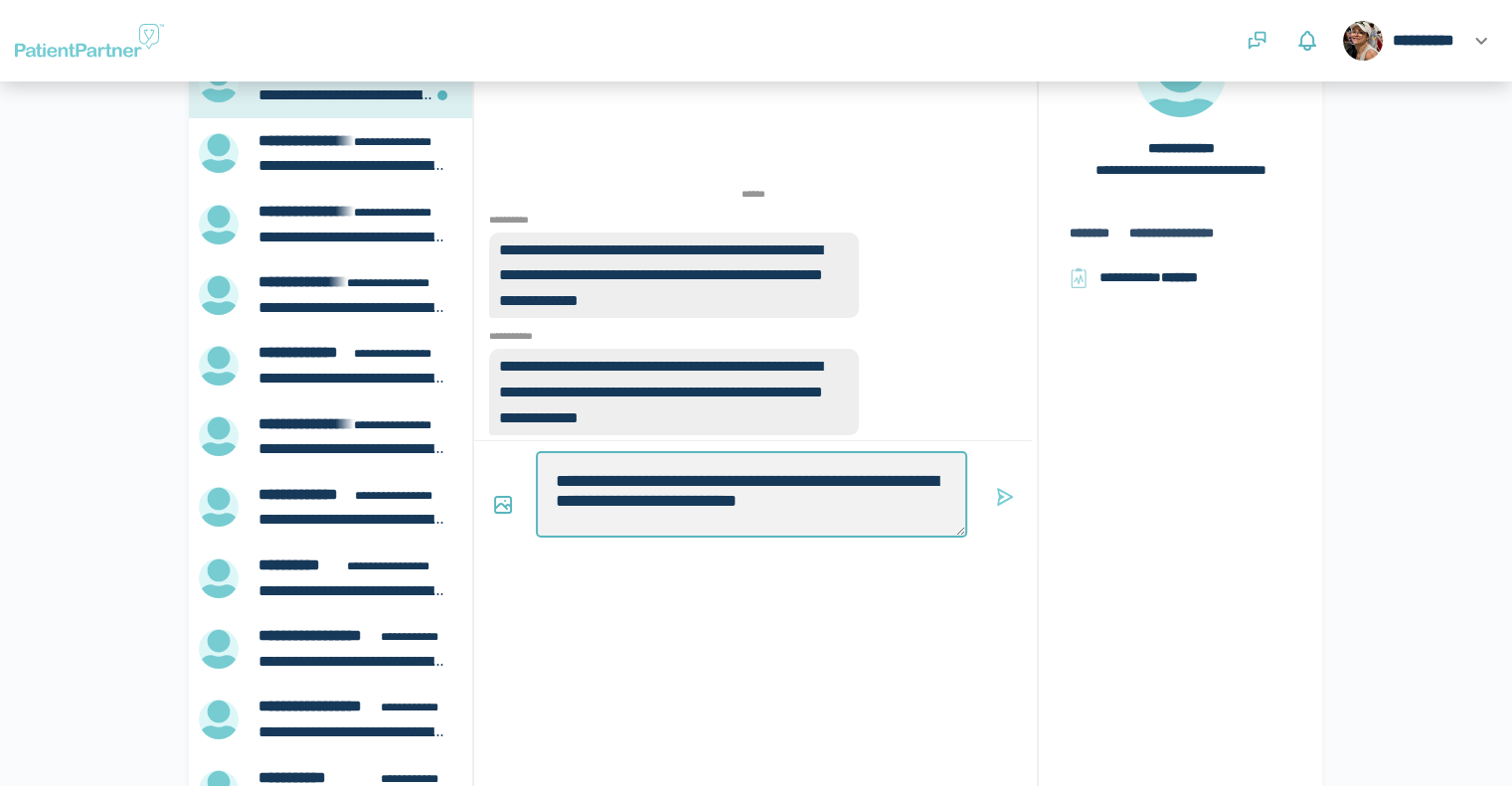 type on "*" 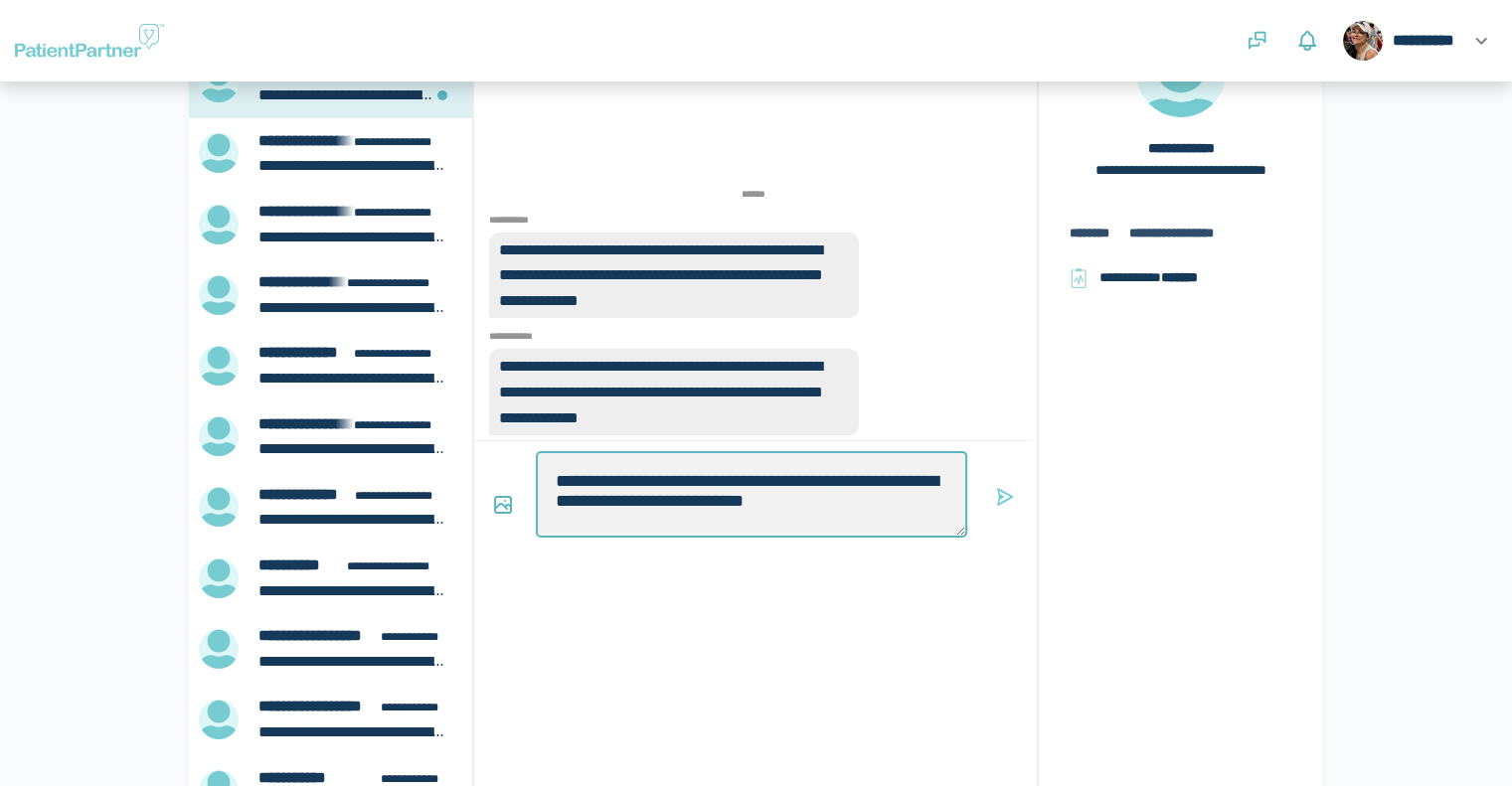 type on "*" 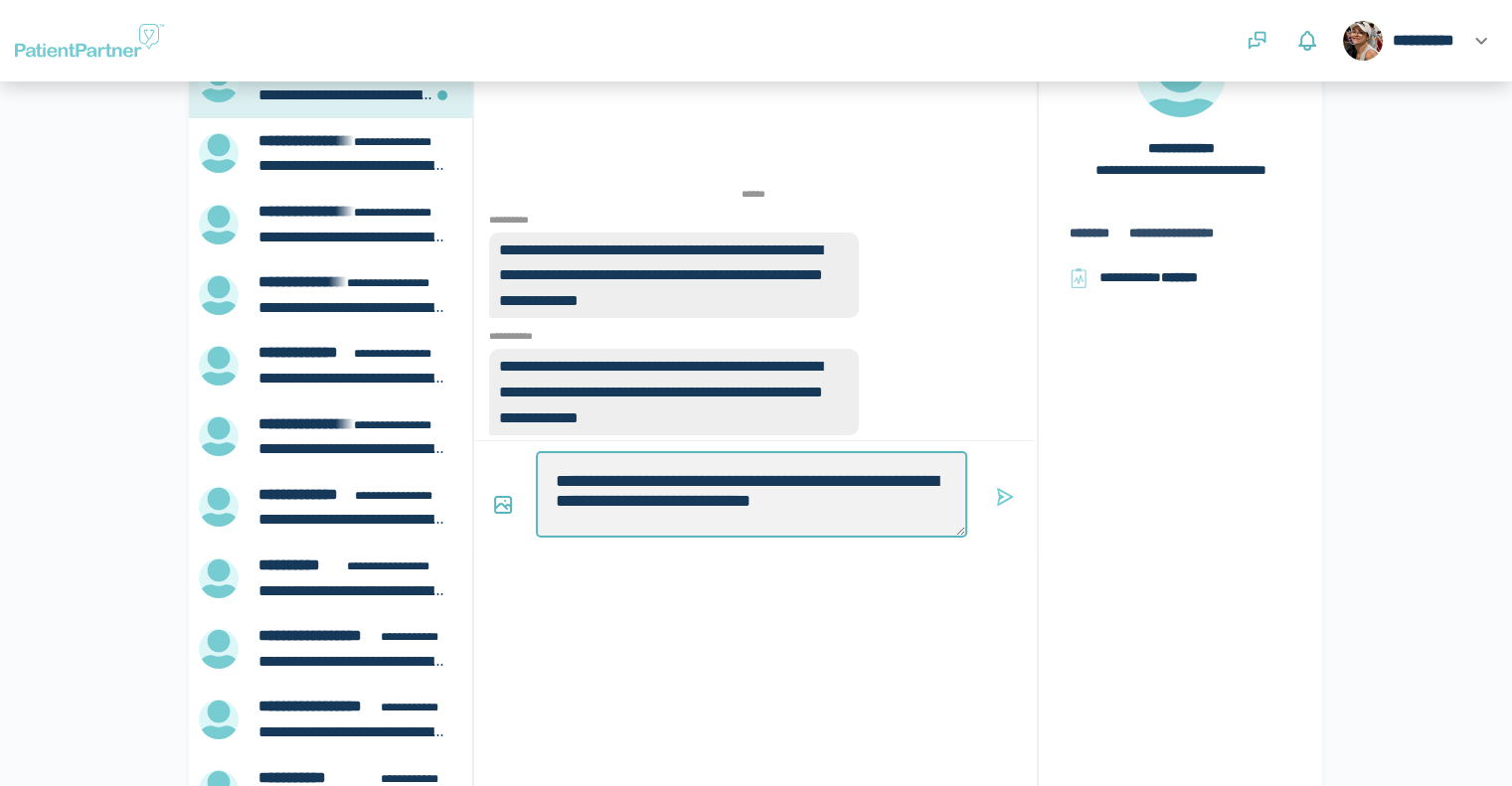 type on "**********" 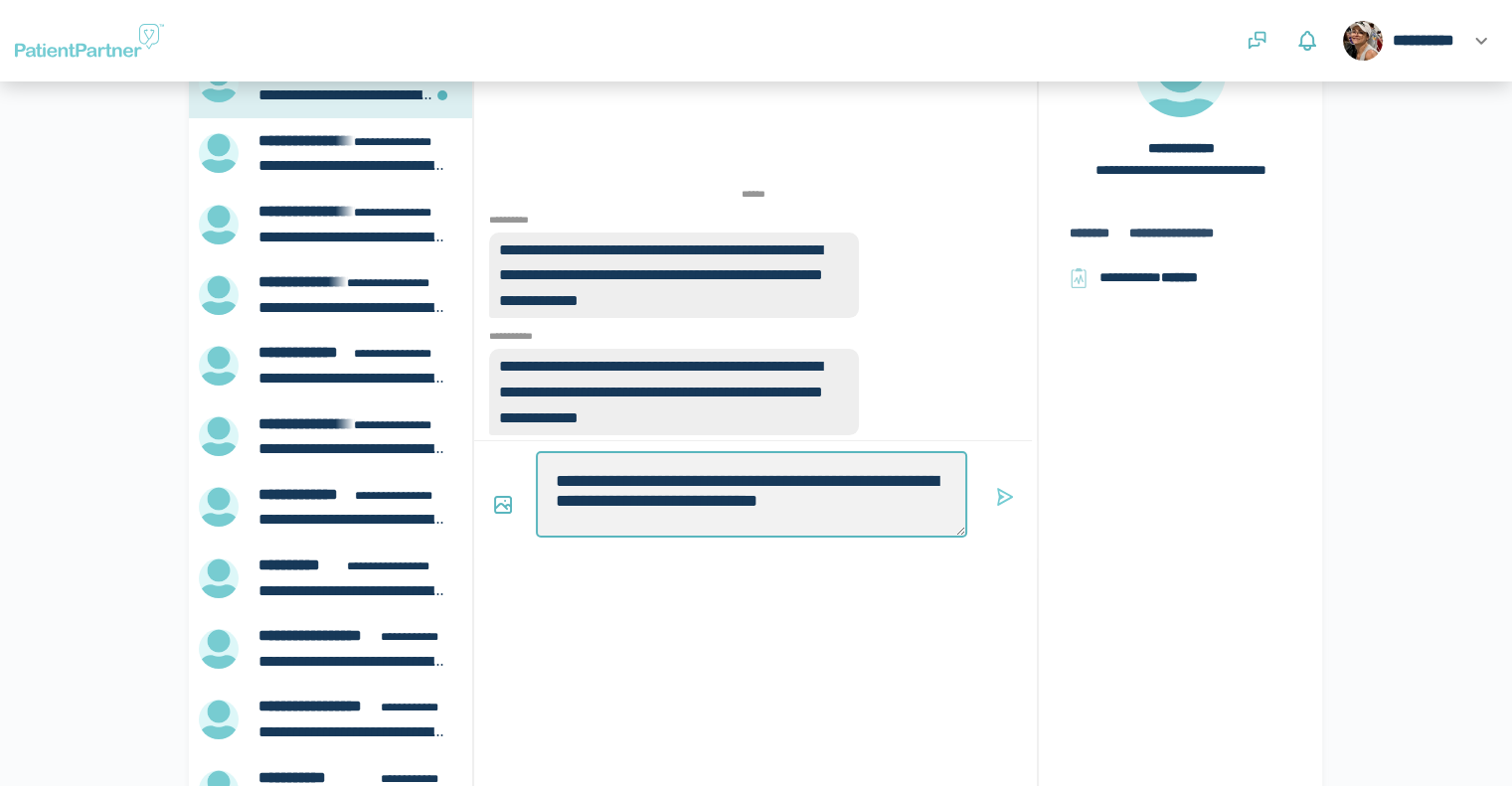type on "*" 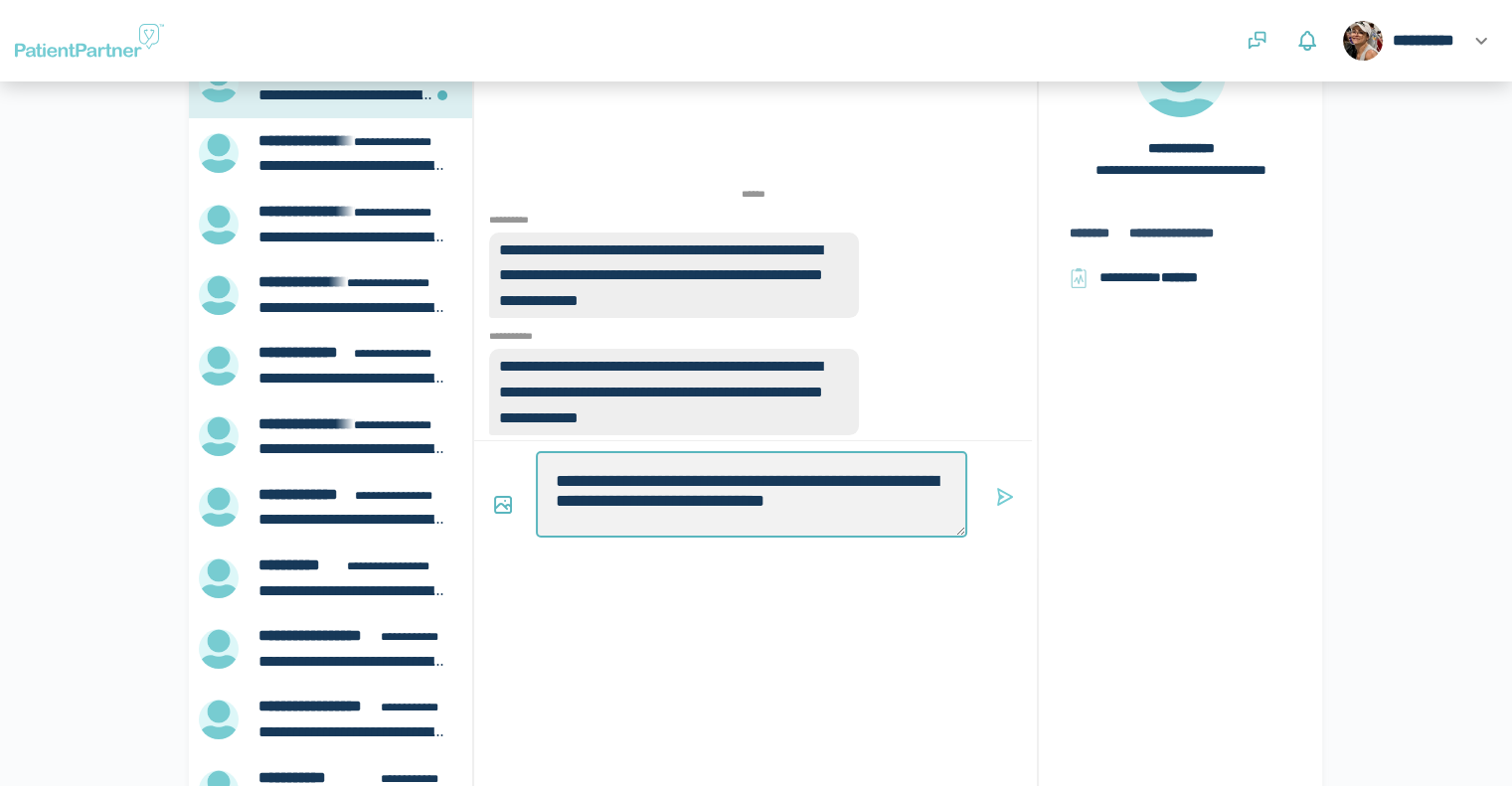 type on "*" 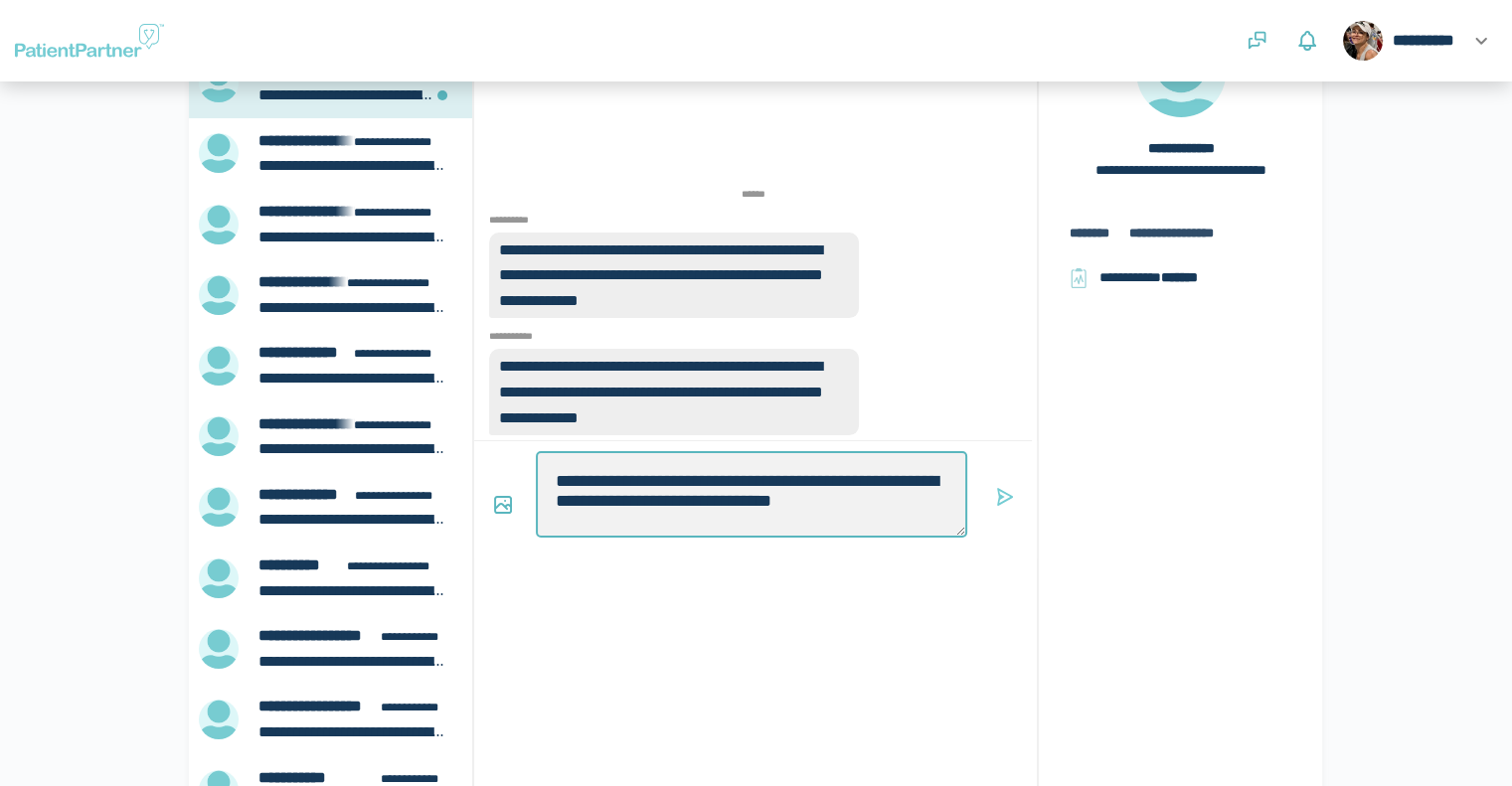 type on "**********" 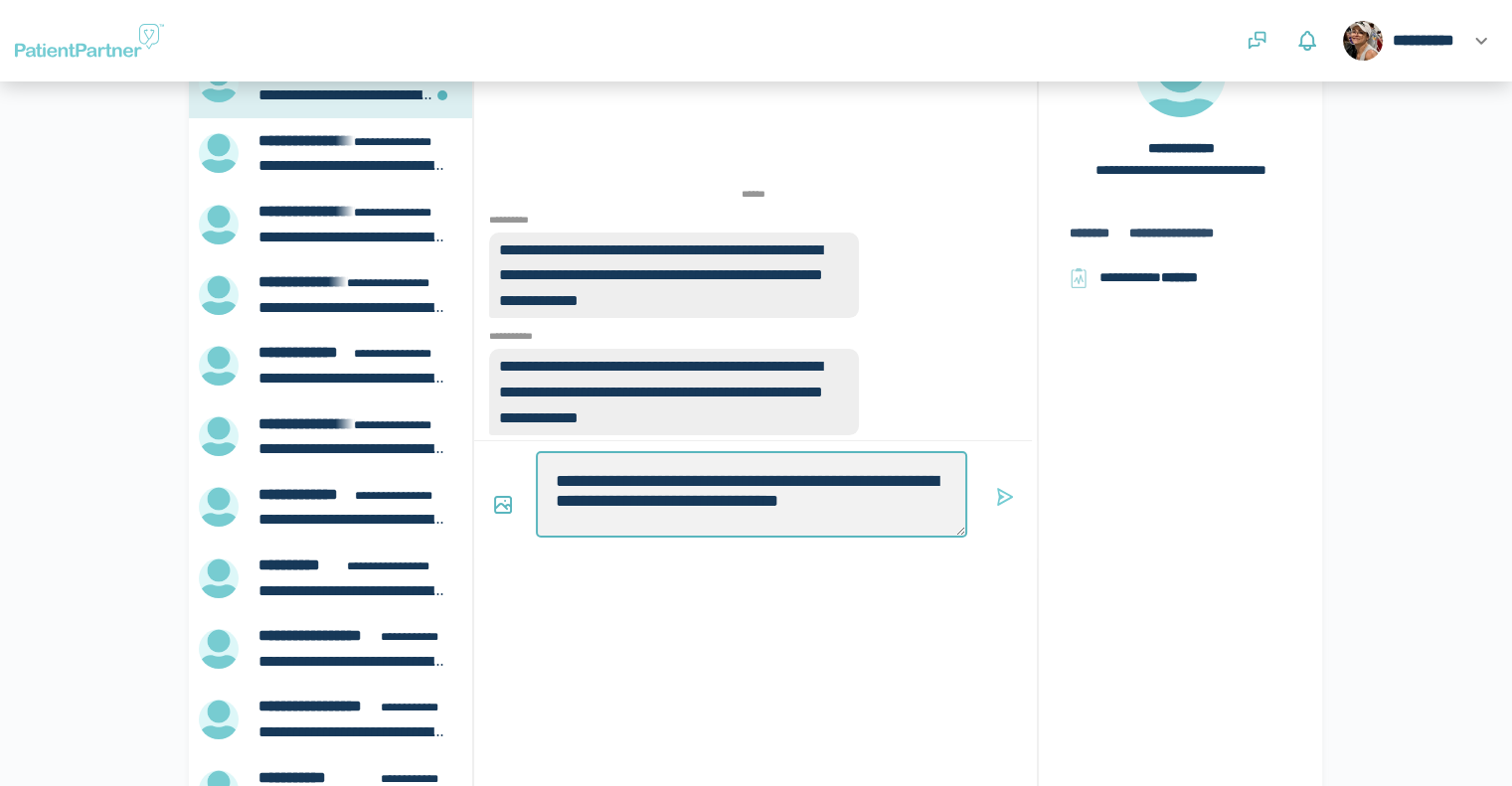 type on "*" 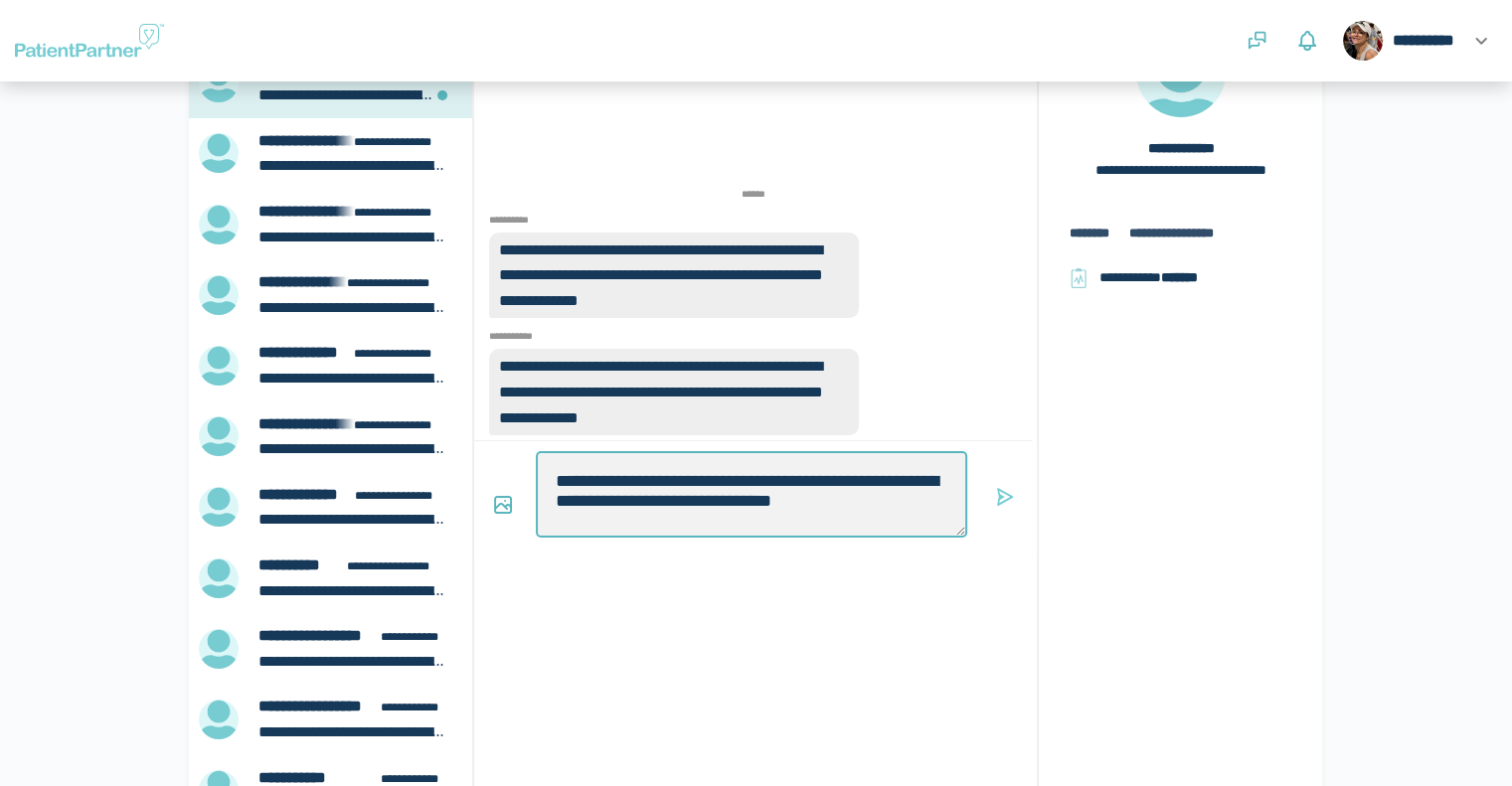 type on "*" 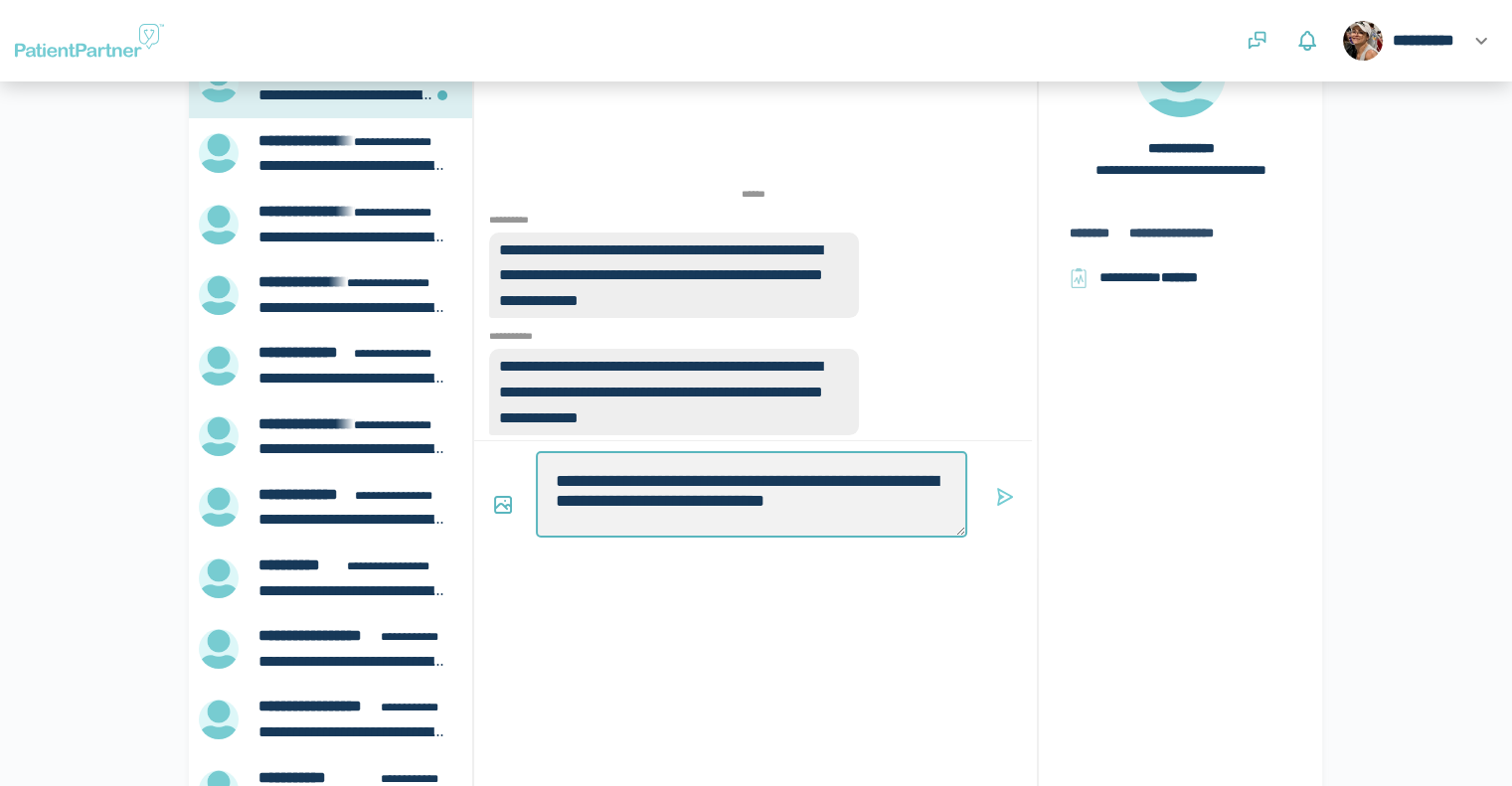 type 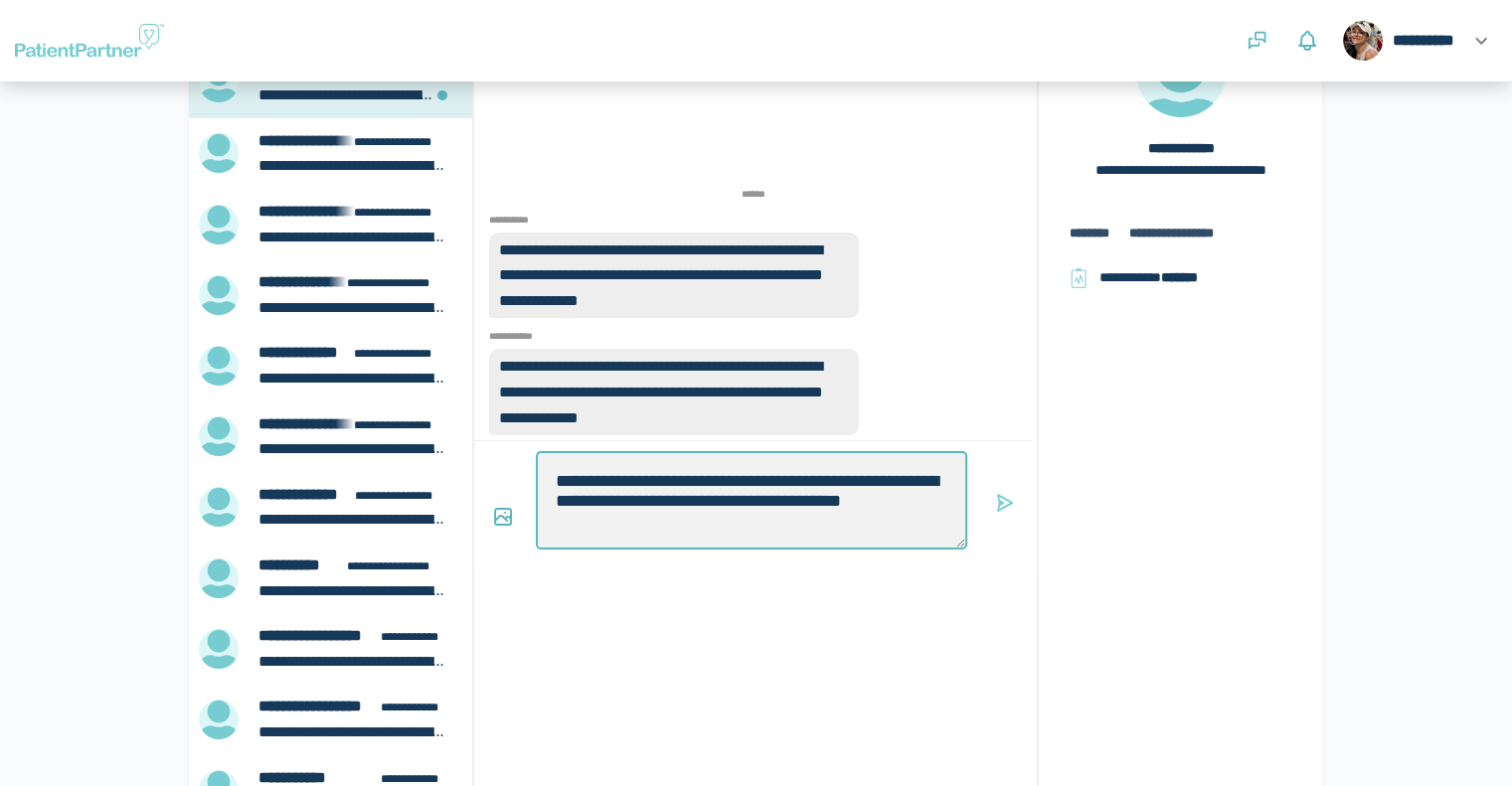 scroll, scrollTop: 0, scrollLeft: 0, axis: both 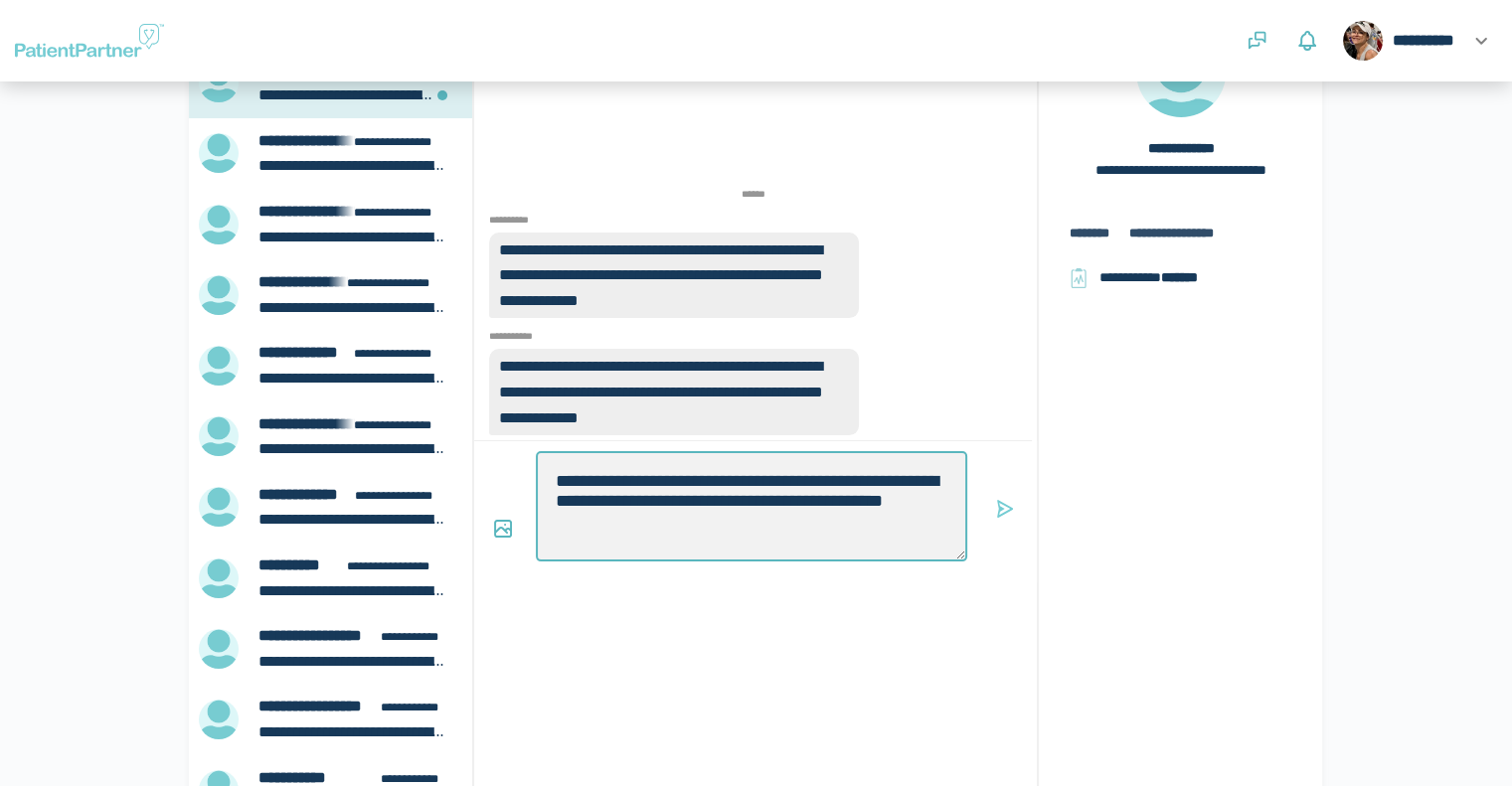 paste on "**********" 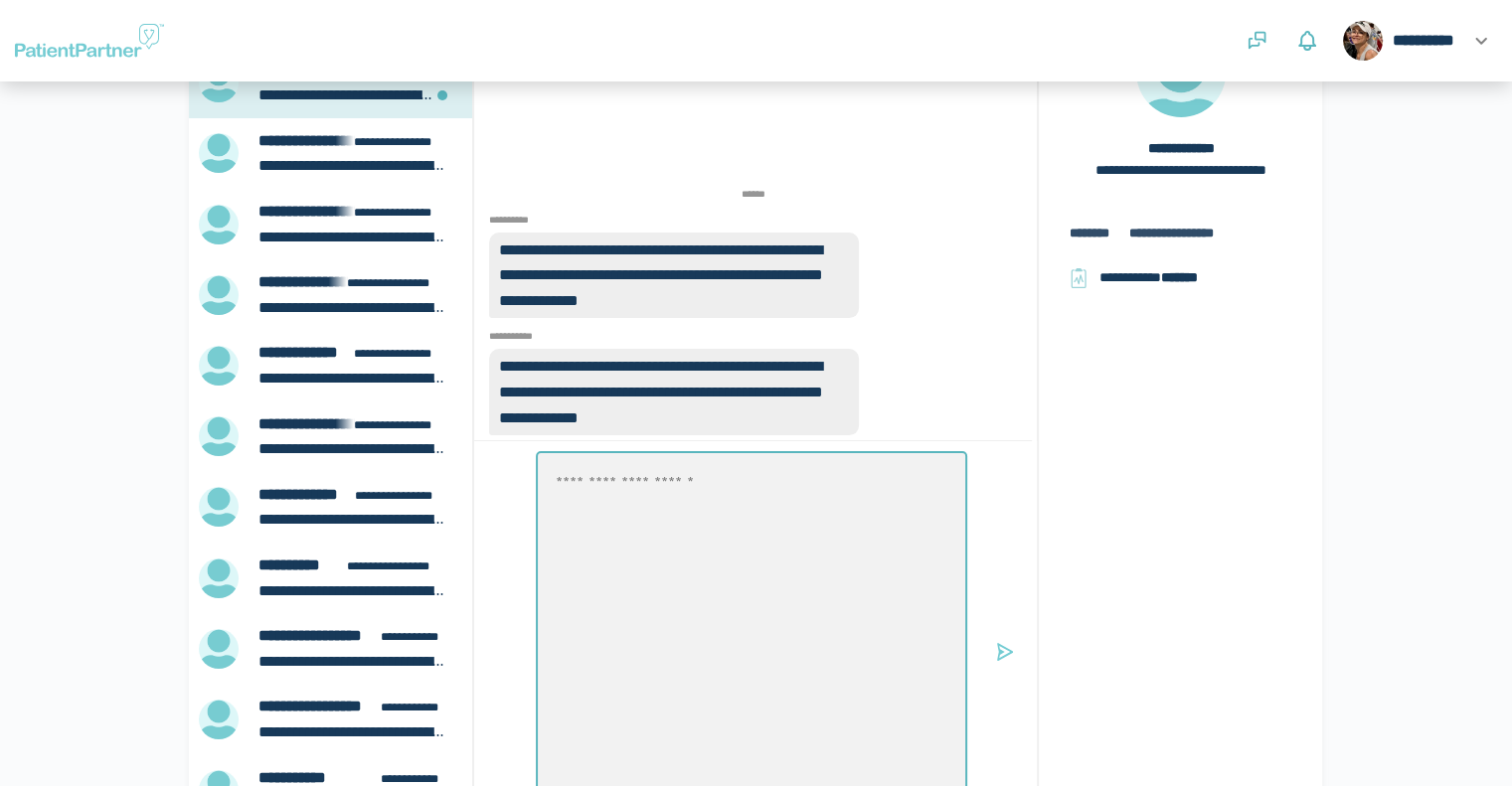 scroll, scrollTop: 0, scrollLeft: 0, axis: both 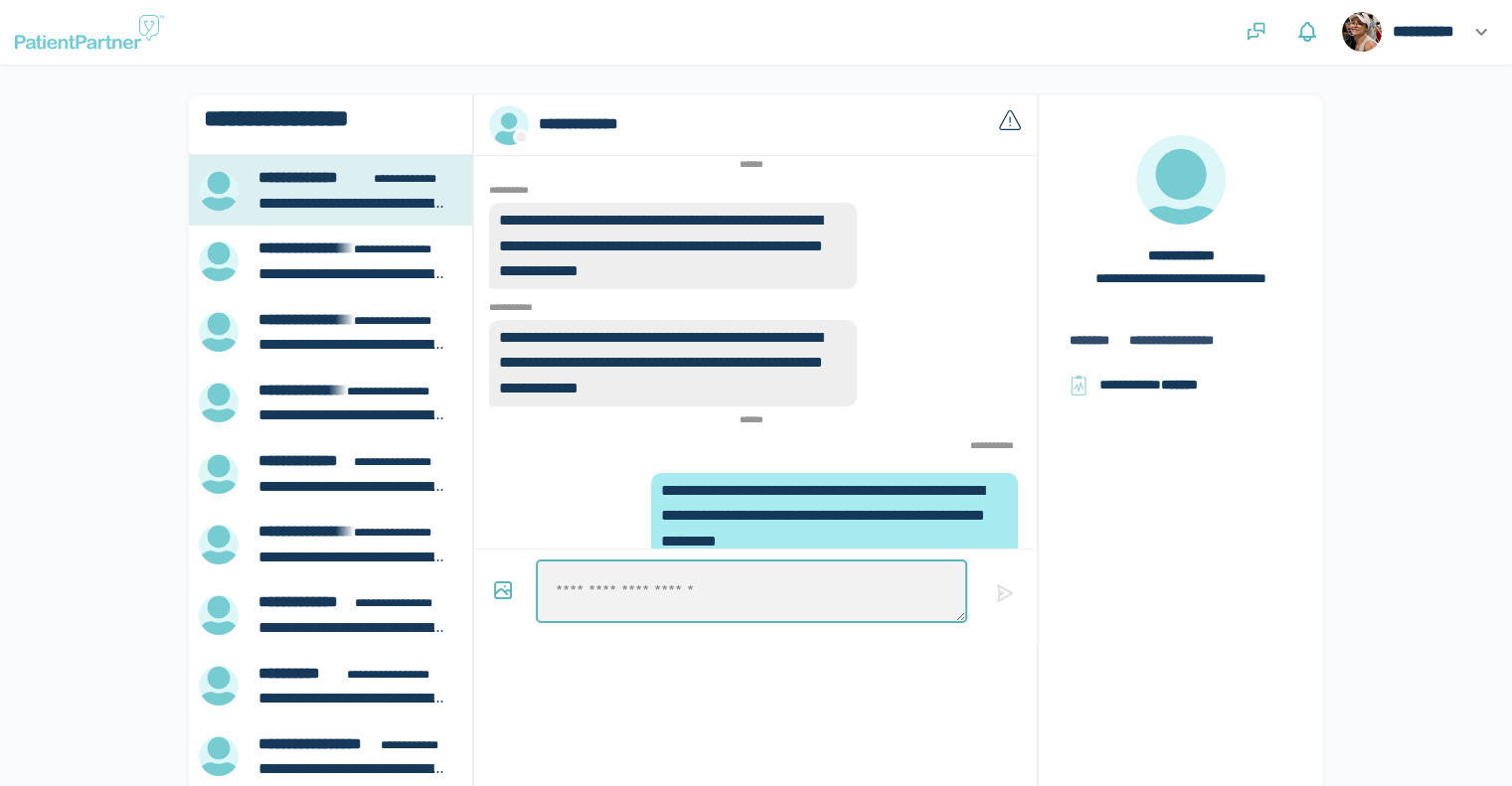 click at bounding box center (752, 591) 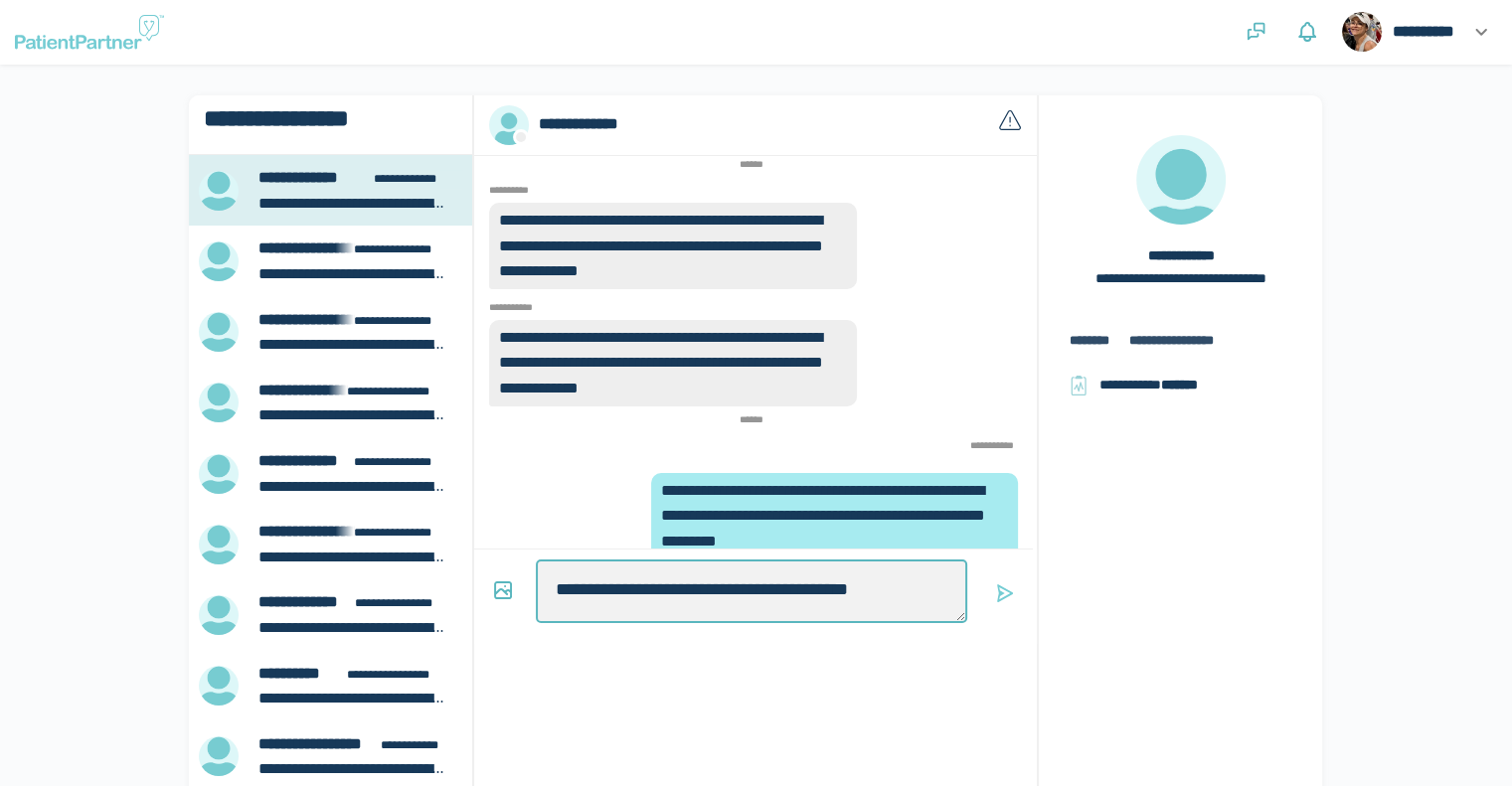 click on "****" at bounding box center (0, 0) 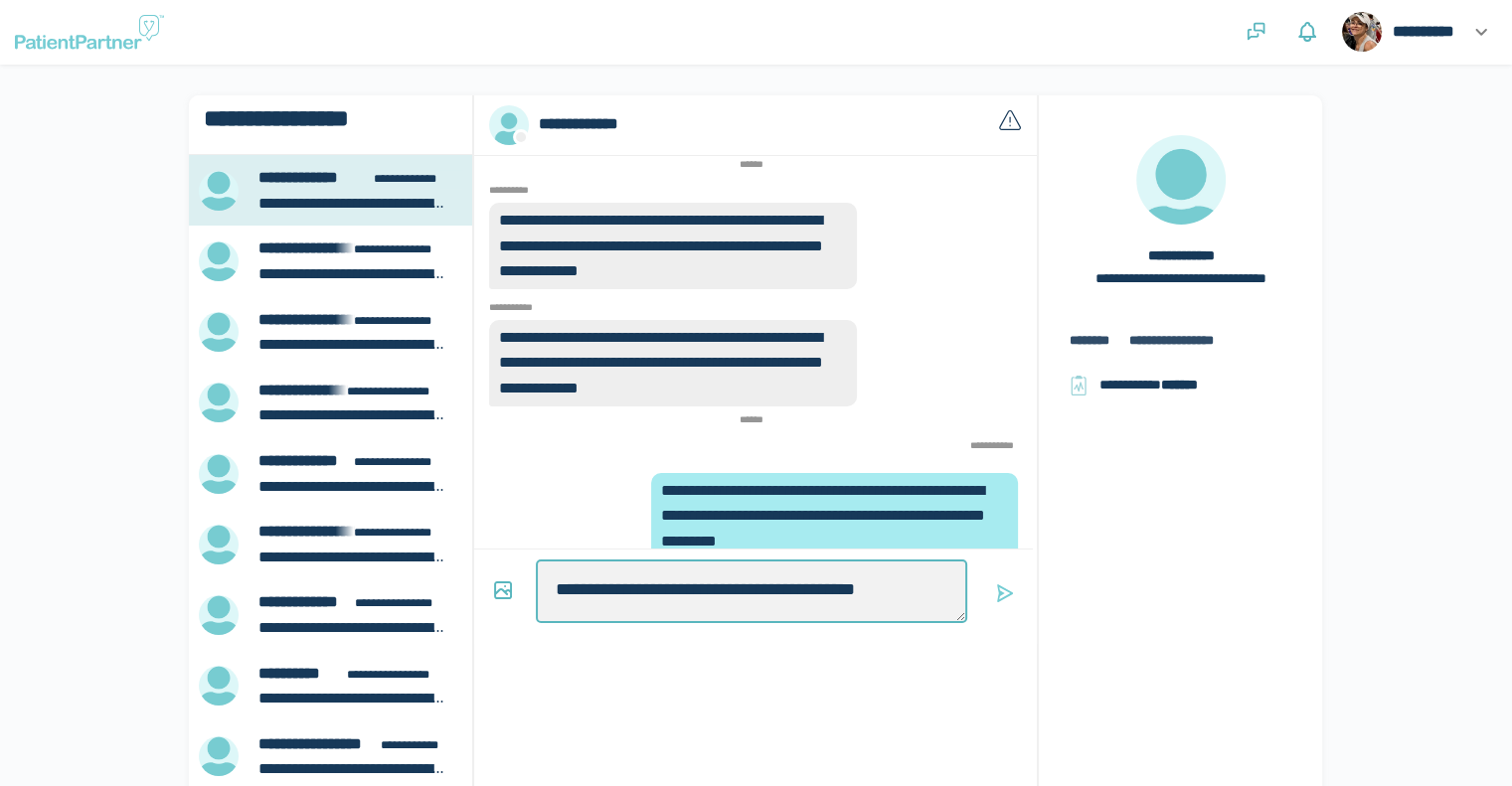 click on "**********" at bounding box center [752, 591] 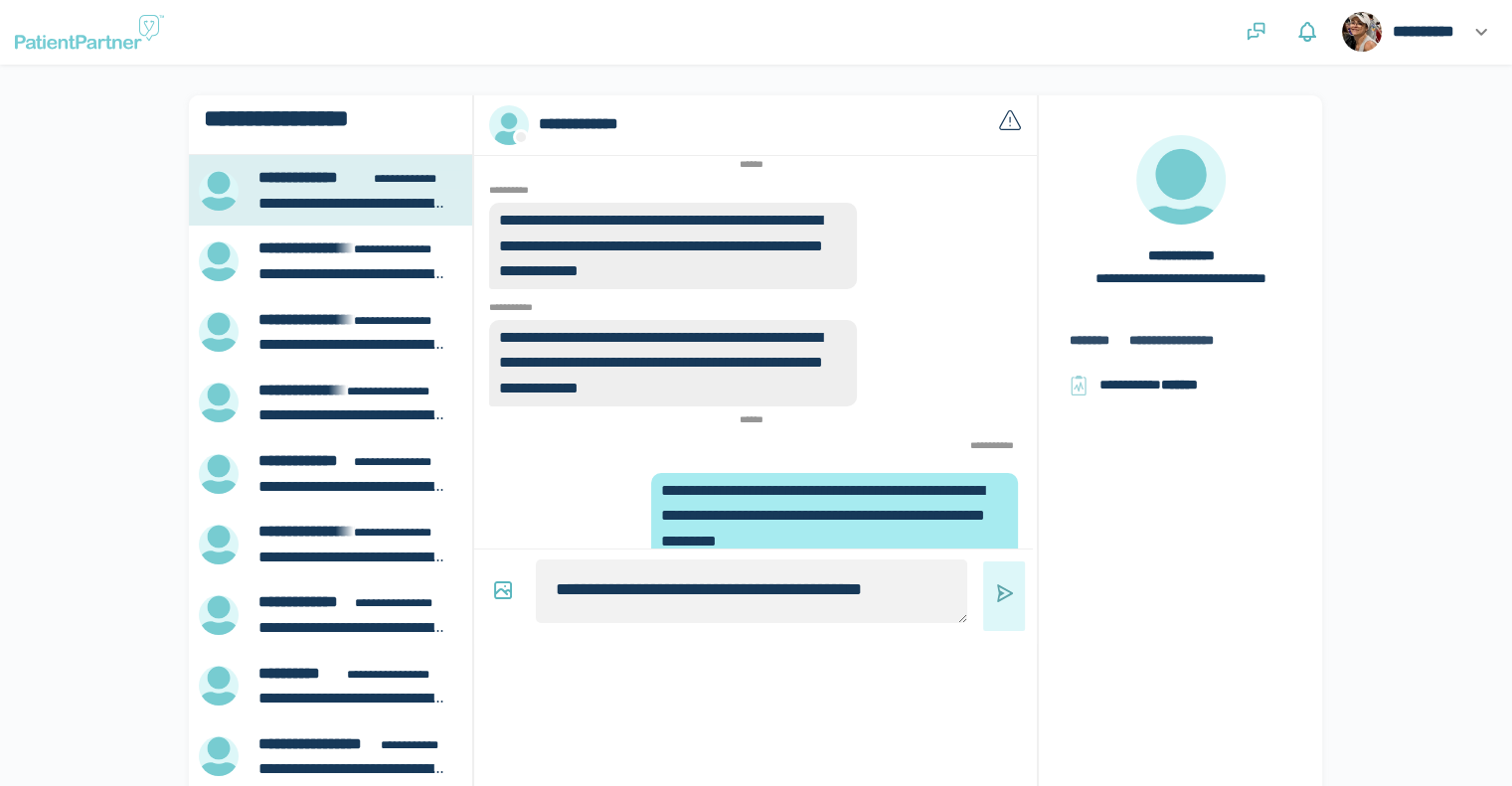 click 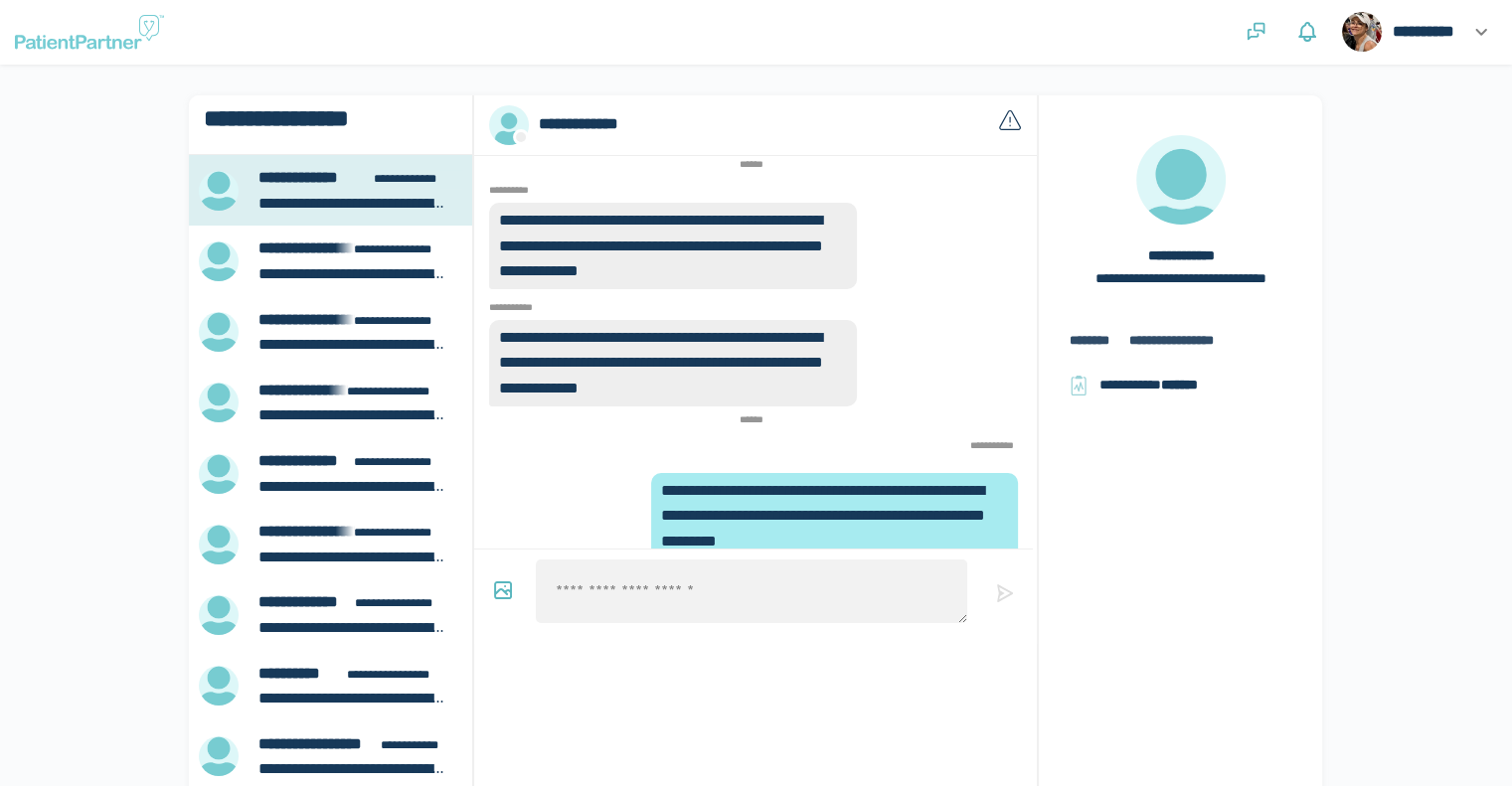 scroll, scrollTop: -2091, scrollLeft: 0, axis: vertical 